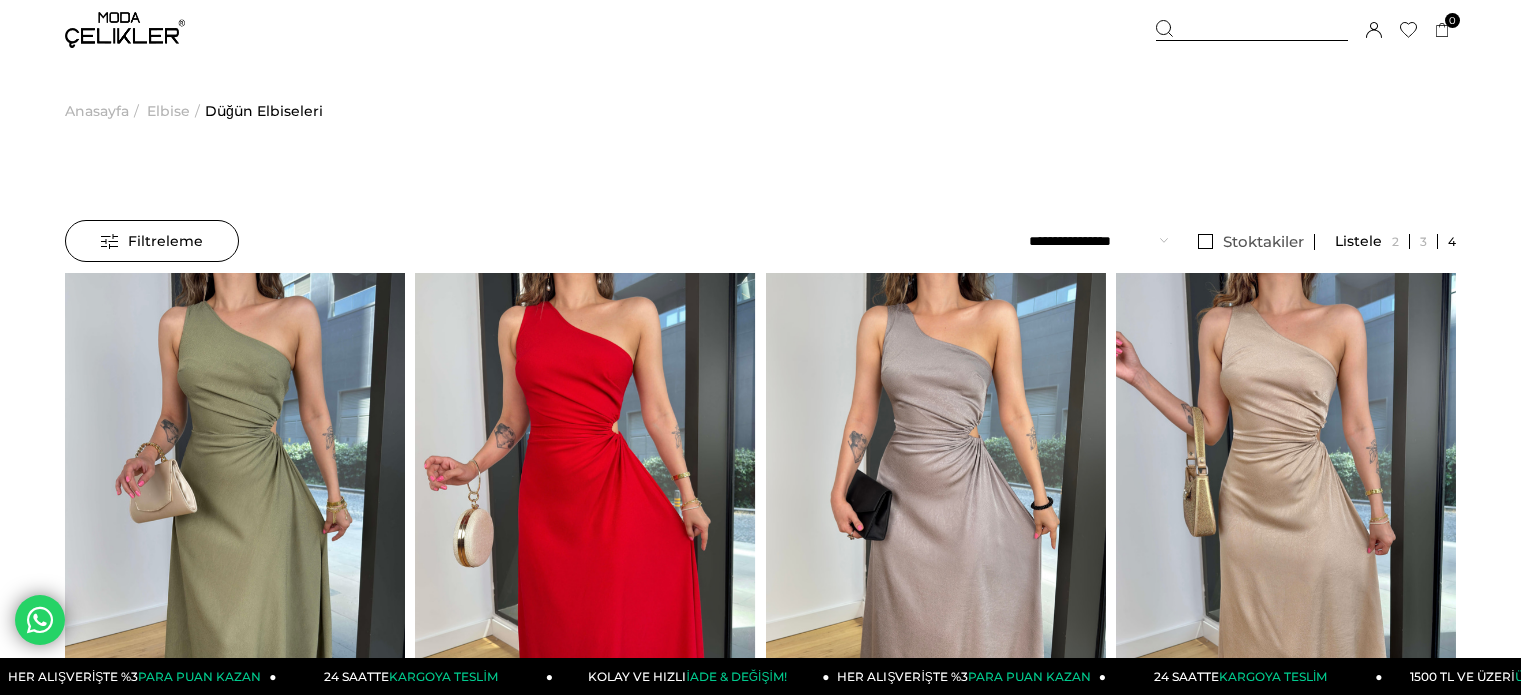 scroll, scrollTop: 0, scrollLeft: 0, axis: both 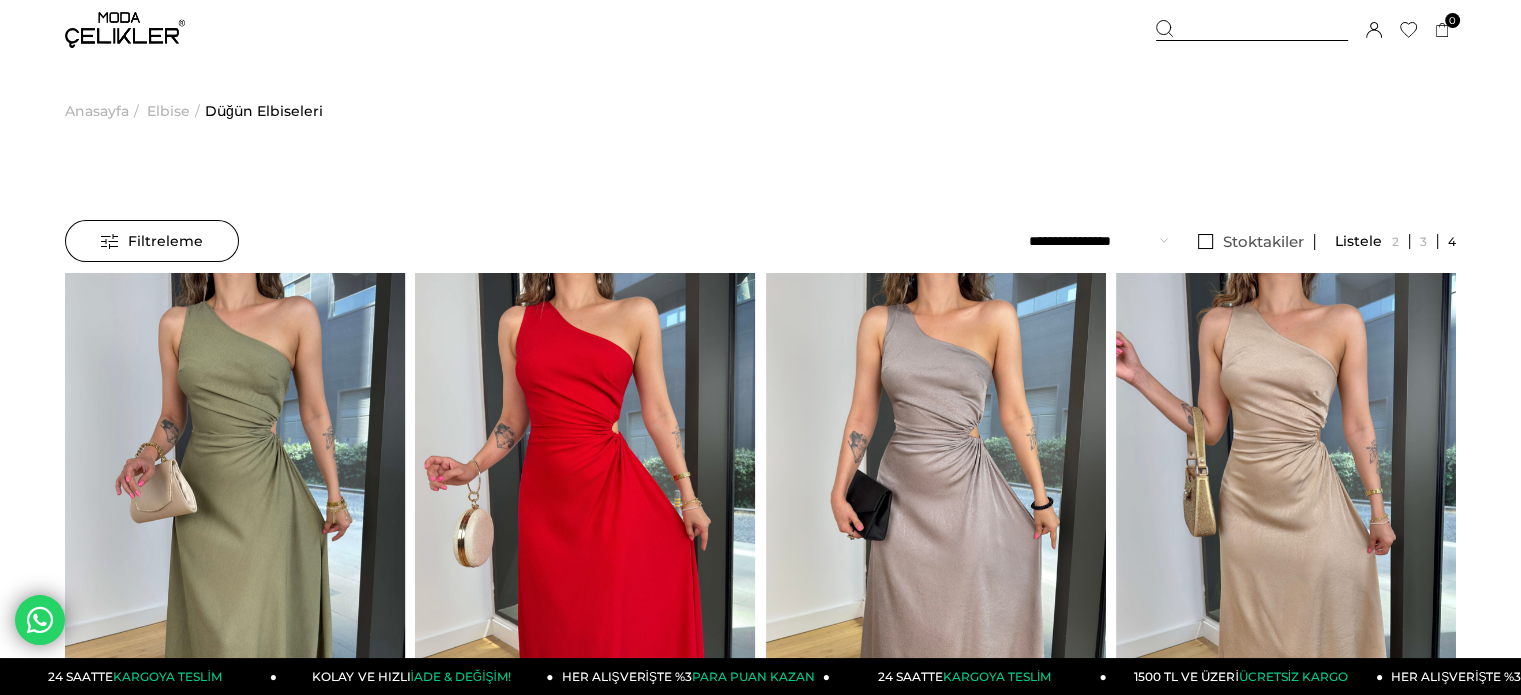 click on "Anasayfa
>
Elbise  >
Düğün Elbiseleri" at bounding box center [760, 111] 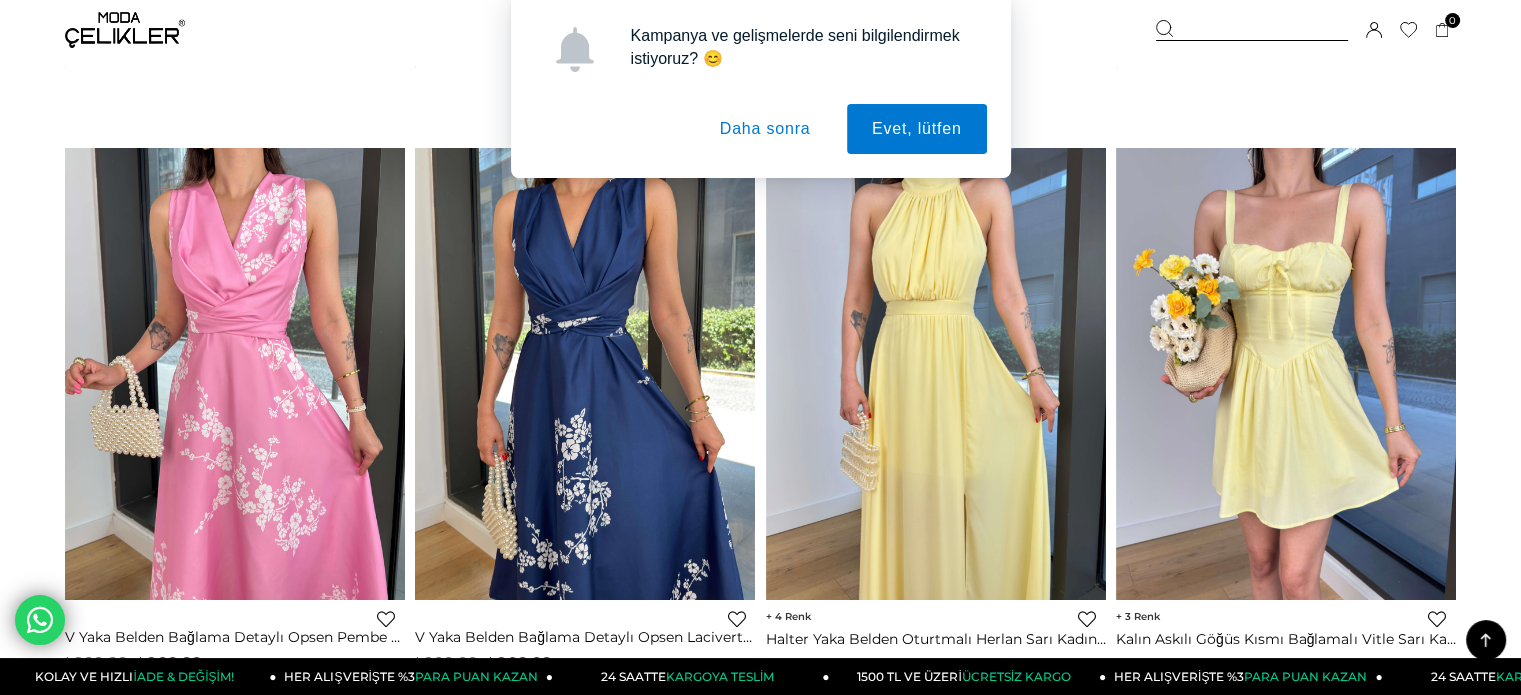 scroll, scrollTop: 1400, scrollLeft: 0, axis: vertical 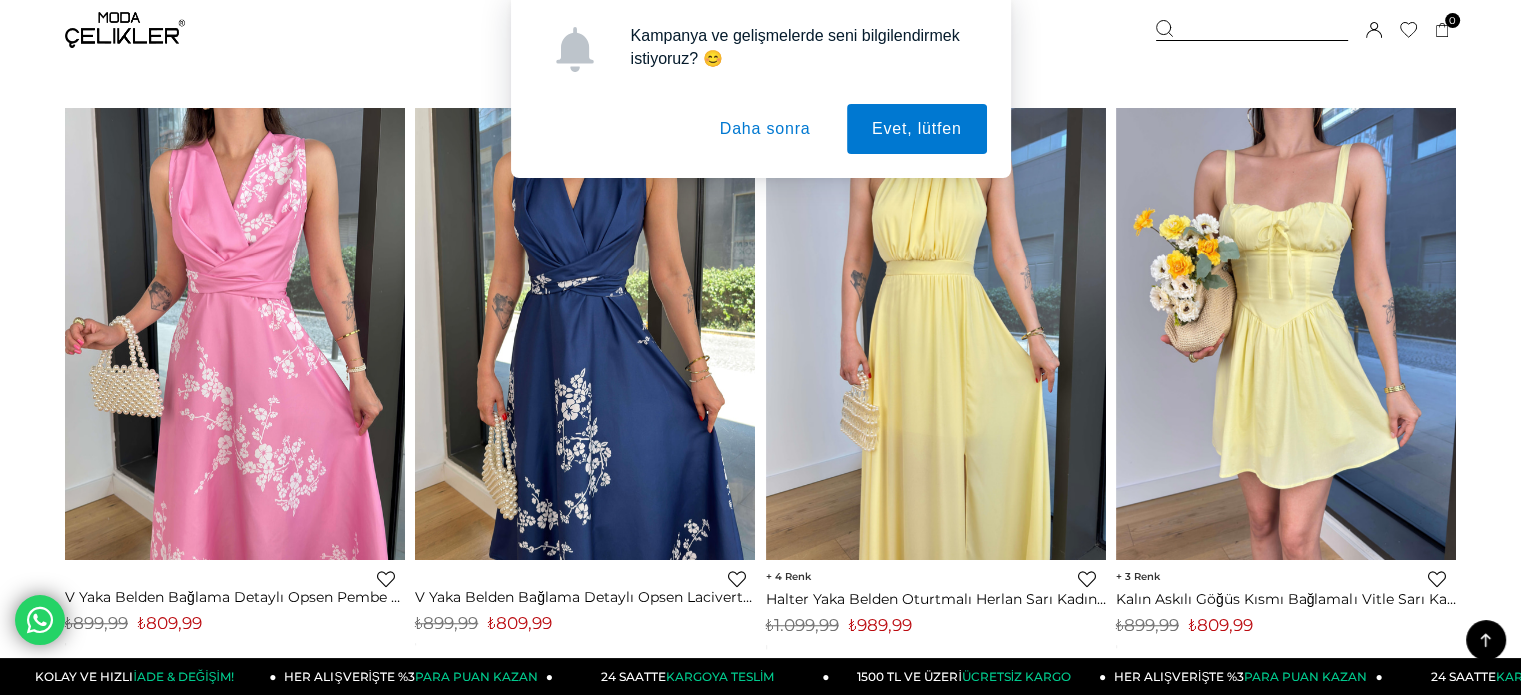 click on "Daha sonra" at bounding box center [765, 129] 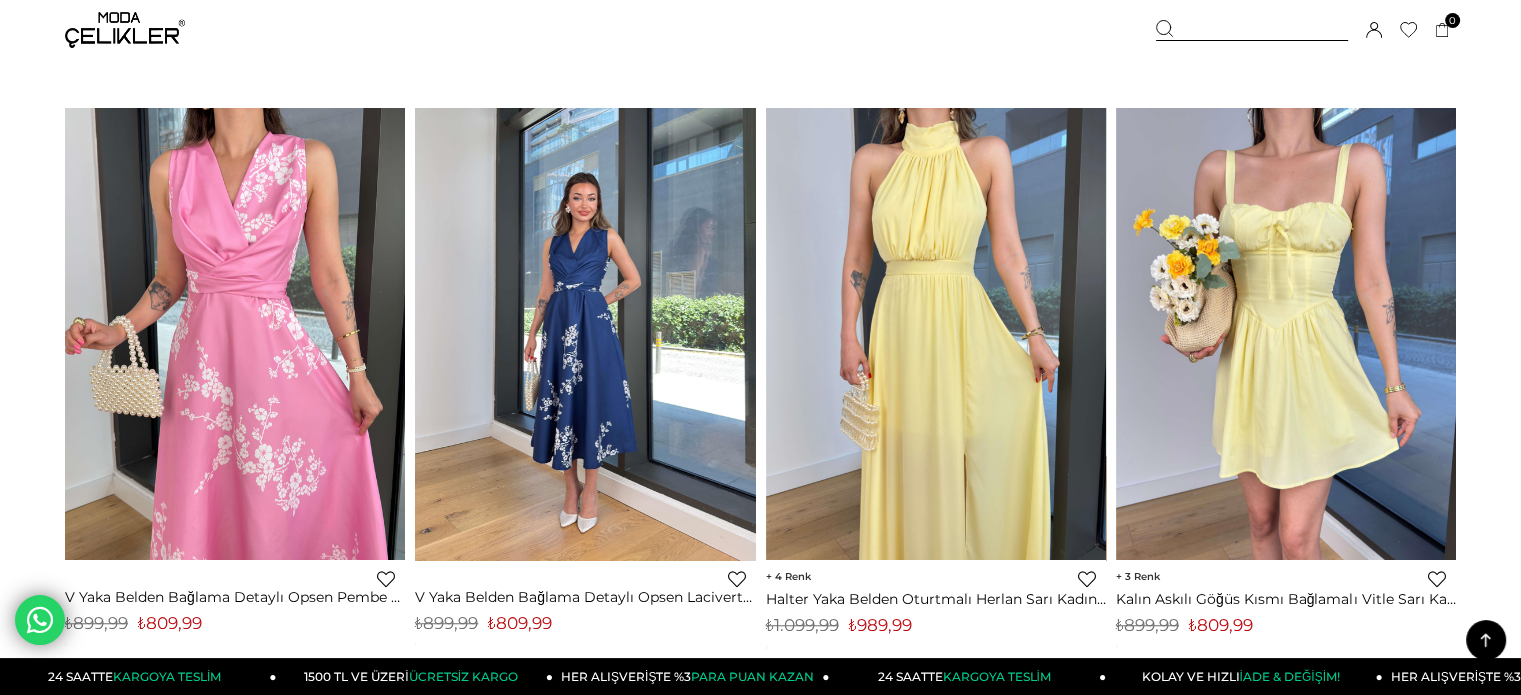 drag, startPoint x: 880, startPoint y: 602, endPoint x: 656, endPoint y: 299, distance: 376.80896 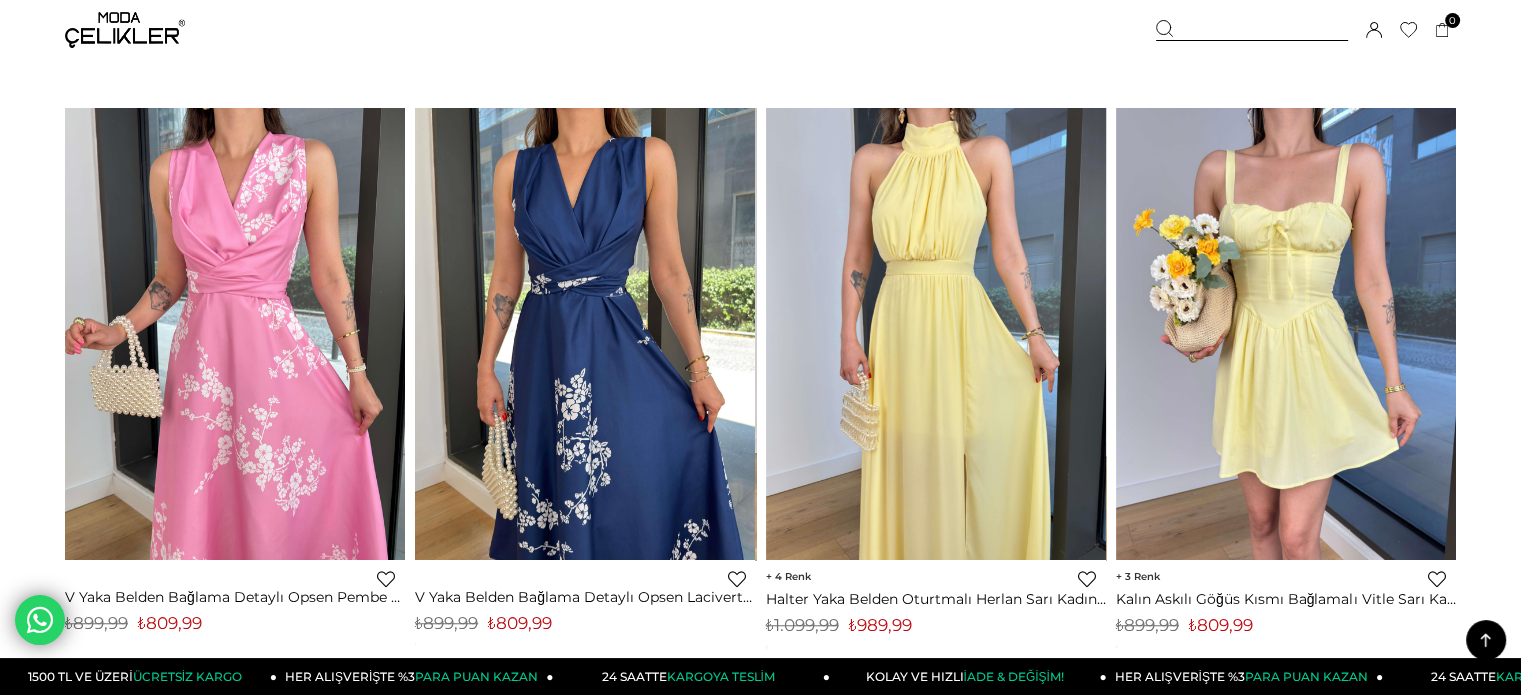 drag, startPoint x: 656, startPoint y: 299, endPoint x: 1006, endPoint y: 628, distance: 480.35507 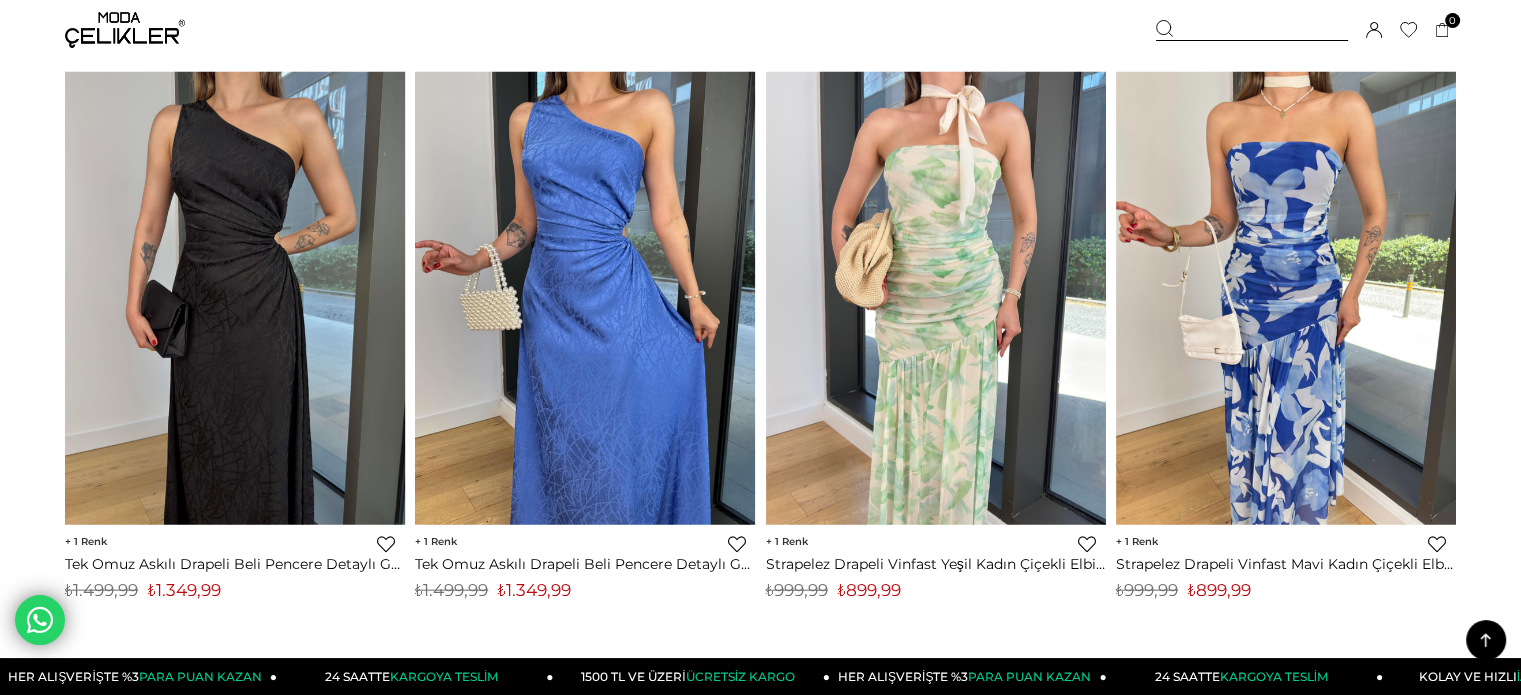 scroll, scrollTop: 4560, scrollLeft: 0, axis: vertical 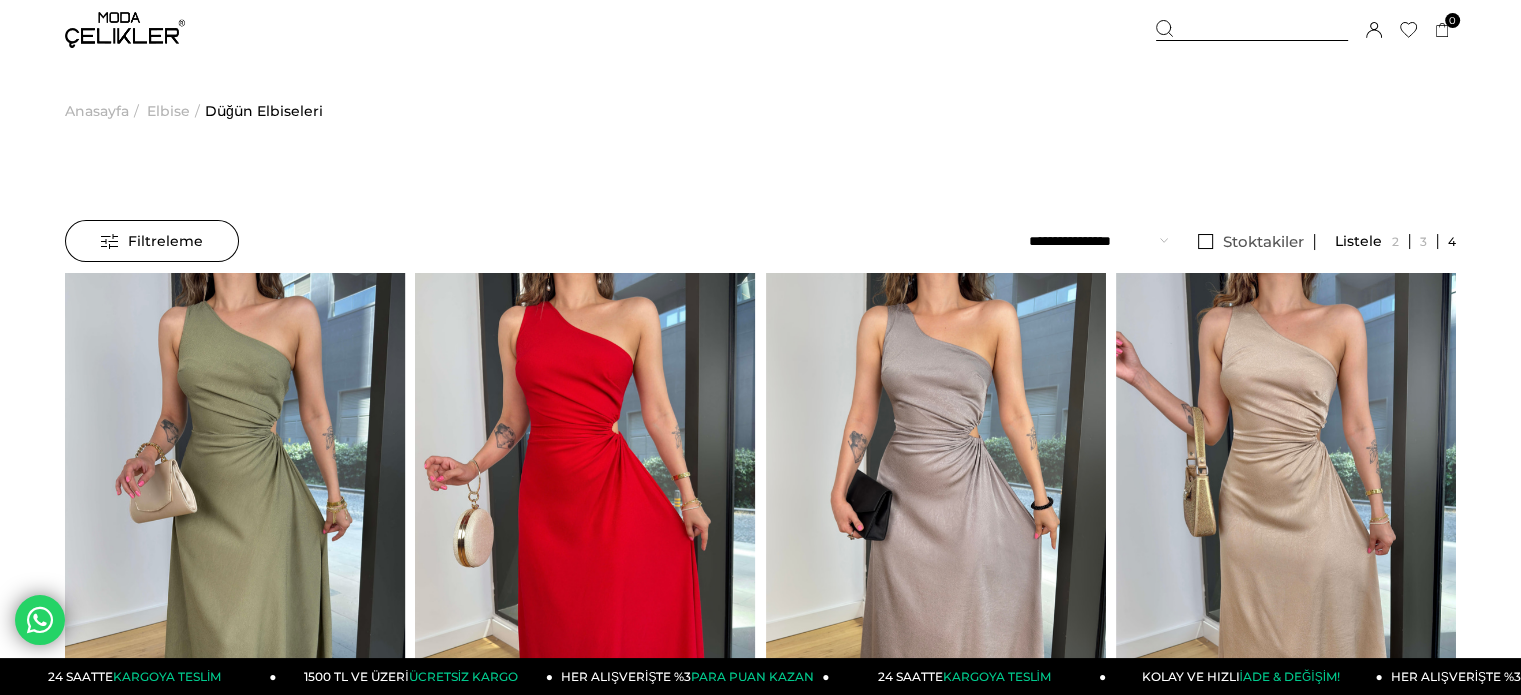 click on "**********" at bounding box center [1098, 241] 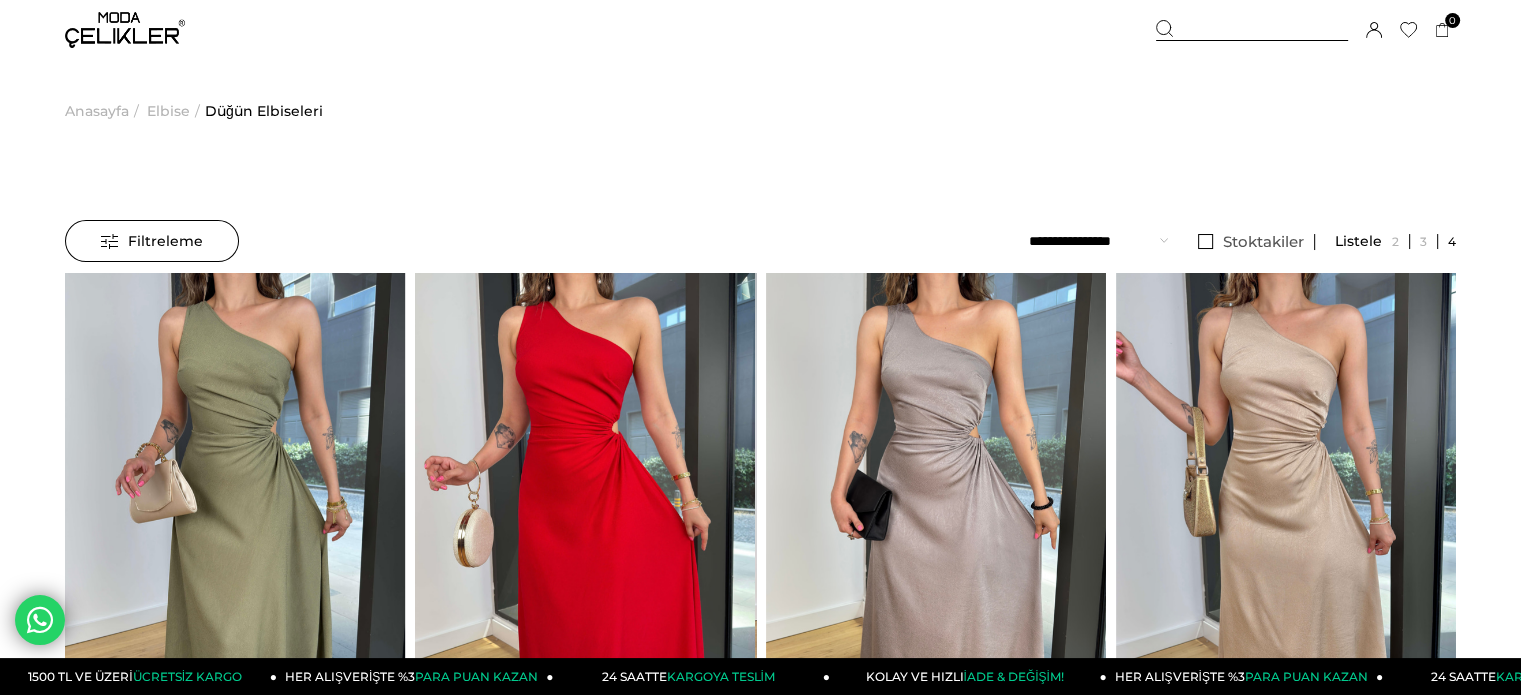 click on "Filtreleme" at bounding box center [152, 241] 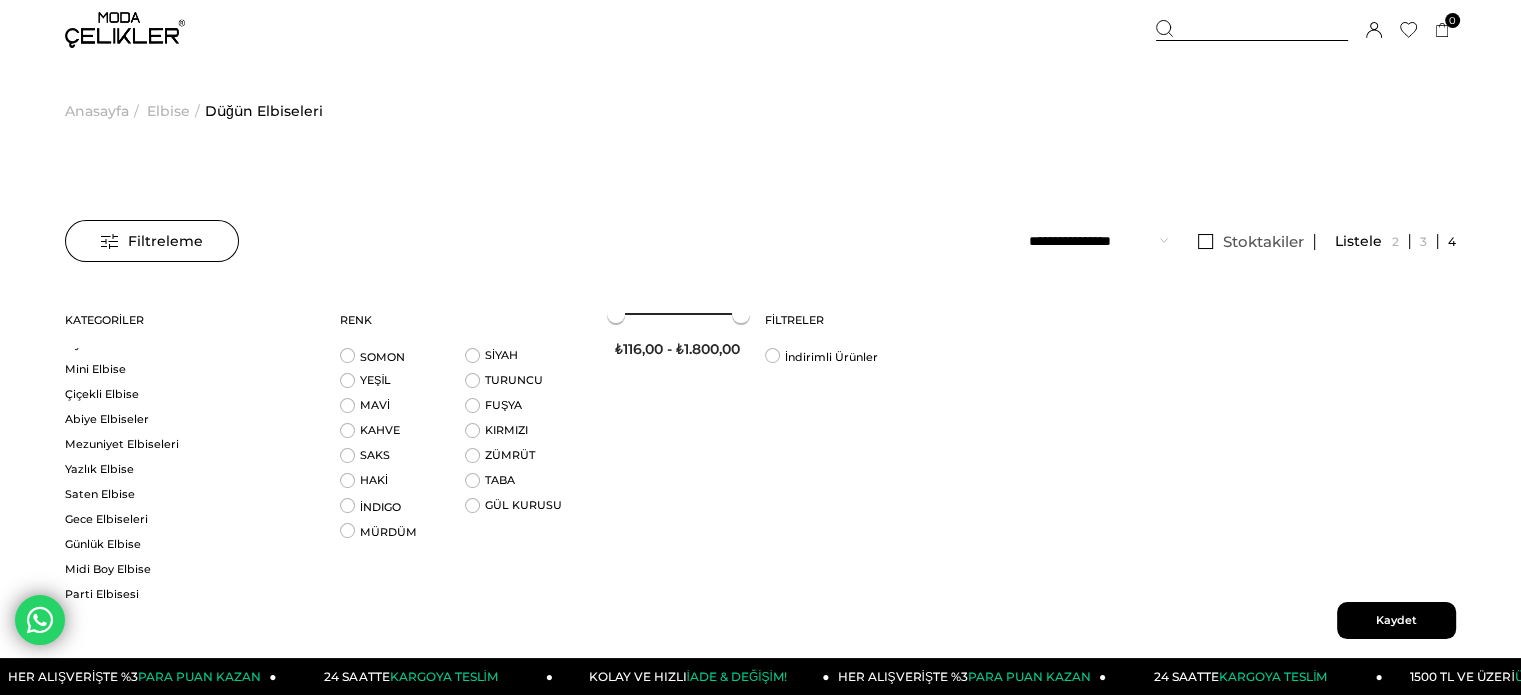 scroll, scrollTop: 1124, scrollLeft: 0, axis: vertical 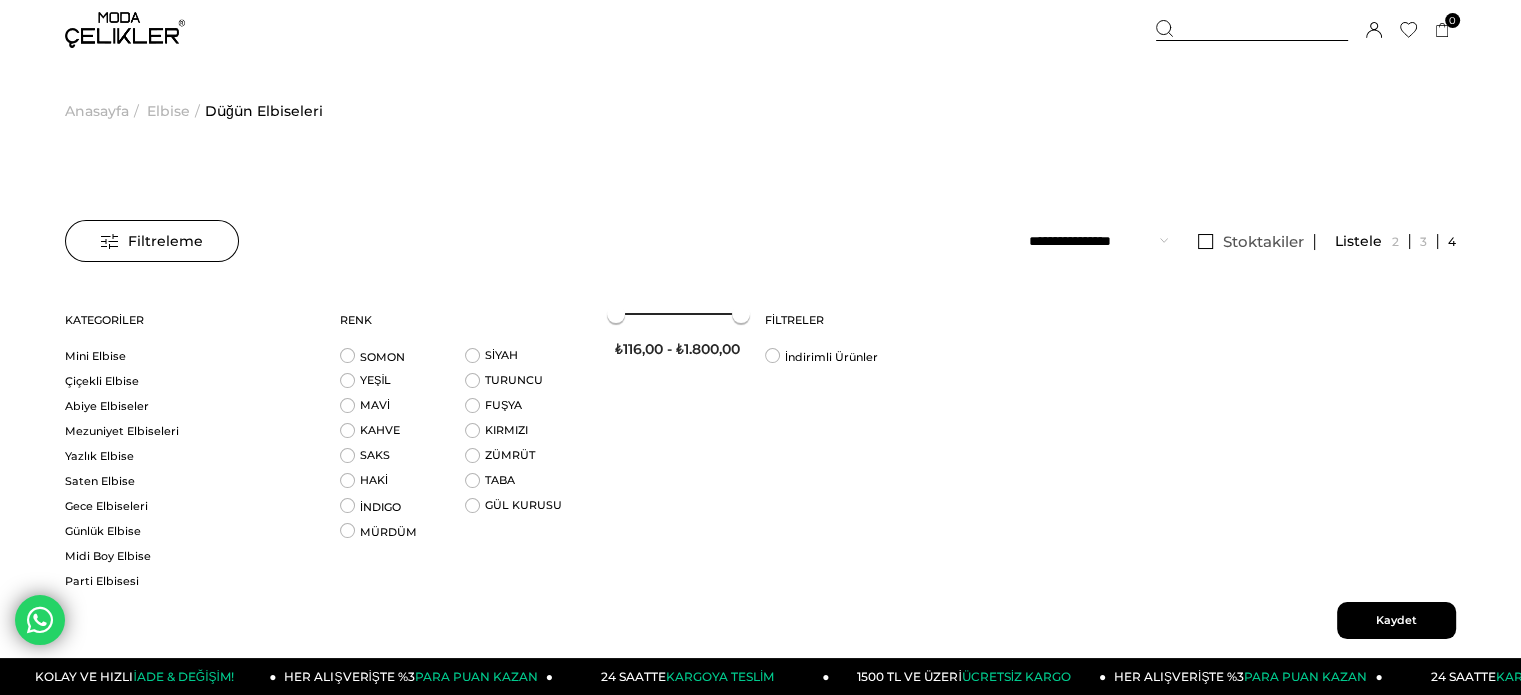 click on "Filtreleme Stoktakiler
Kategoriler
Elbise
Düğün Elbiseleri
Triko Elbise
Davet Elbisesi
Uzun Elbise
Kışlık Elbise
Balon Kol Elbise
Mavi Elbise
Straplez Elbise
Yırtmaçlı Elbise
Kokteyl Elbisesi
After Party Elbisesi
Askılı Elbise
Payetli Elbise
Bayramlık Elbise
Bordo Elbise
Boyundan Bağlamalı Elbise
Prenses Elbisesi
Korseli Elbise
Düğmeli Elbise
Genç Elbise
Kruvaze Elbise
Klasik Elbise
Otantik Elbise
Sarı Elbise
Lila Elbise
Beyaz Abiye Elbise
Siyah Abiye
Uzun Kollu Abiye
Nişanlık Abiye
Payetli Abiye" at bounding box center [760, 468] 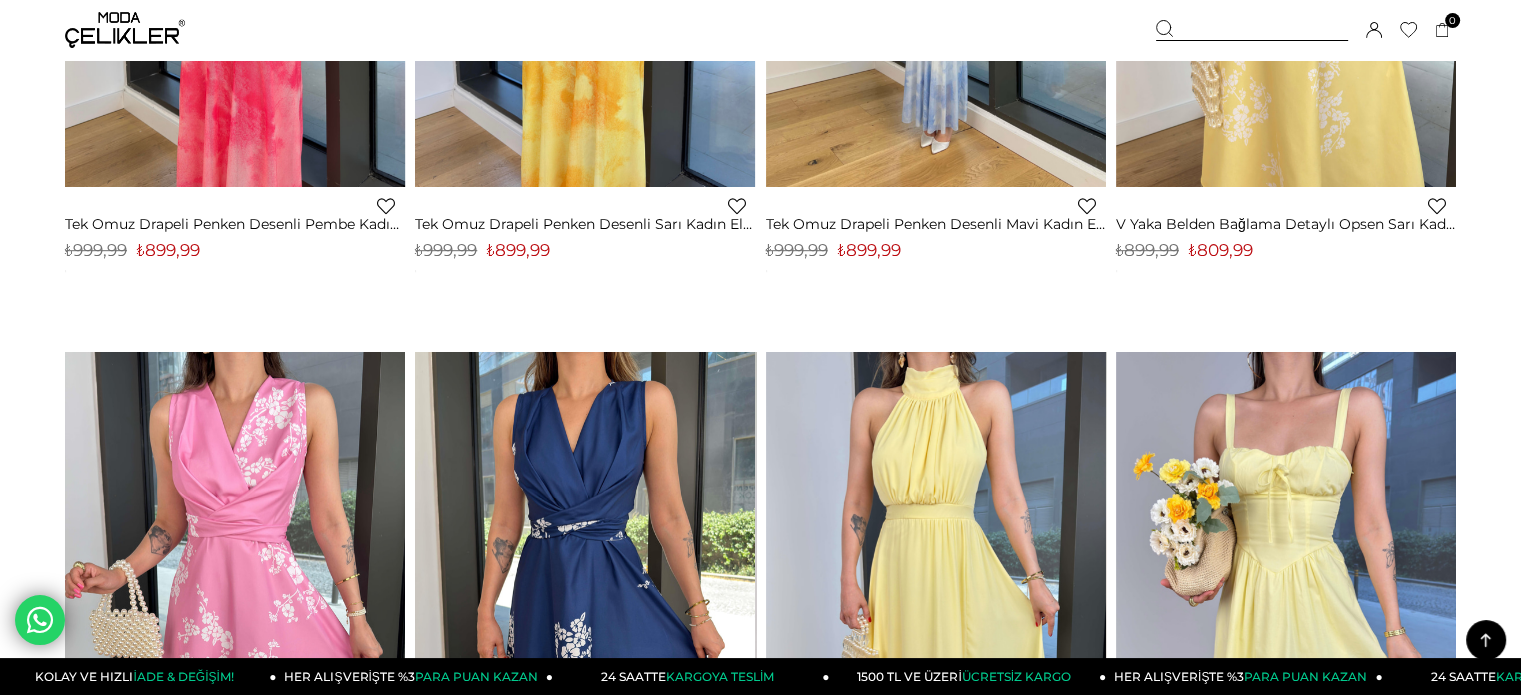 scroll, scrollTop: 1216, scrollLeft: 0, axis: vertical 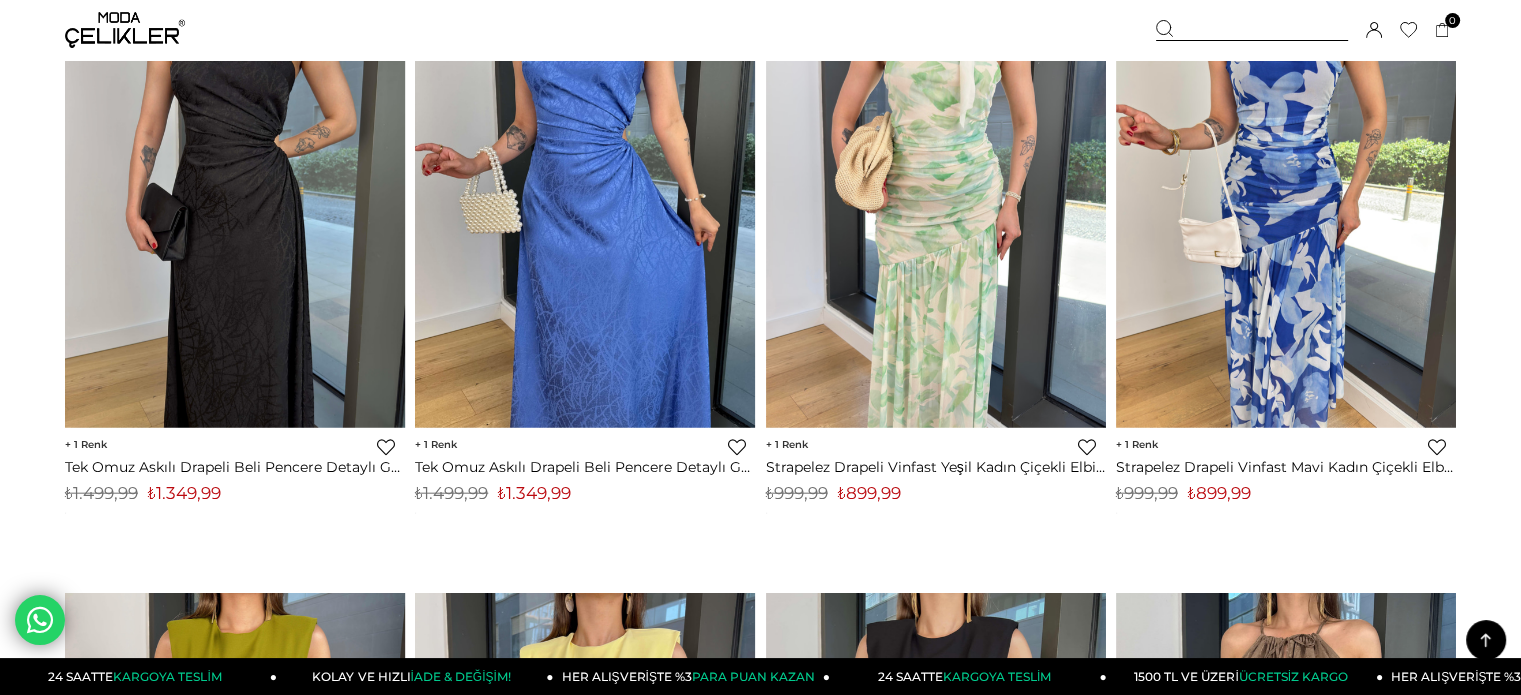 drag, startPoint x: 277, startPoint y: 475, endPoint x: 218, endPoint y: 11, distance: 467.73602 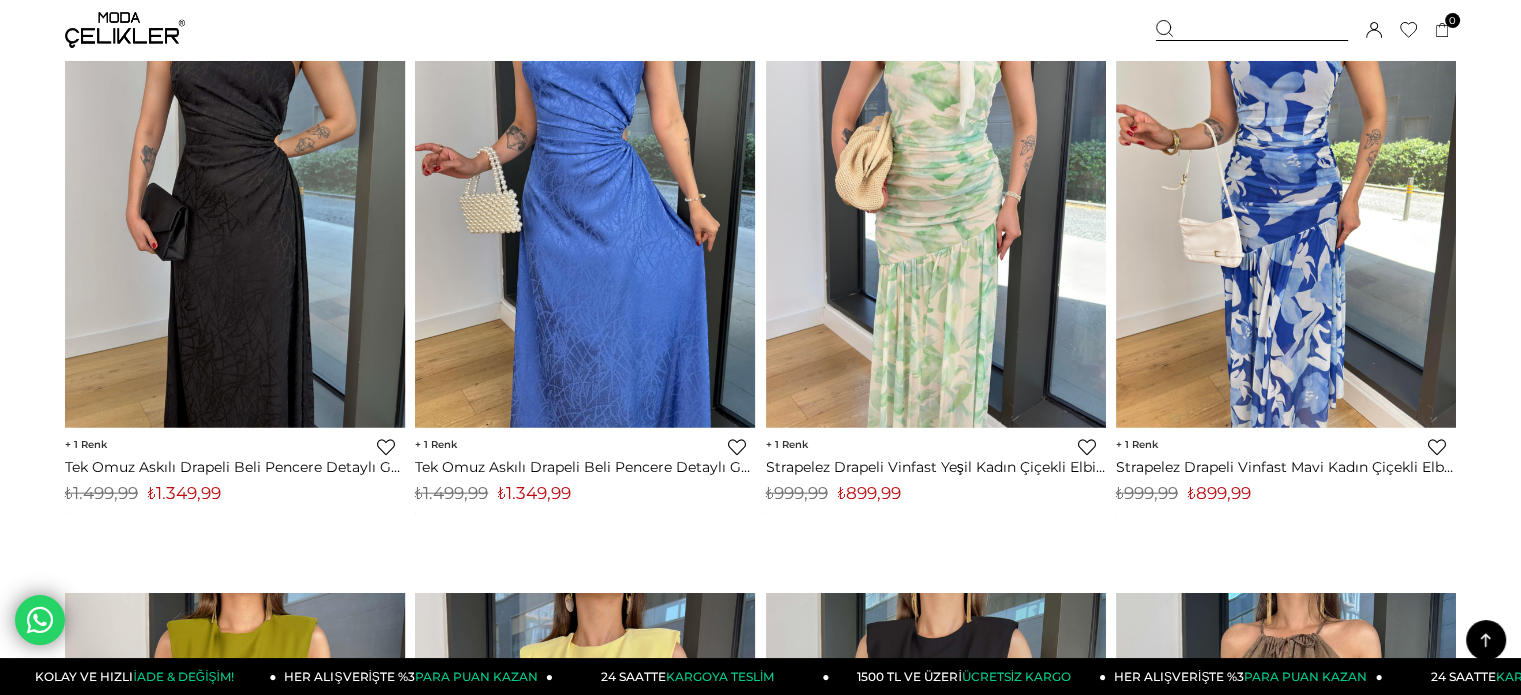 click on "Menü
Üye Girişi
Üye Ol
Hesabım
Çıkış Yap
Sepetim
Favorilerim
Yardım
Sepetim
0
Ürün
Sepetinizde ürün bulunmamaktadır.
Genel Toplam :
Sepetim
SİPARİŞİ TAMAMLA
Üye Girişi
Üye Ol
Google İle Bağlan
Anasayfa
***" at bounding box center (760, 1930) 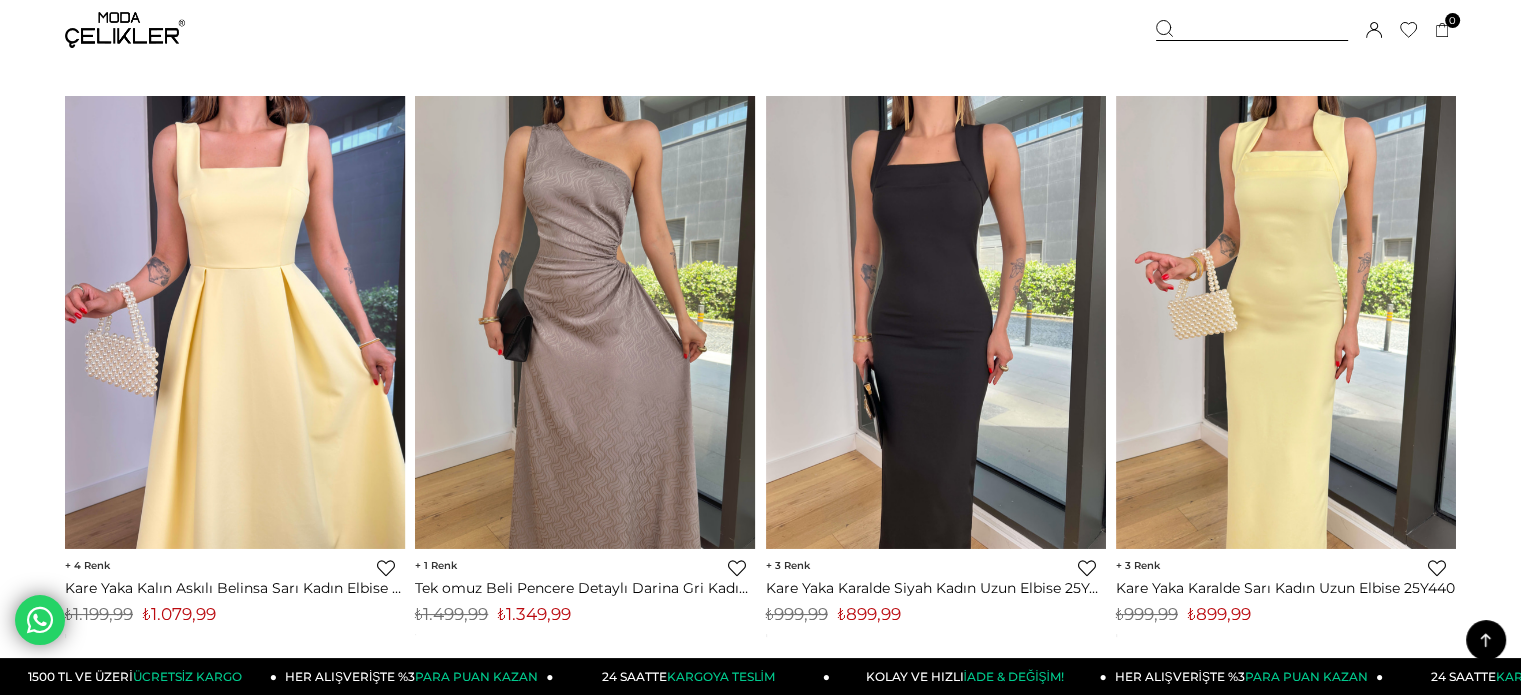 scroll, scrollTop: 7640, scrollLeft: 0, axis: vertical 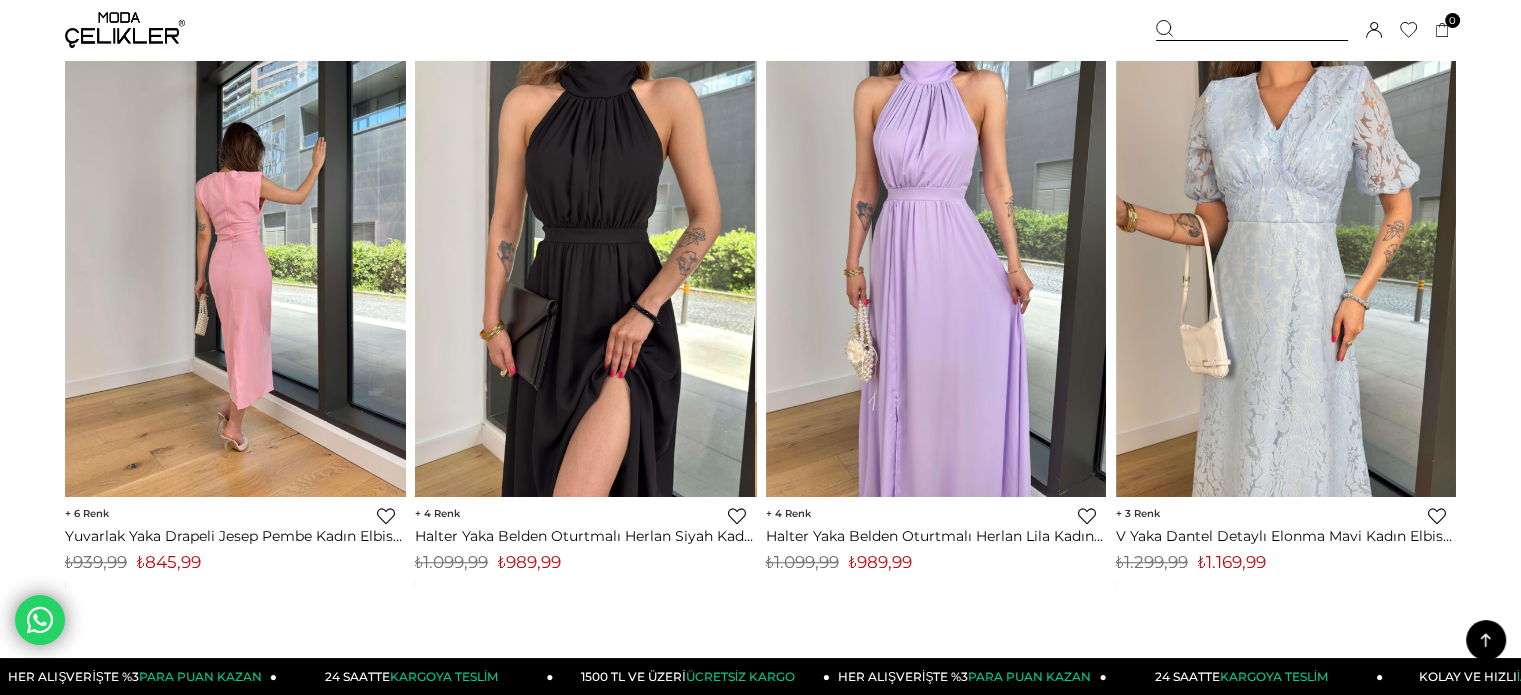 drag, startPoint x: 530, startPoint y: 530, endPoint x: 565, endPoint y: 371, distance: 162.80664 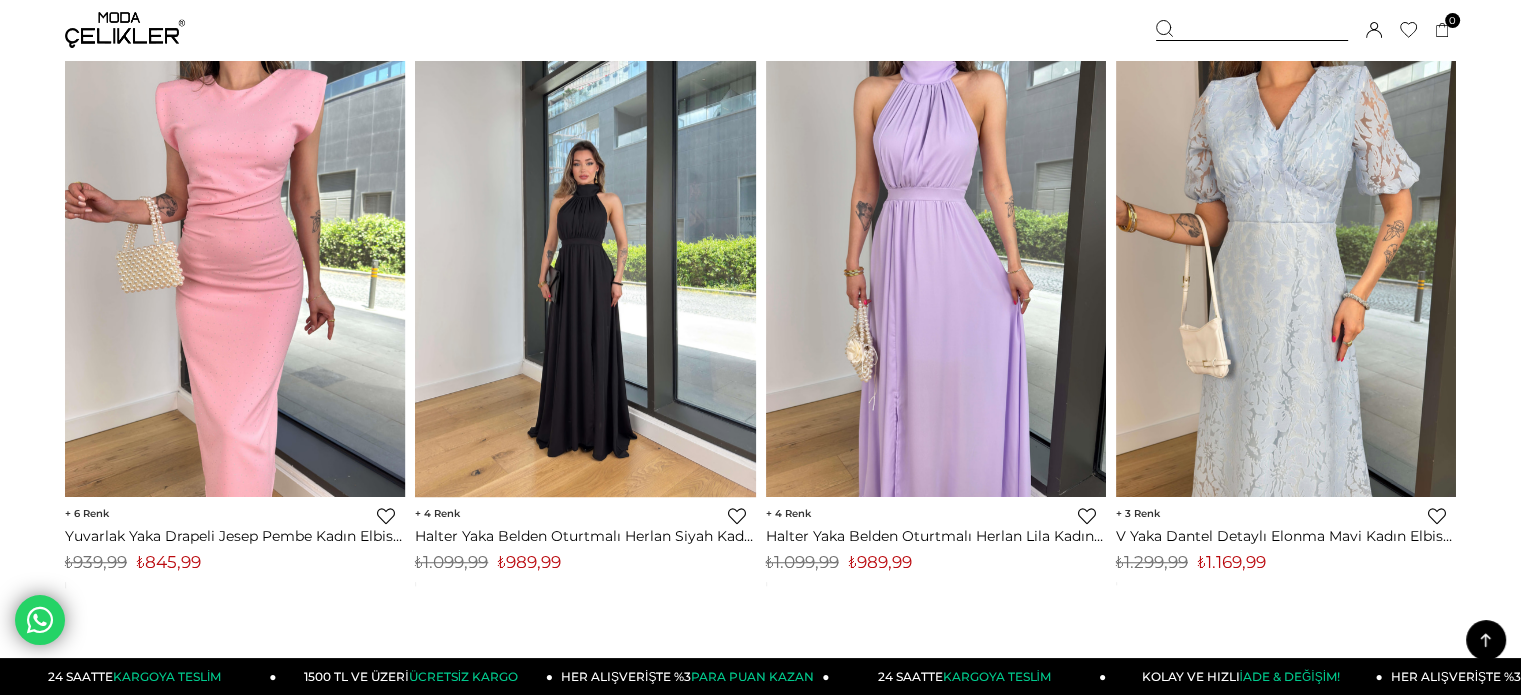 drag, startPoint x: 565, startPoint y: 371, endPoint x: 692, endPoint y: 625, distance: 283.98062 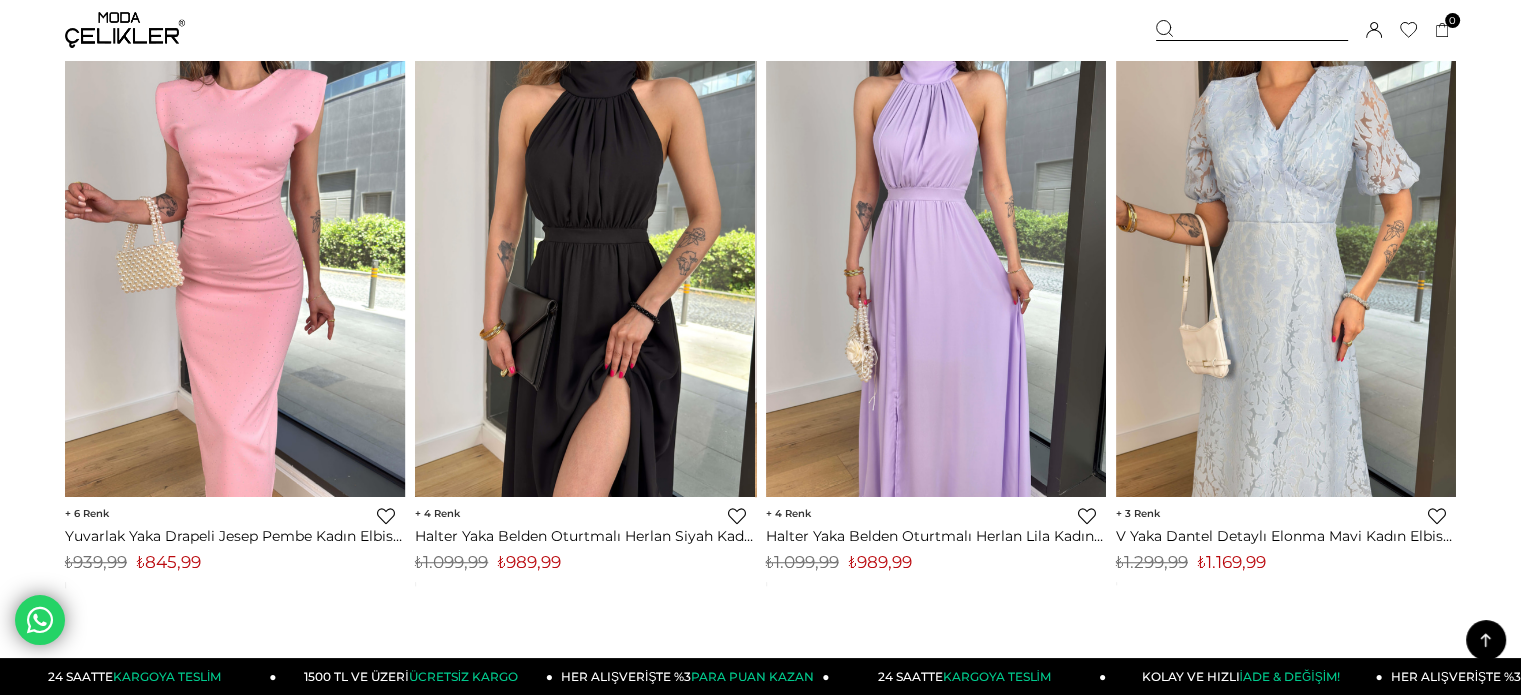 drag, startPoint x: 596, startPoint y: 531, endPoint x: 443, endPoint y: 551, distance: 154.30165 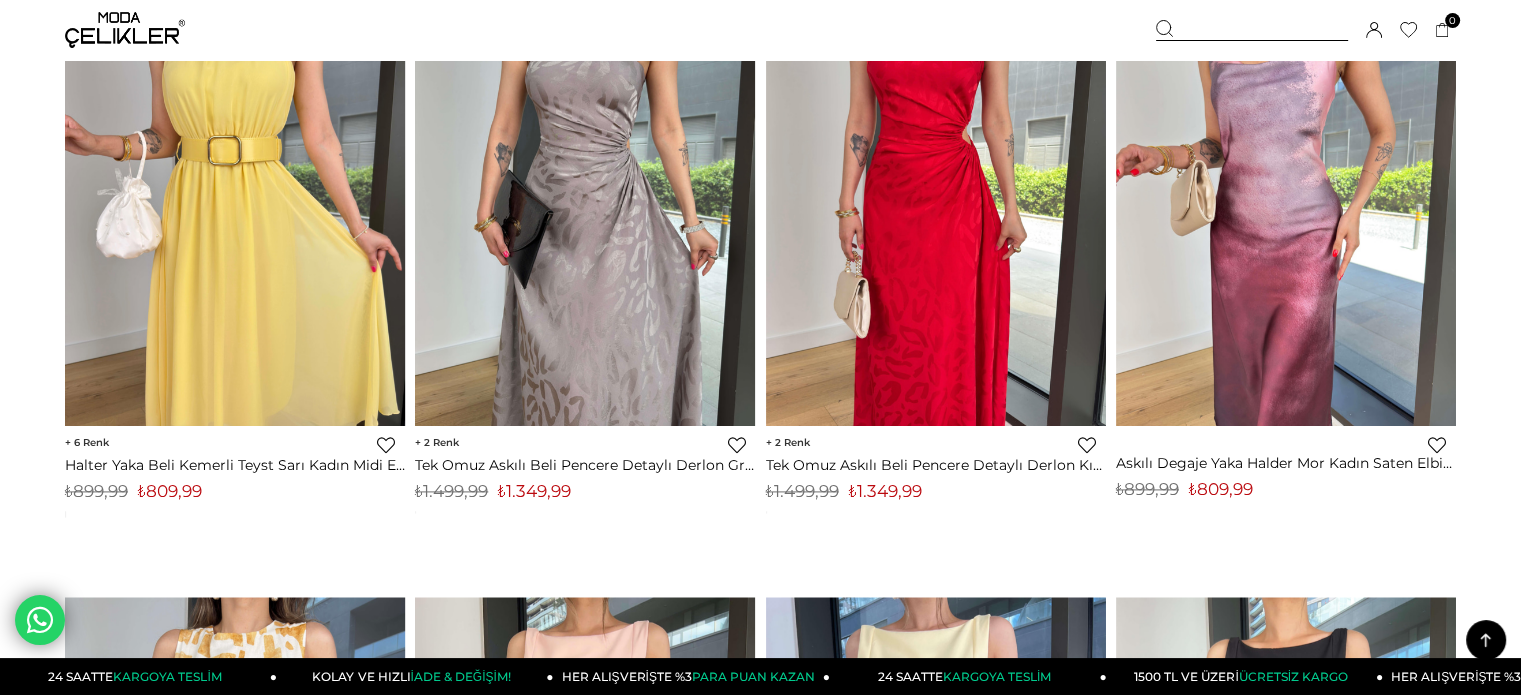 scroll, scrollTop: 10240, scrollLeft: 0, axis: vertical 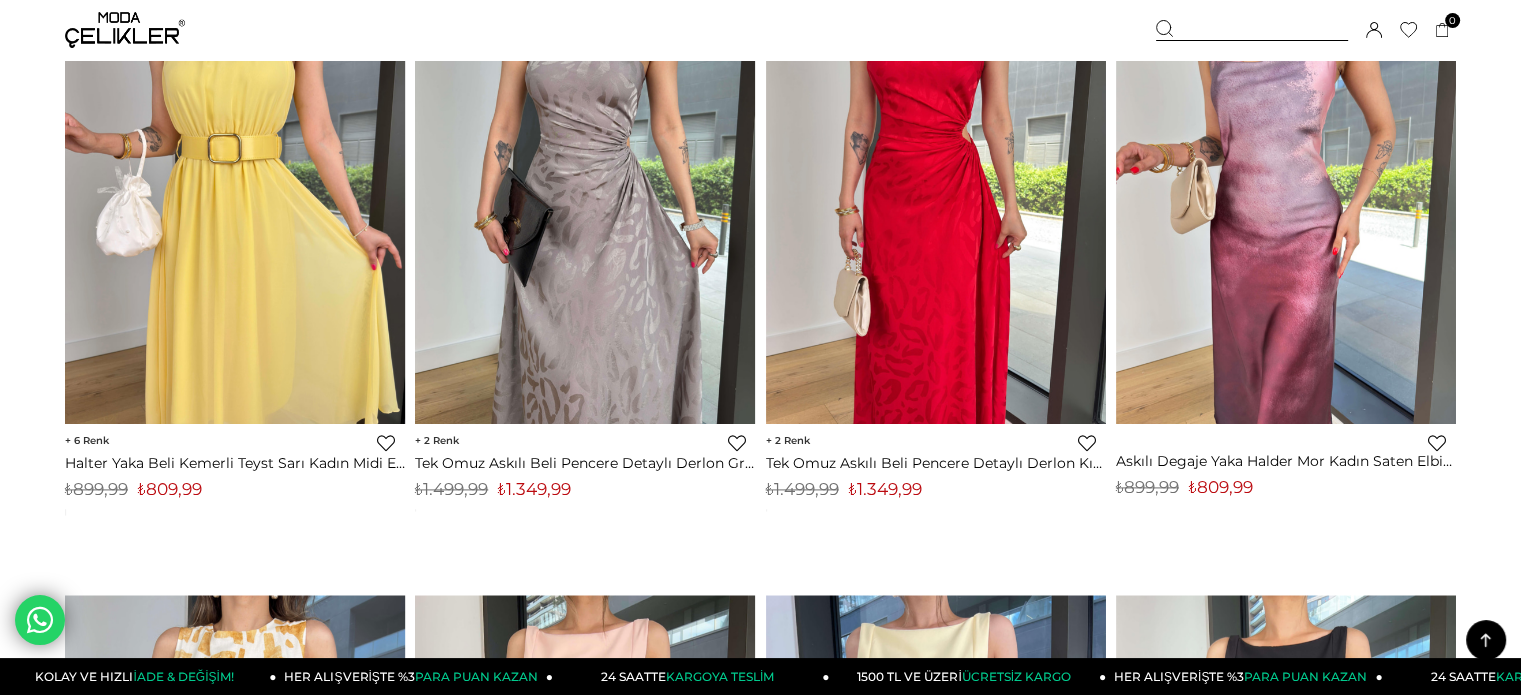 drag, startPoint x: 258, startPoint y: 466, endPoint x: 5, endPoint y: 339, distance: 283.08655 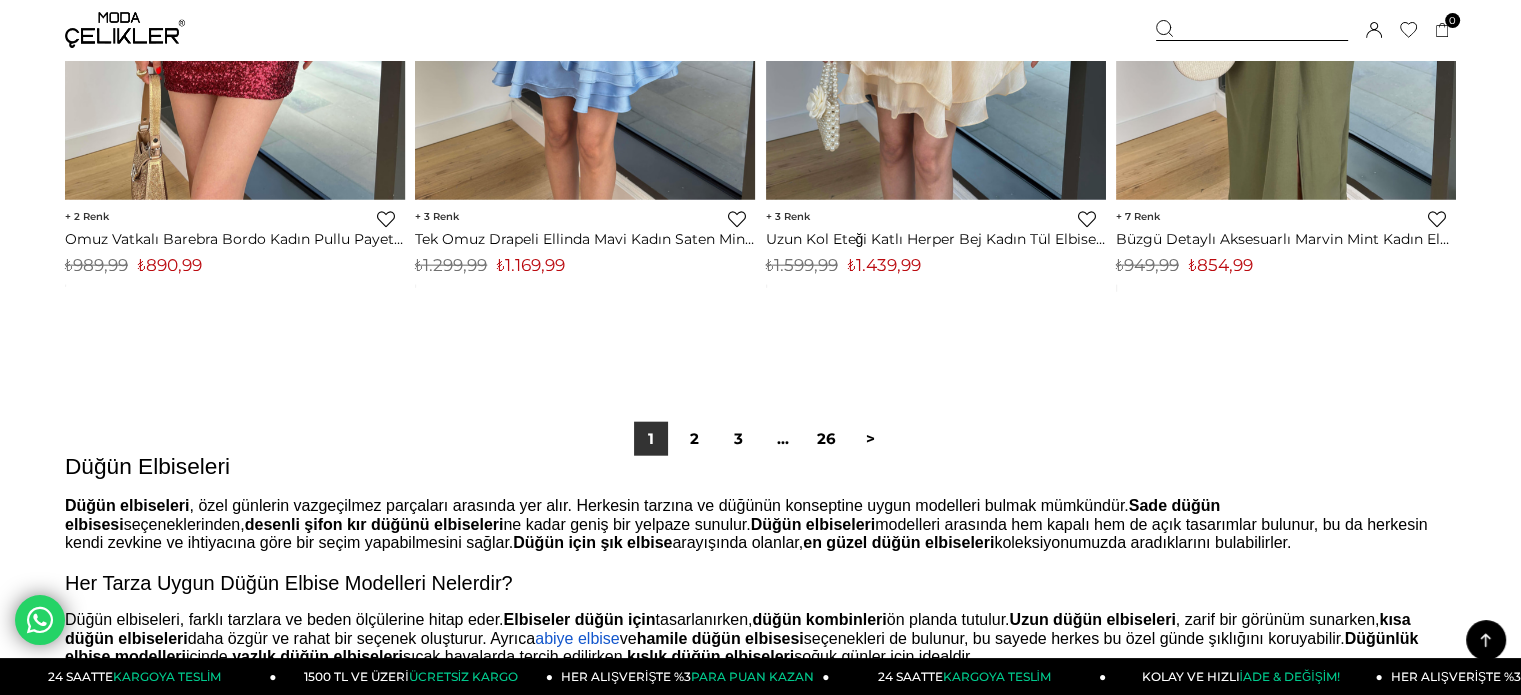 scroll, scrollTop: 12400, scrollLeft: 0, axis: vertical 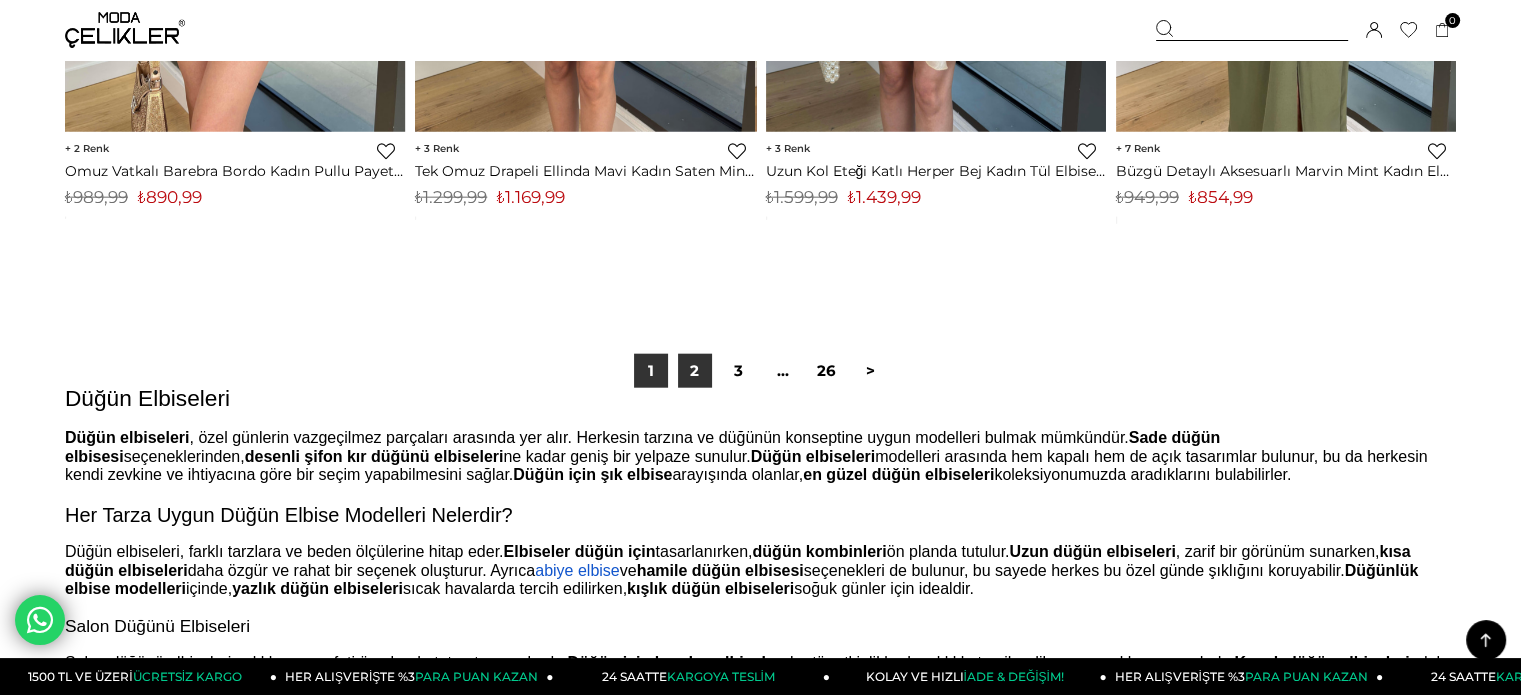 click on "2" at bounding box center (695, 371) 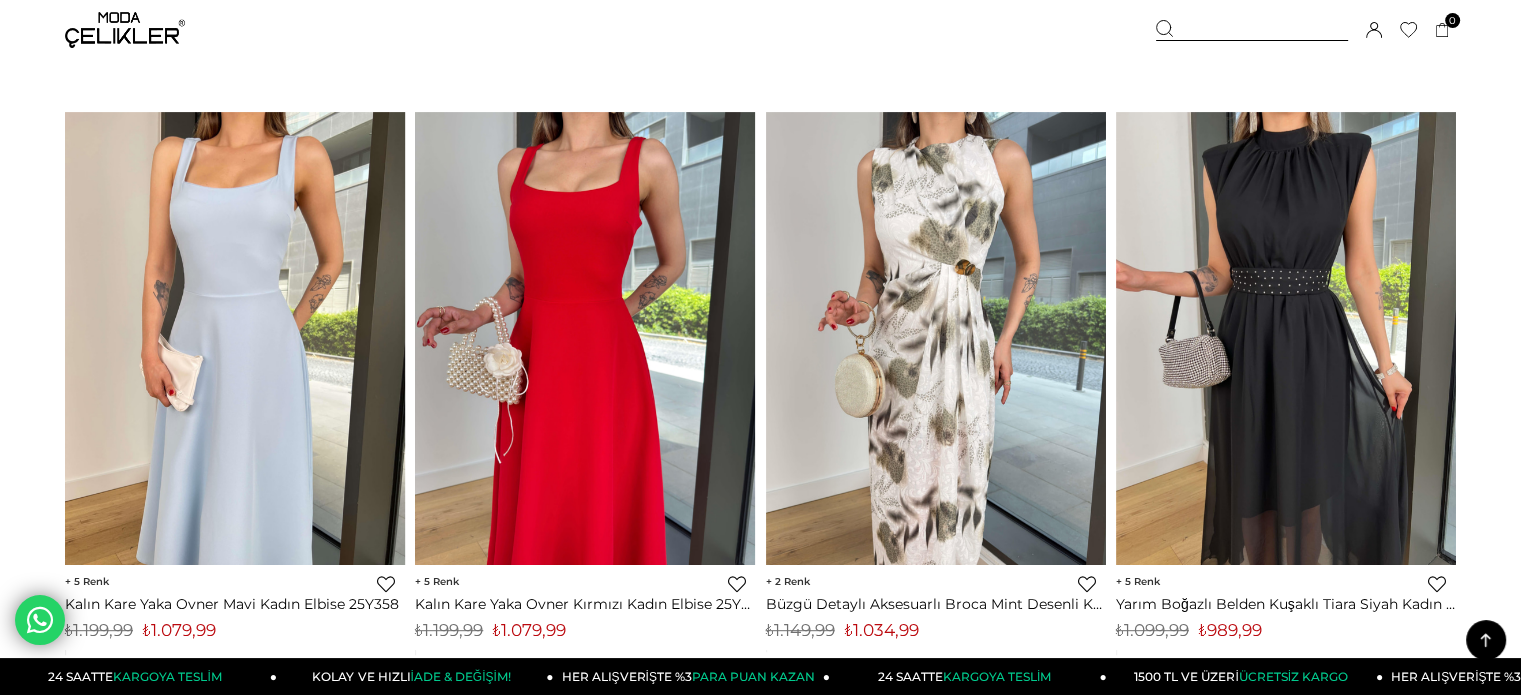 scroll, scrollTop: 800, scrollLeft: 0, axis: vertical 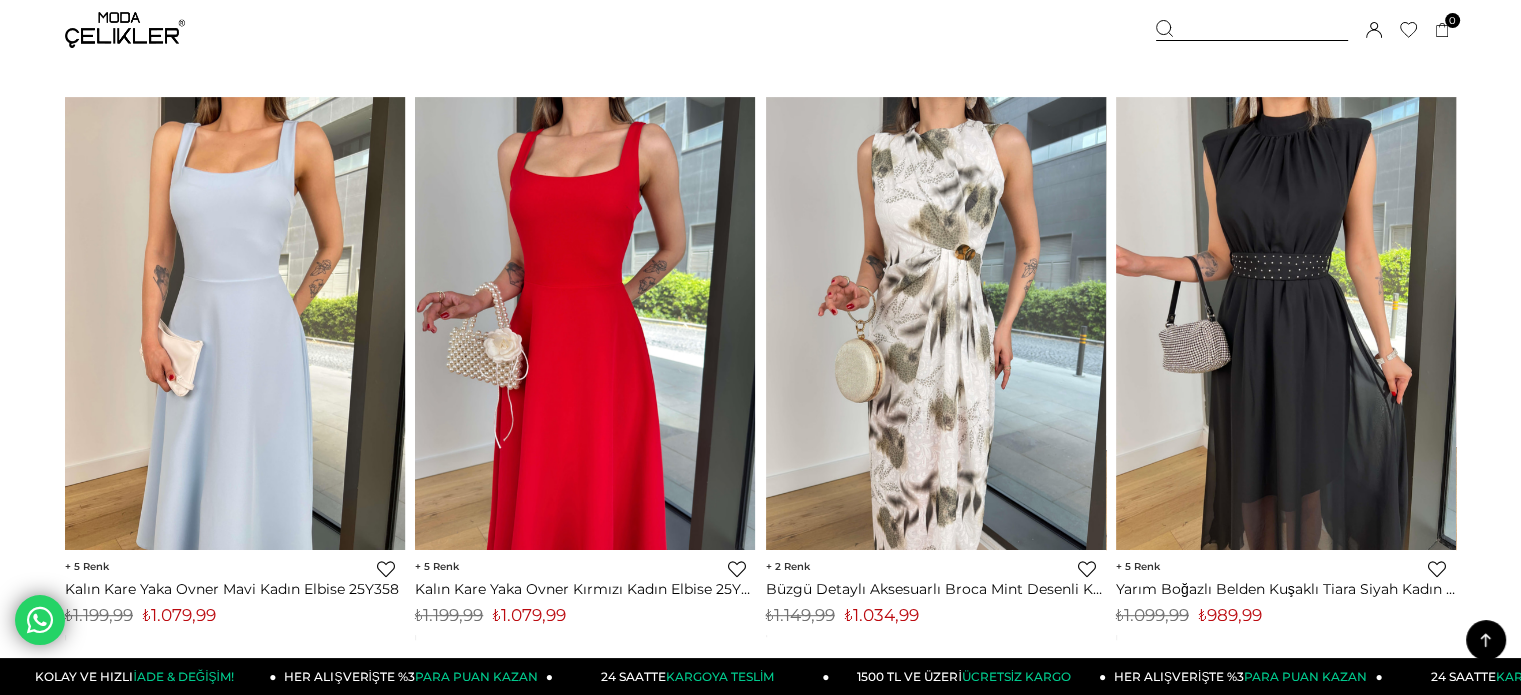 drag, startPoint x: 1340, startPoint y: 591, endPoint x: 1327, endPoint y: 659, distance: 69.2315 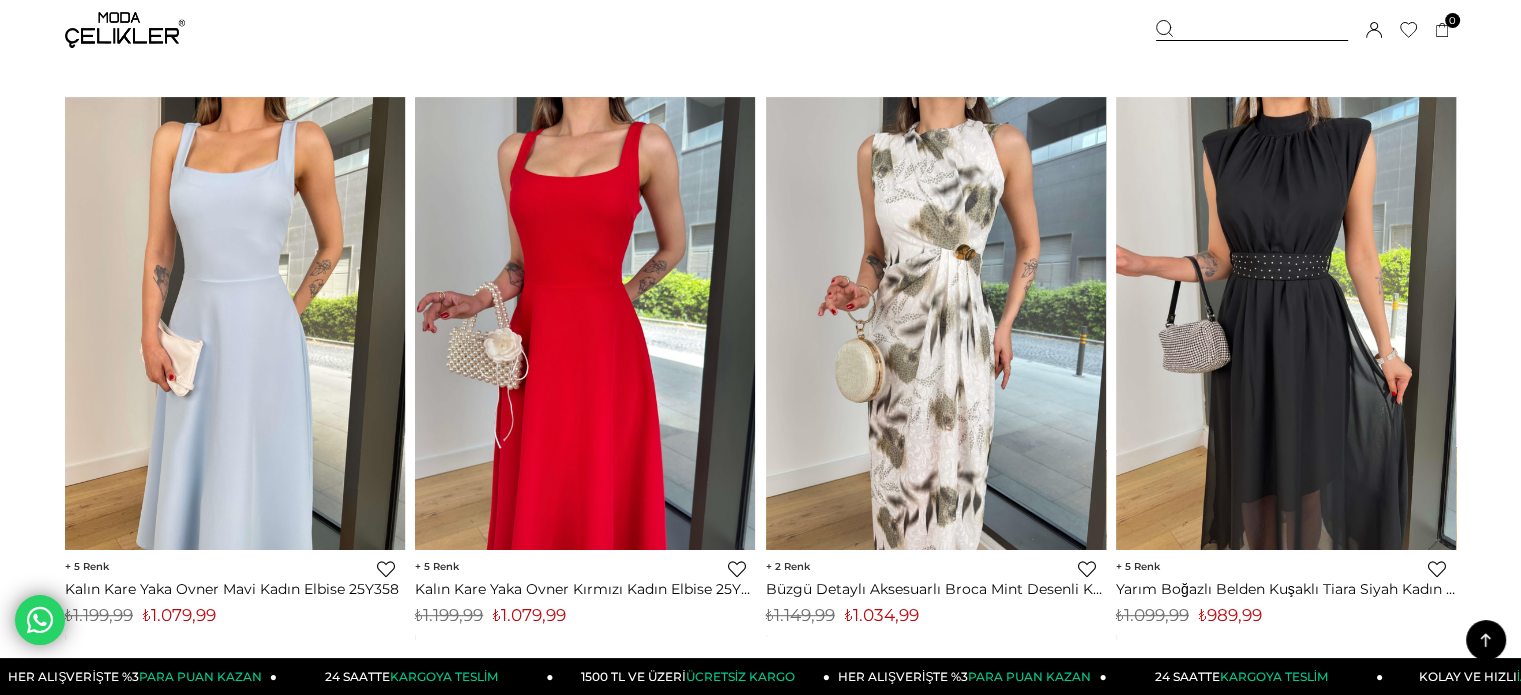 drag, startPoint x: 1161, startPoint y: 584, endPoint x: 1175, endPoint y: 596, distance: 18.439089 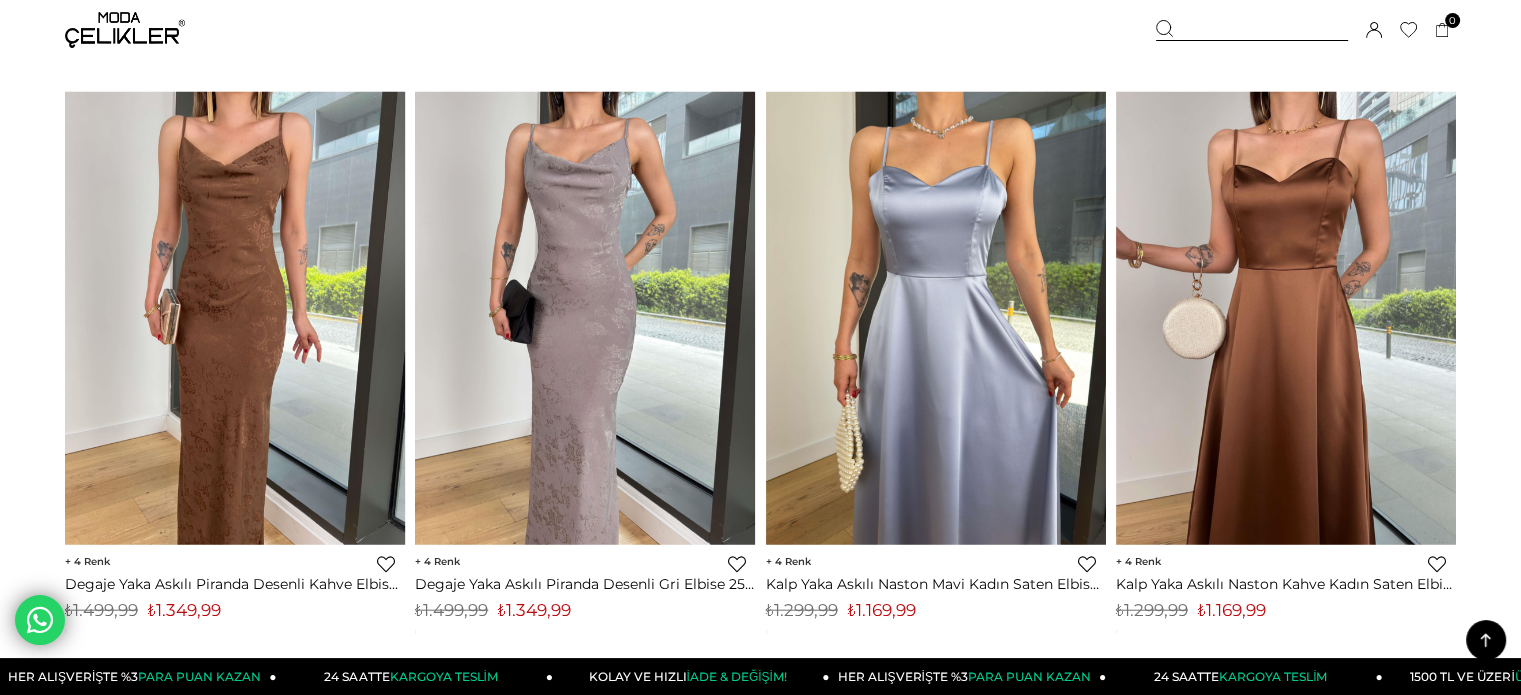scroll, scrollTop: 4560, scrollLeft: 0, axis: vertical 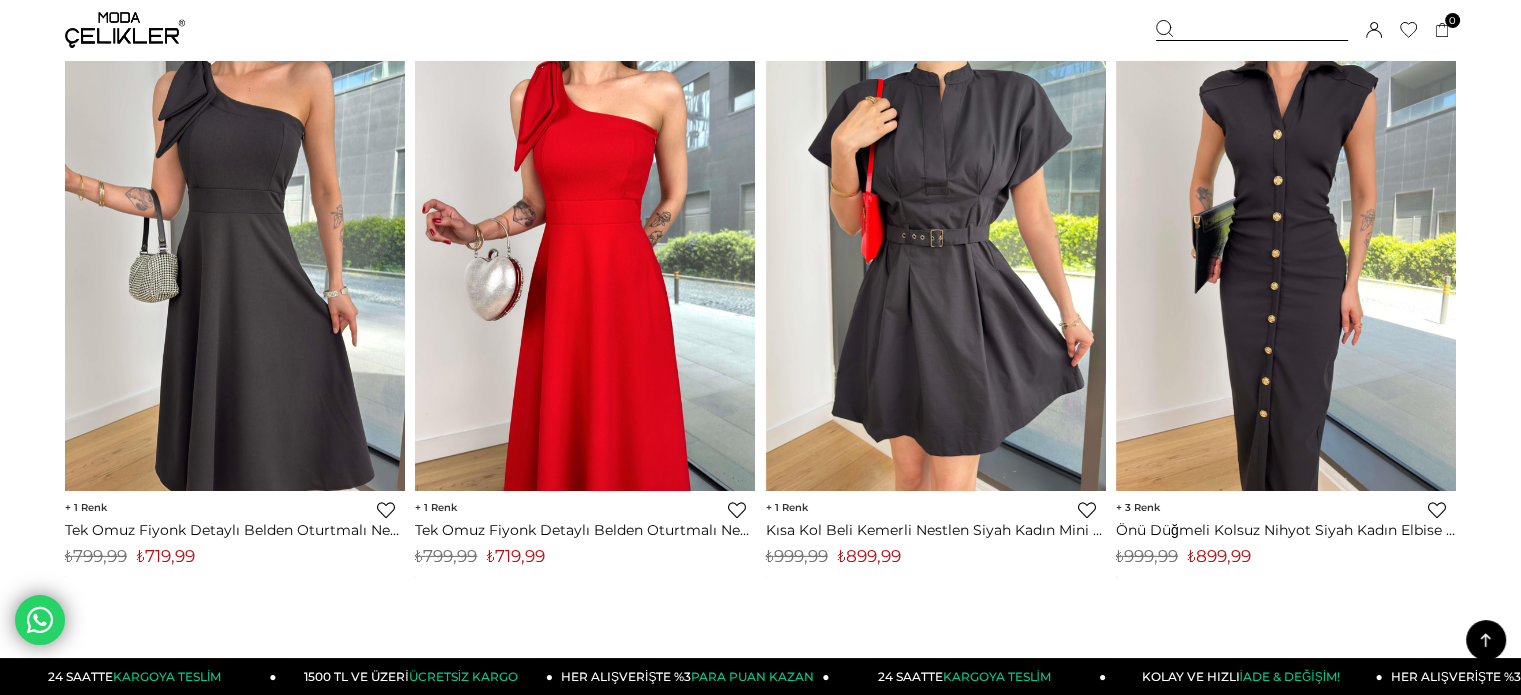 drag, startPoint x: 200, startPoint y: 526, endPoint x: 0, endPoint y: 548, distance: 201.20636 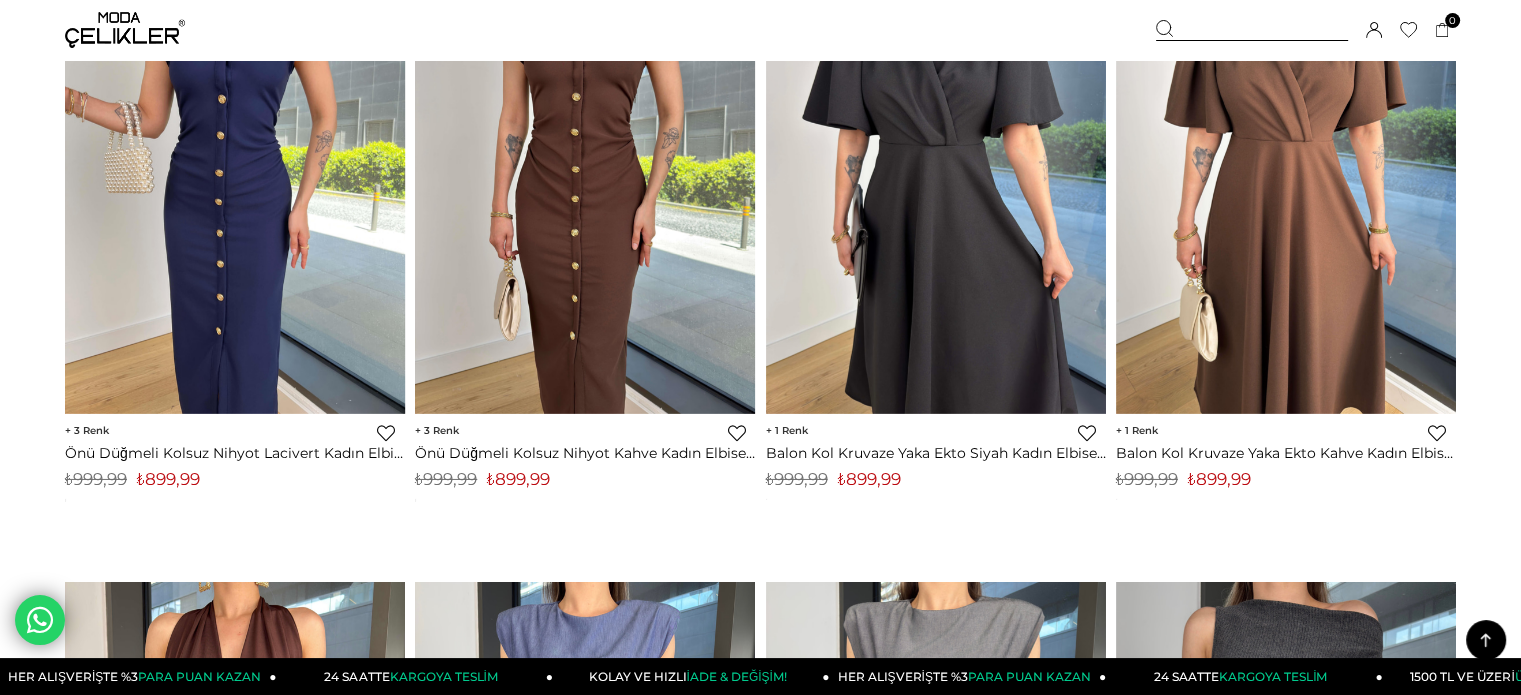 scroll, scrollTop: 6560, scrollLeft: 0, axis: vertical 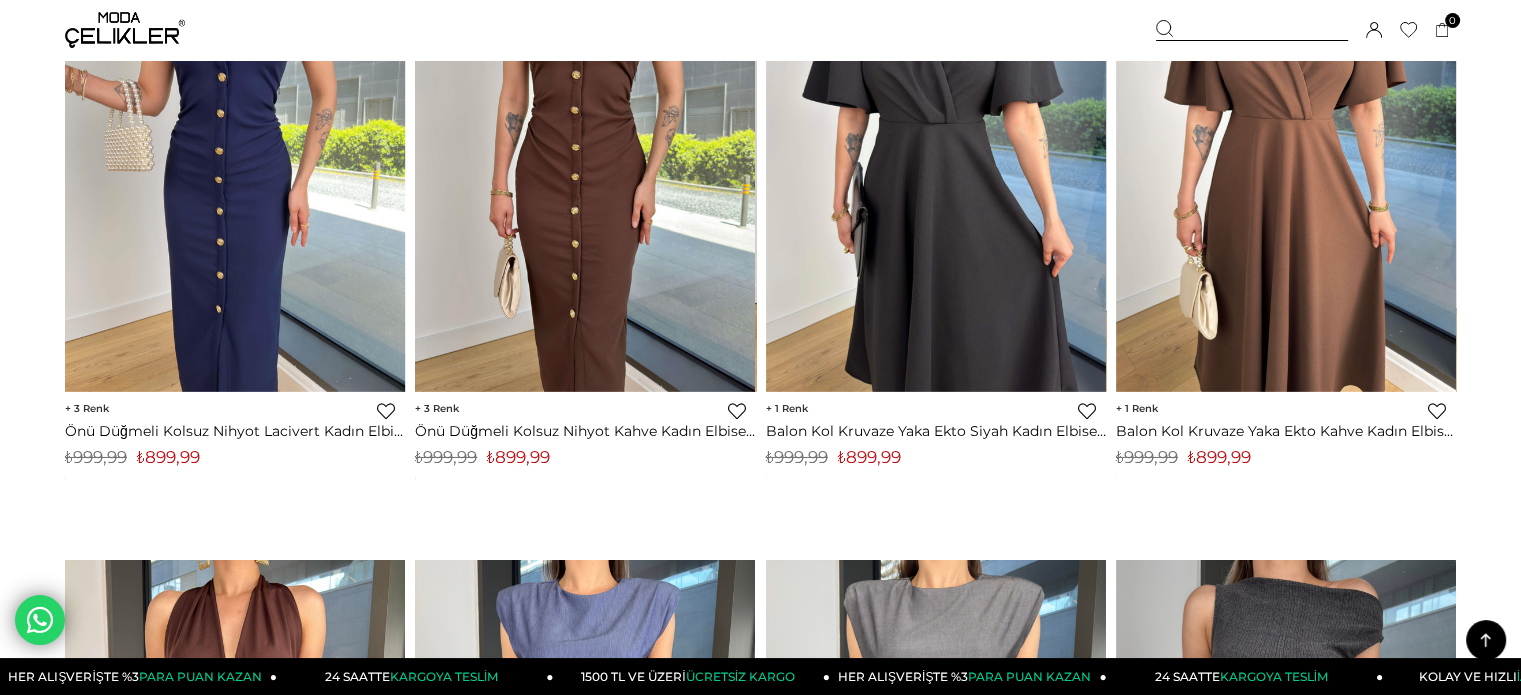 drag, startPoint x: 1250, startPoint y: 423, endPoint x: 689, endPoint y: 32, distance: 683.81433 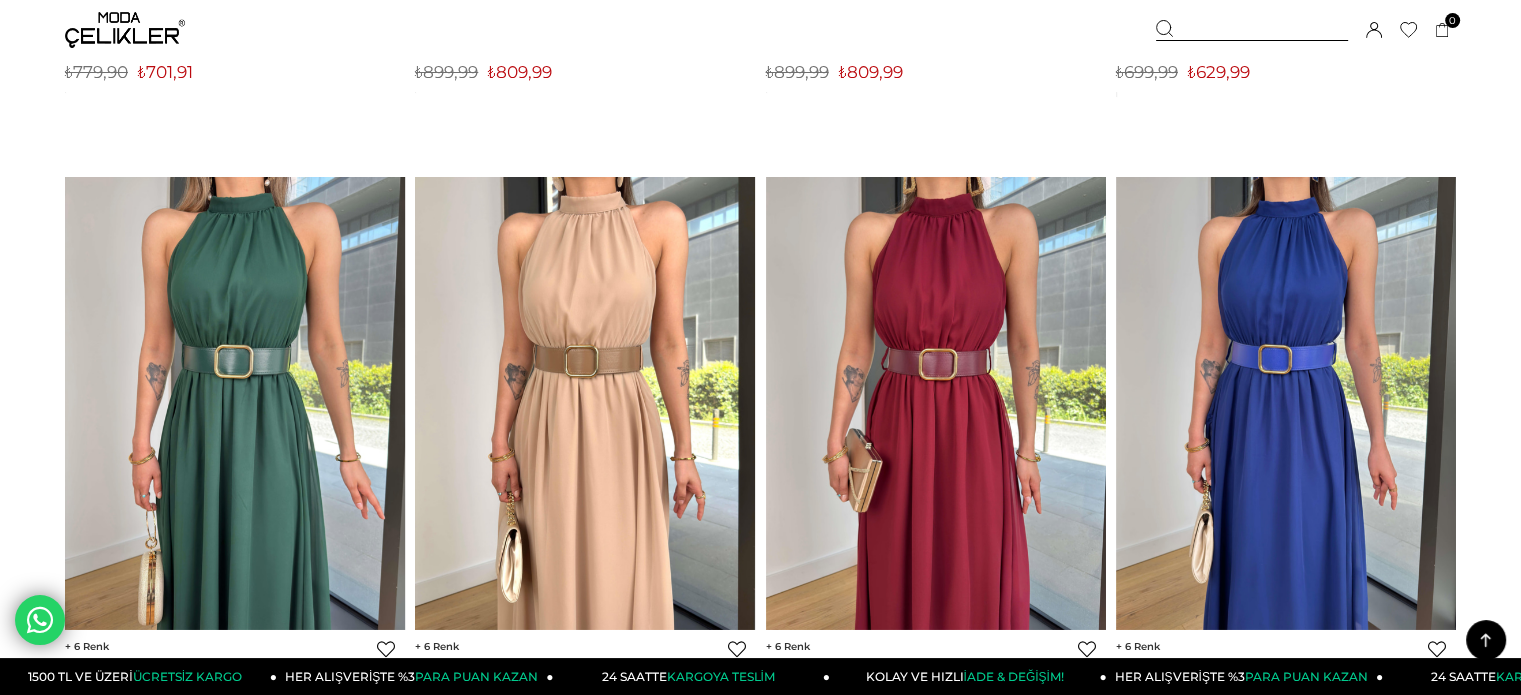scroll, scrollTop: 7640, scrollLeft: 0, axis: vertical 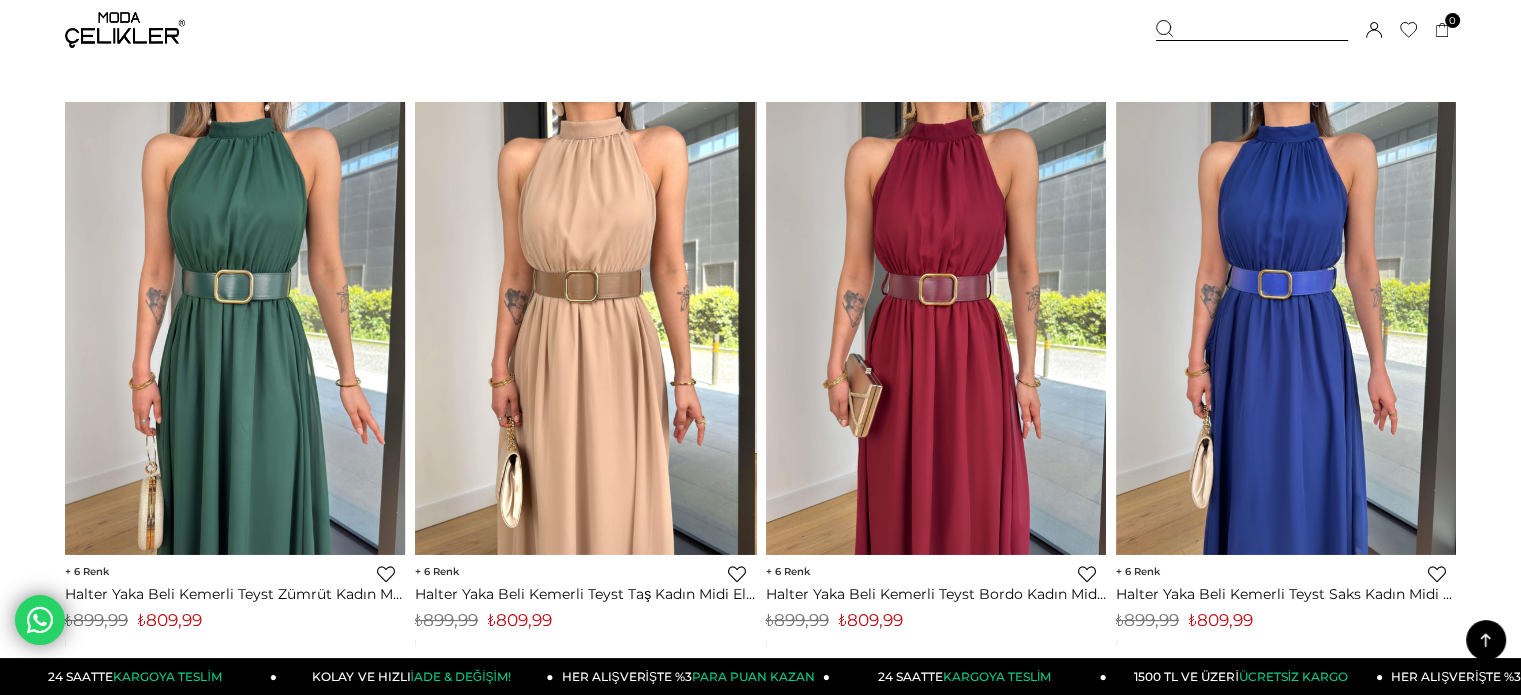 drag, startPoint x: 552, startPoint y: 593, endPoint x: 564, endPoint y: 585, distance: 14.422205 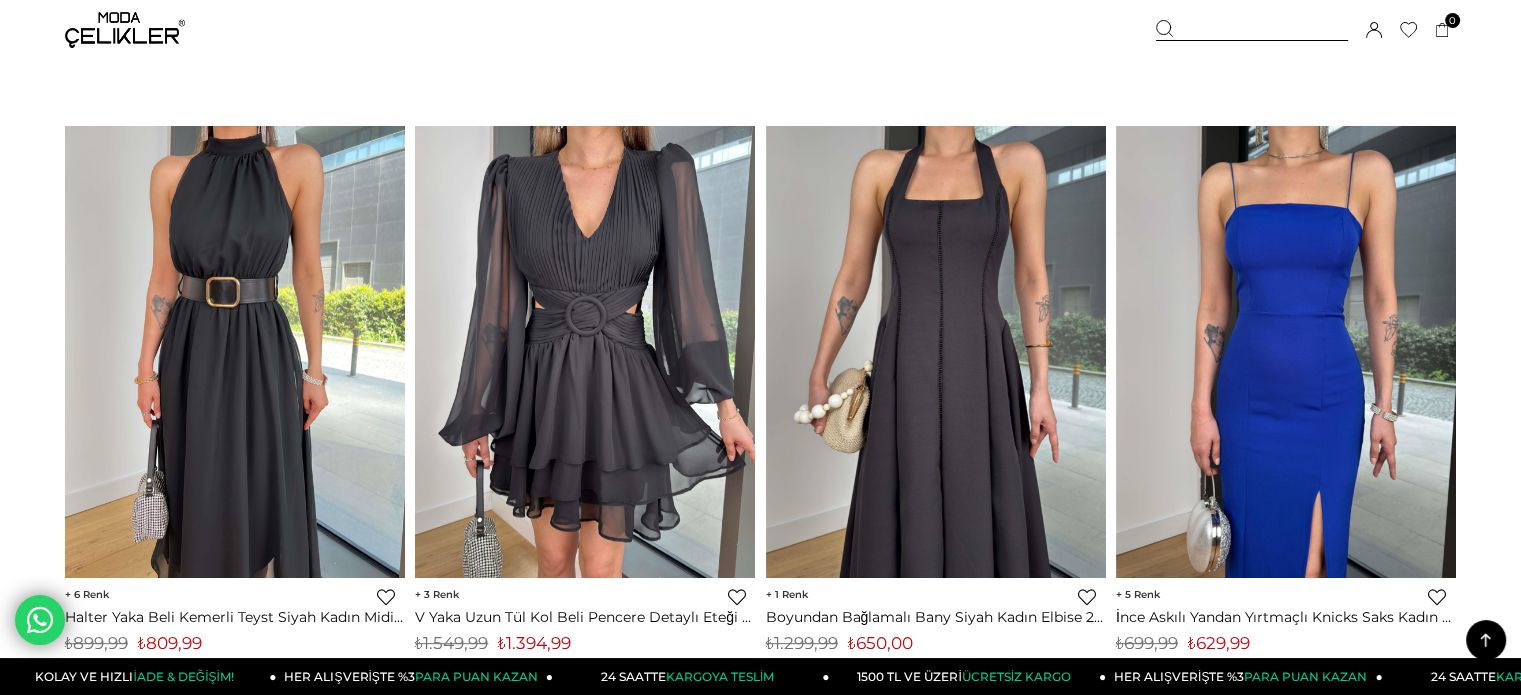scroll, scrollTop: 8280, scrollLeft: 0, axis: vertical 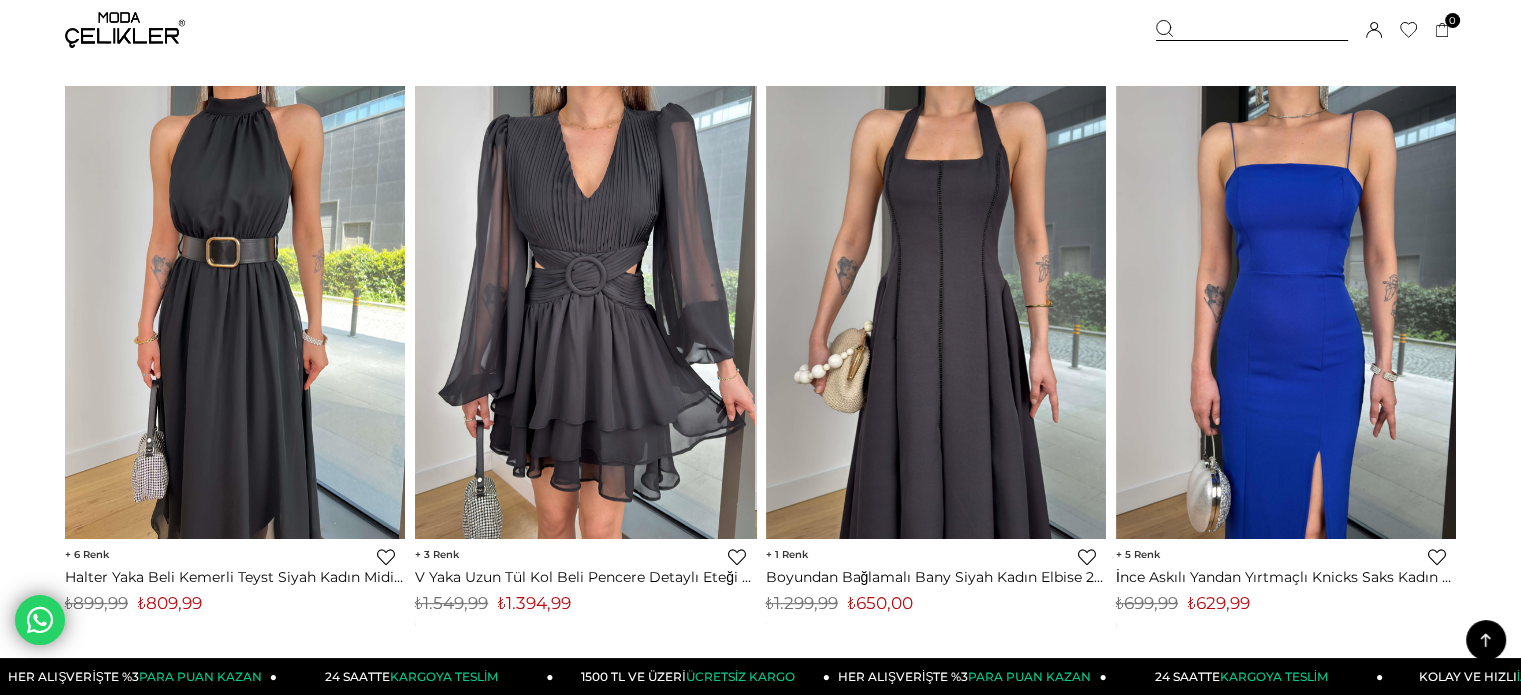 drag, startPoint x: 616, startPoint y: 579, endPoint x: 523, endPoint y: 575, distance: 93.08598 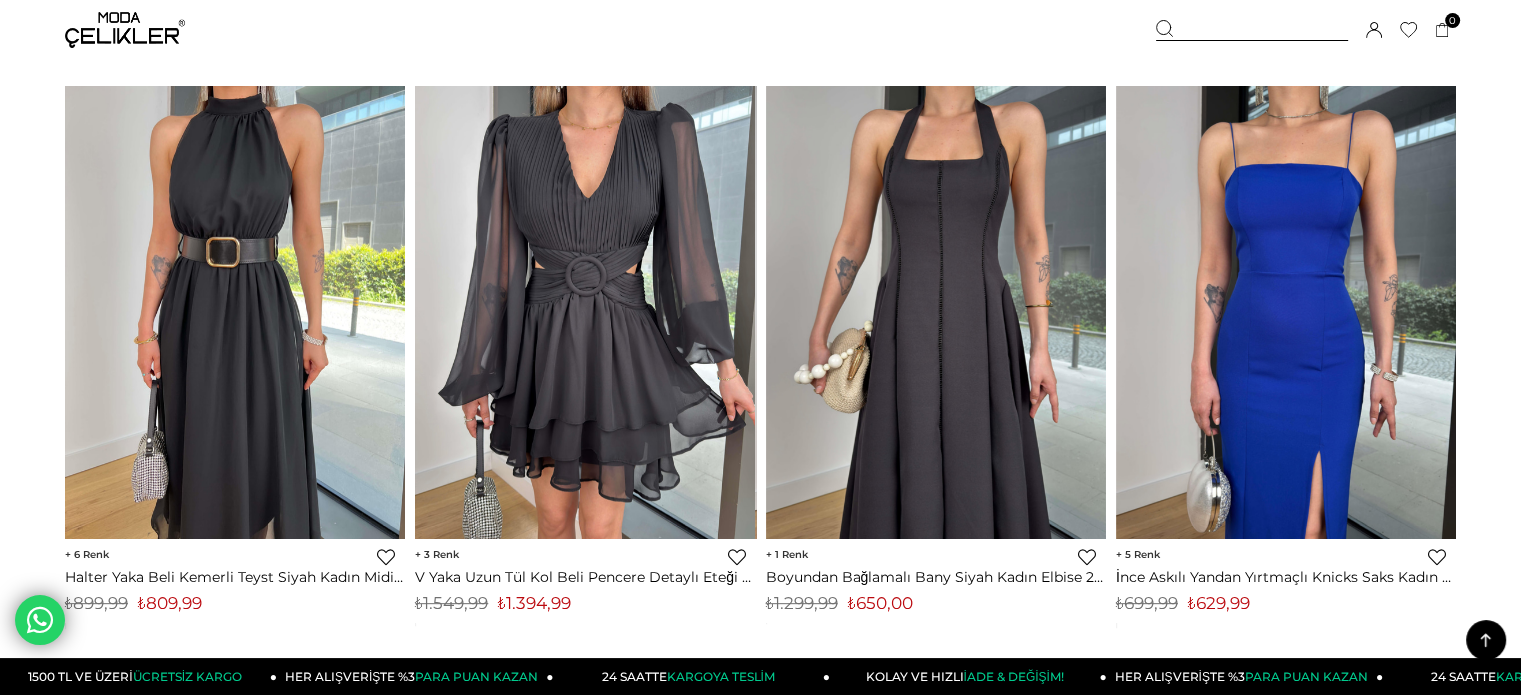click on "Menü
Üye Girişi
Üye Ol
Hesabım
Çıkış Yap
Sepetim
Favorilerim
Yardım
Sepetim
0
Ürün
Sepetinizde ürün bulunmamaktadır.
Genel Toplam :
Sepetim
SİPARİŞİ TAMAMLA
Üye Girişi
Üye Ol
Google İle Bağlan
Anasayfa
***" at bounding box center [760, -1702] 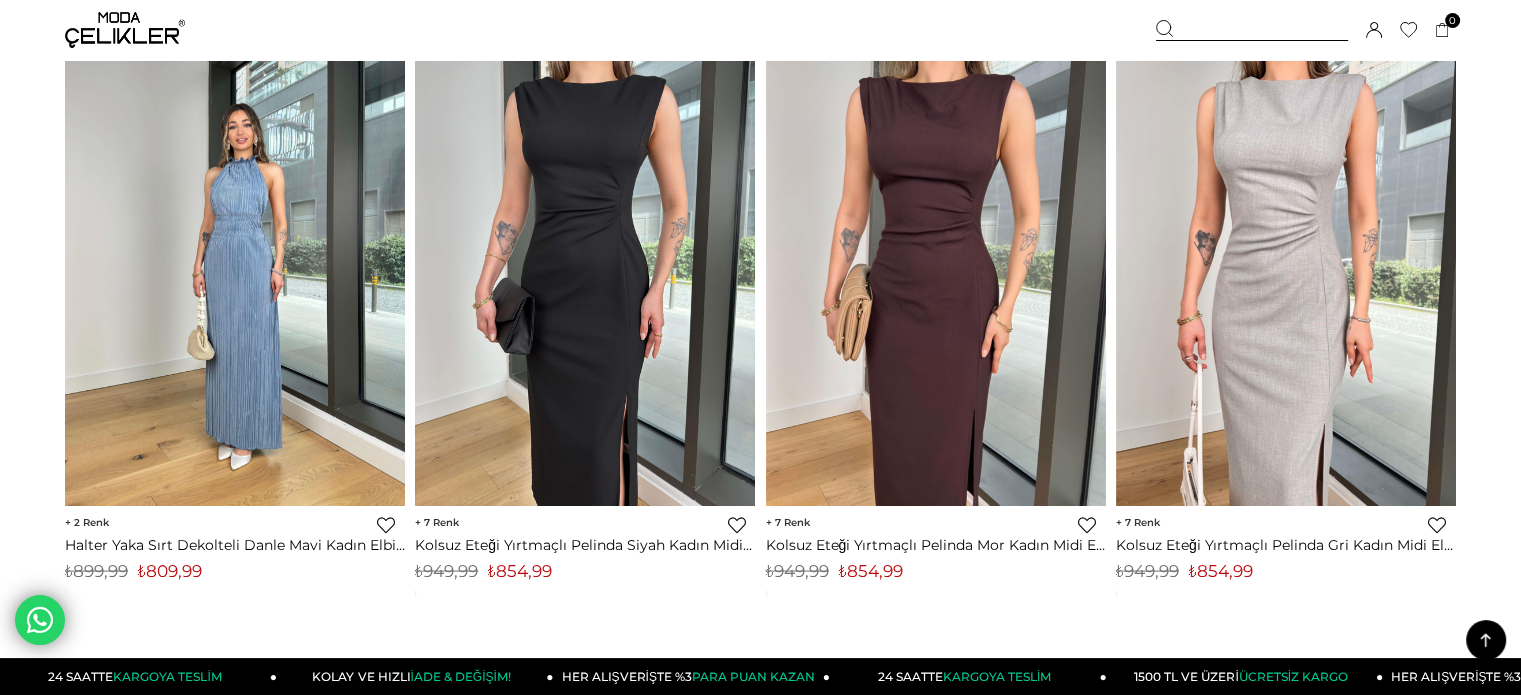 scroll, scrollTop: 11440, scrollLeft: 0, axis: vertical 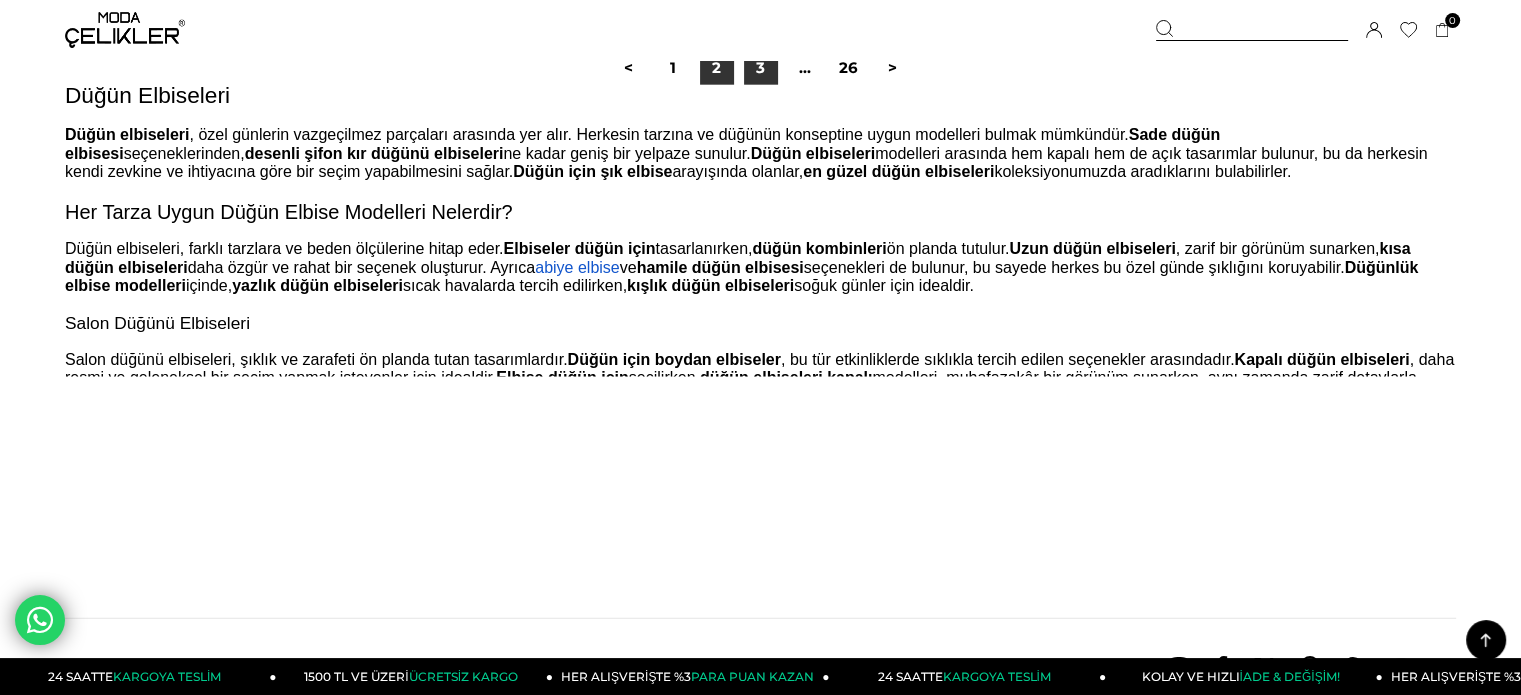 click on "3" at bounding box center [761, 68] 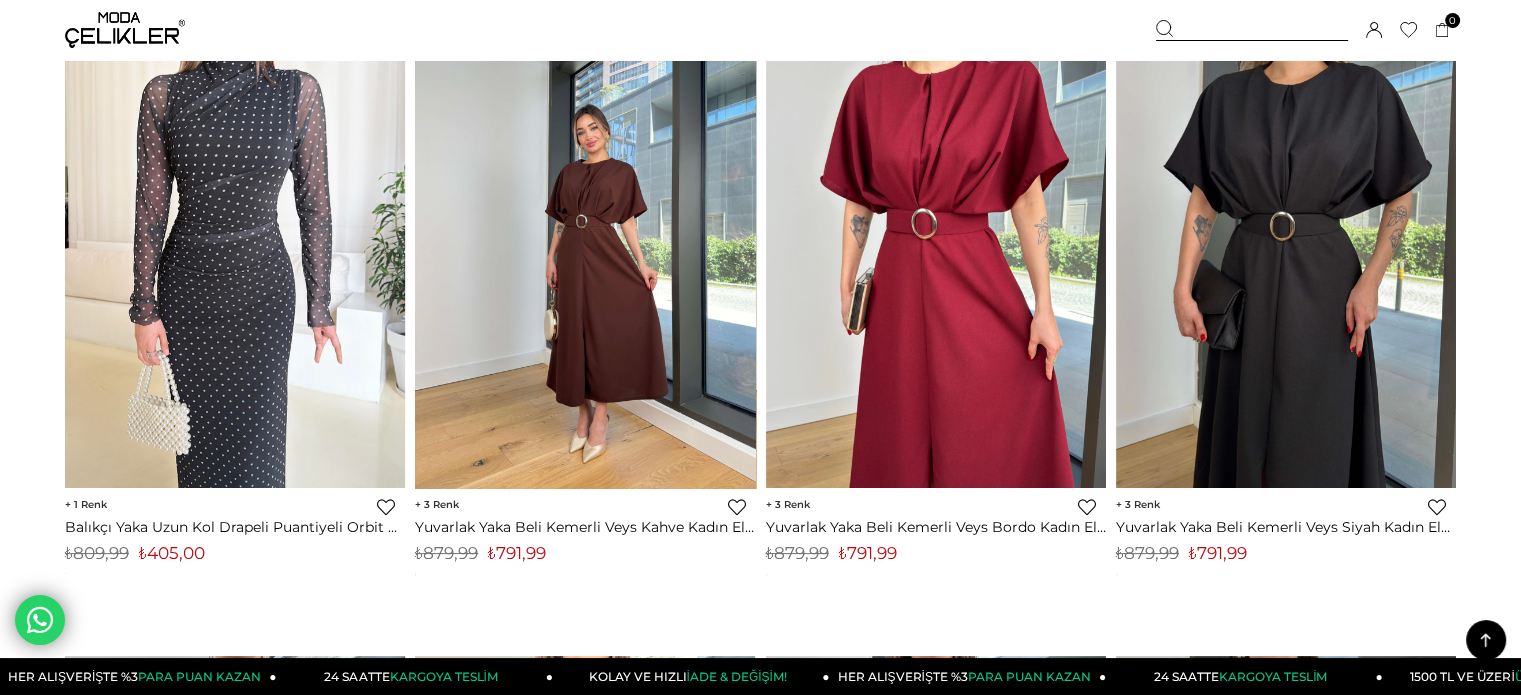 scroll, scrollTop: 80, scrollLeft: 0, axis: vertical 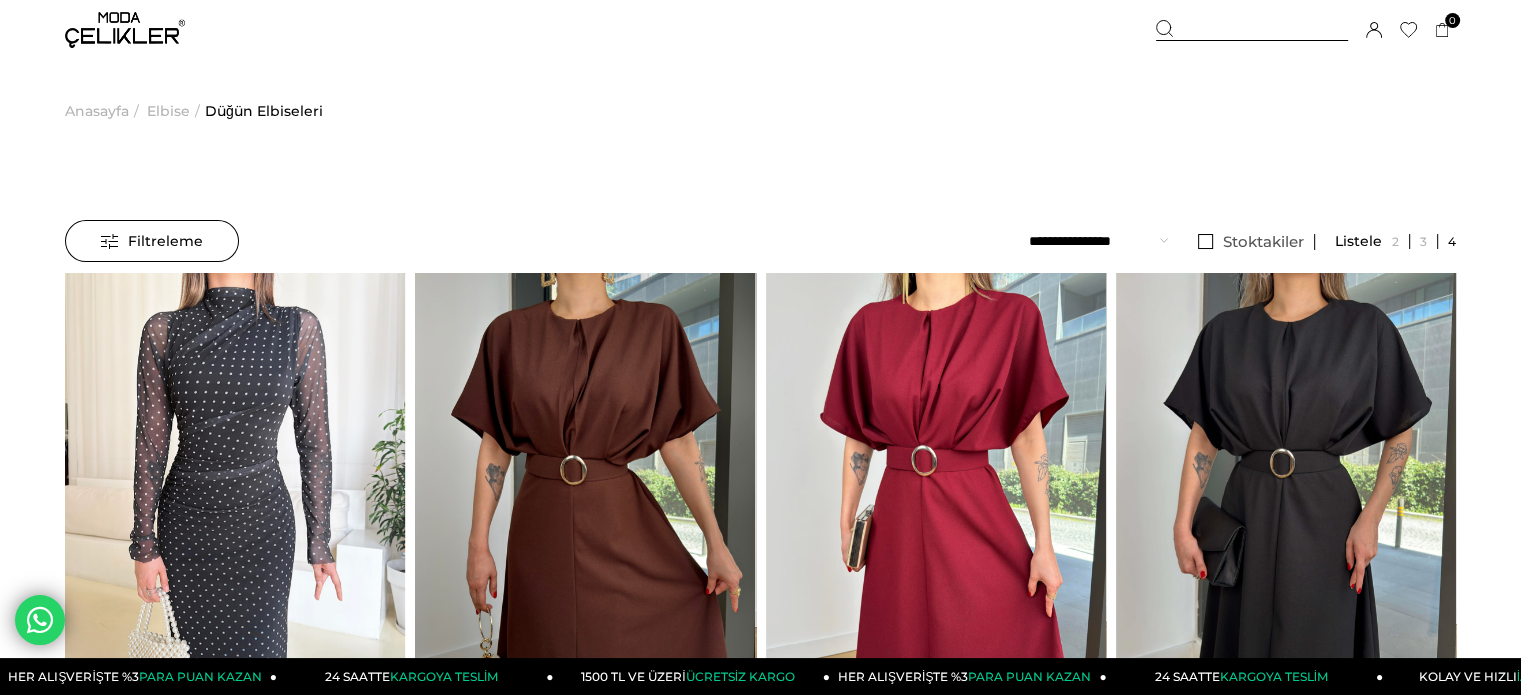 click on "Filtreleme" at bounding box center (152, 241) 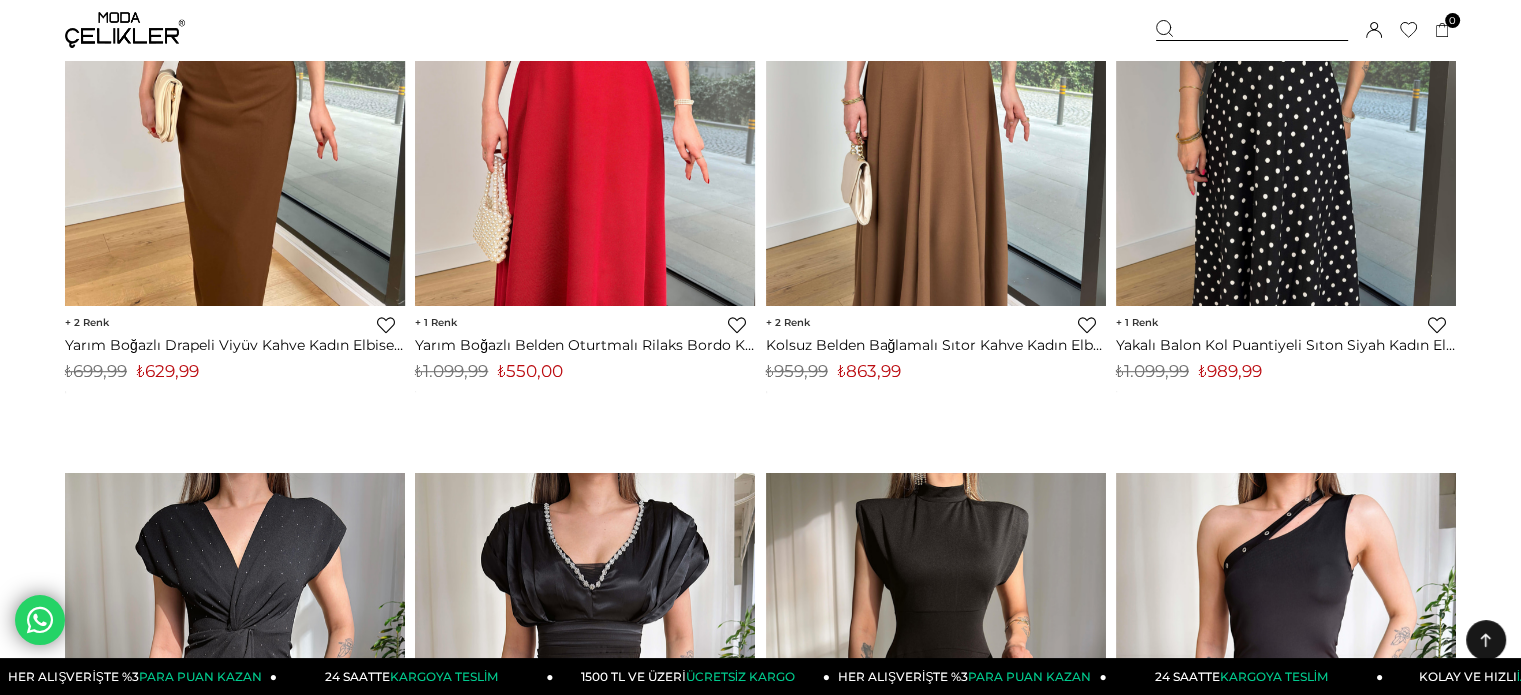 scroll, scrollTop: 1247, scrollLeft: 0, axis: vertical 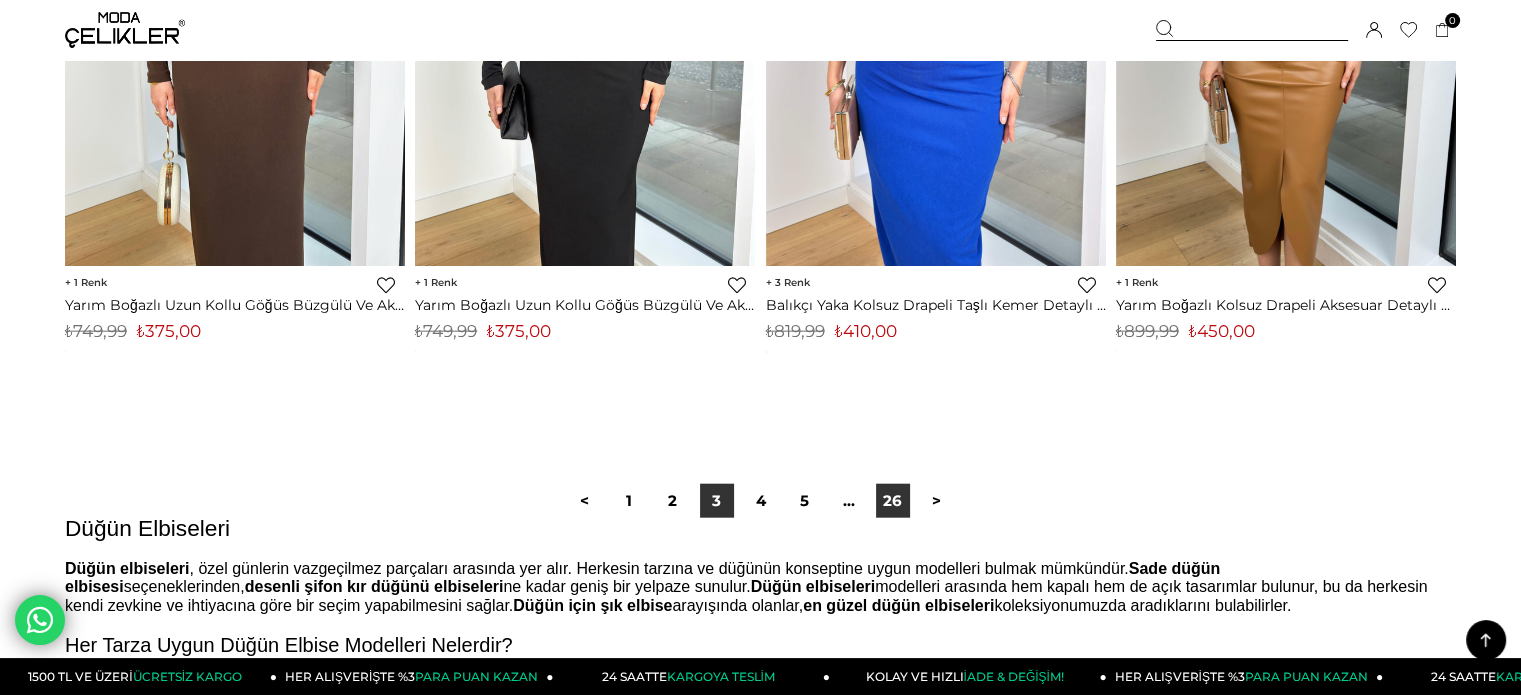 click on "26" at bounding box center (893, 501) 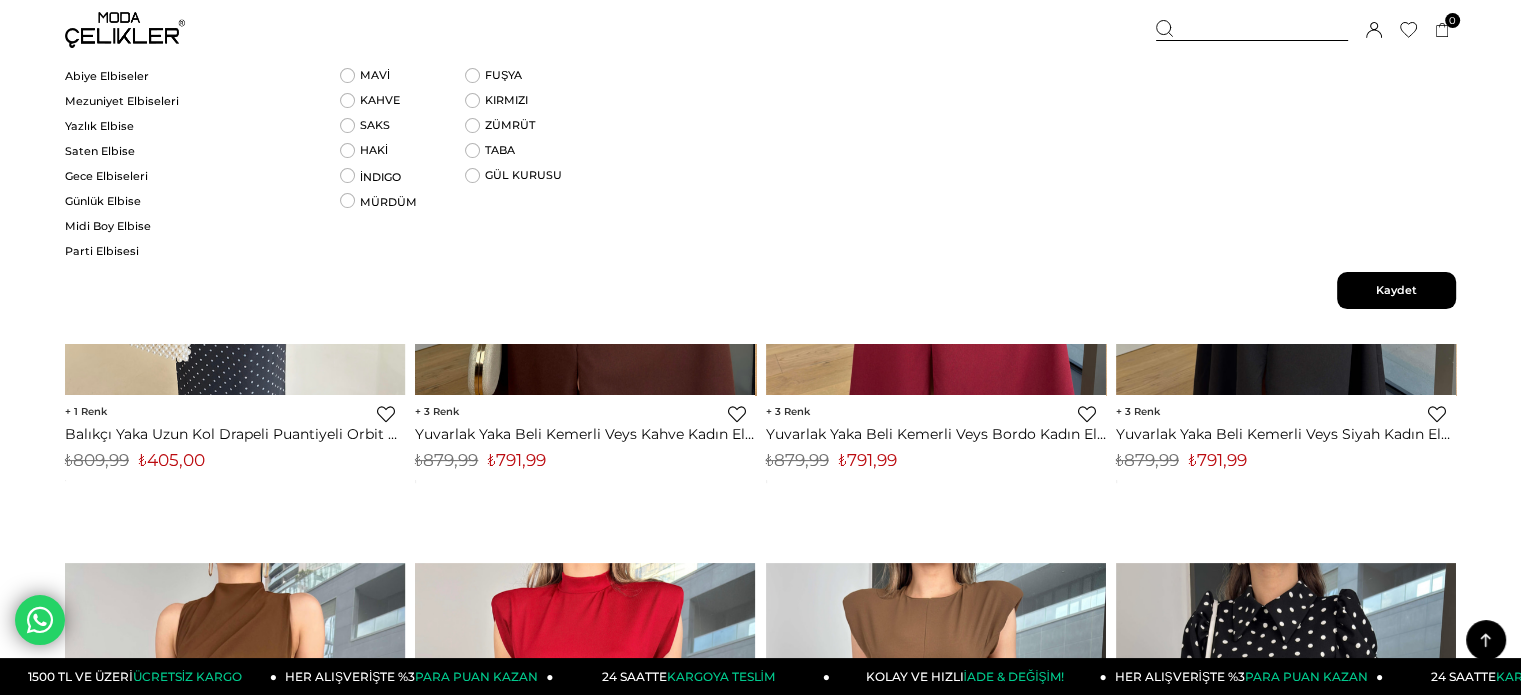 scroll, scrollTop: 0, scrollLeft: 0, axis: both 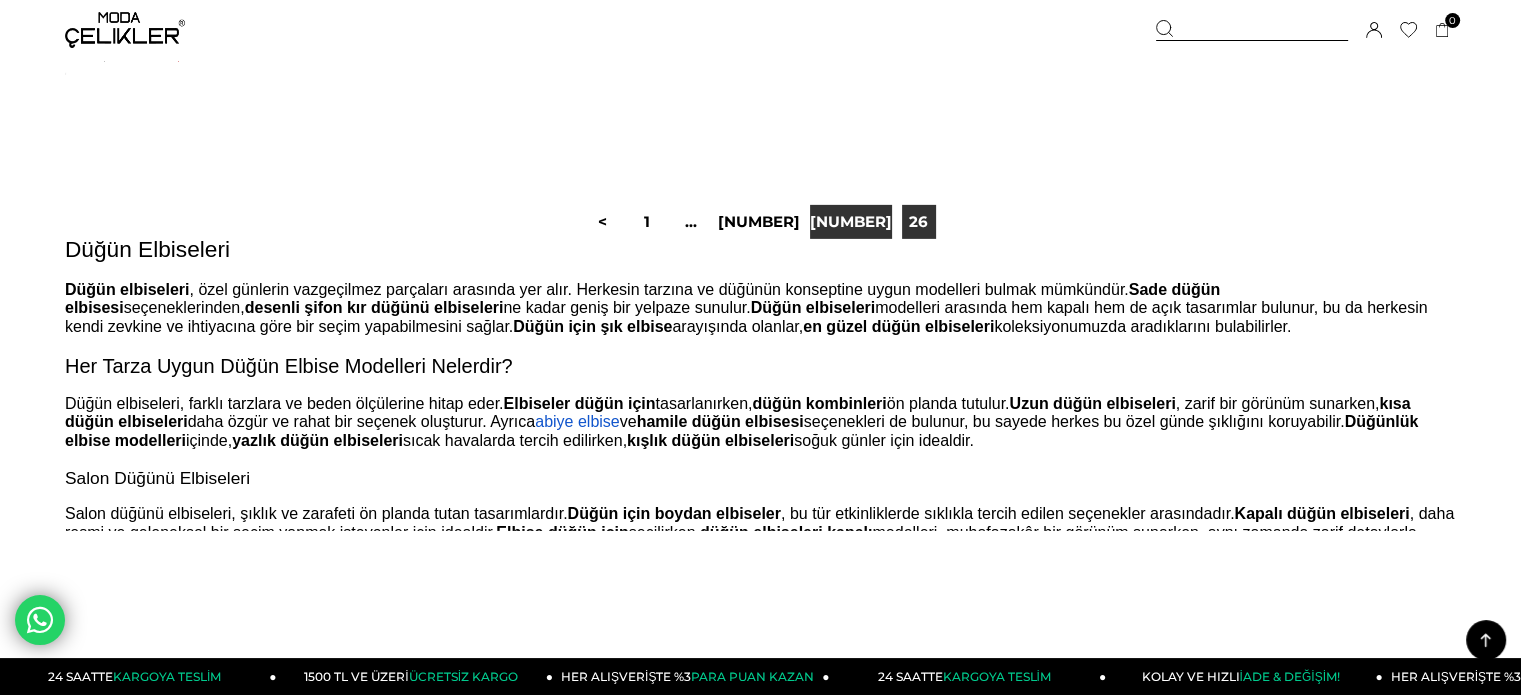 click on "25" at bounding box center [851, 222] 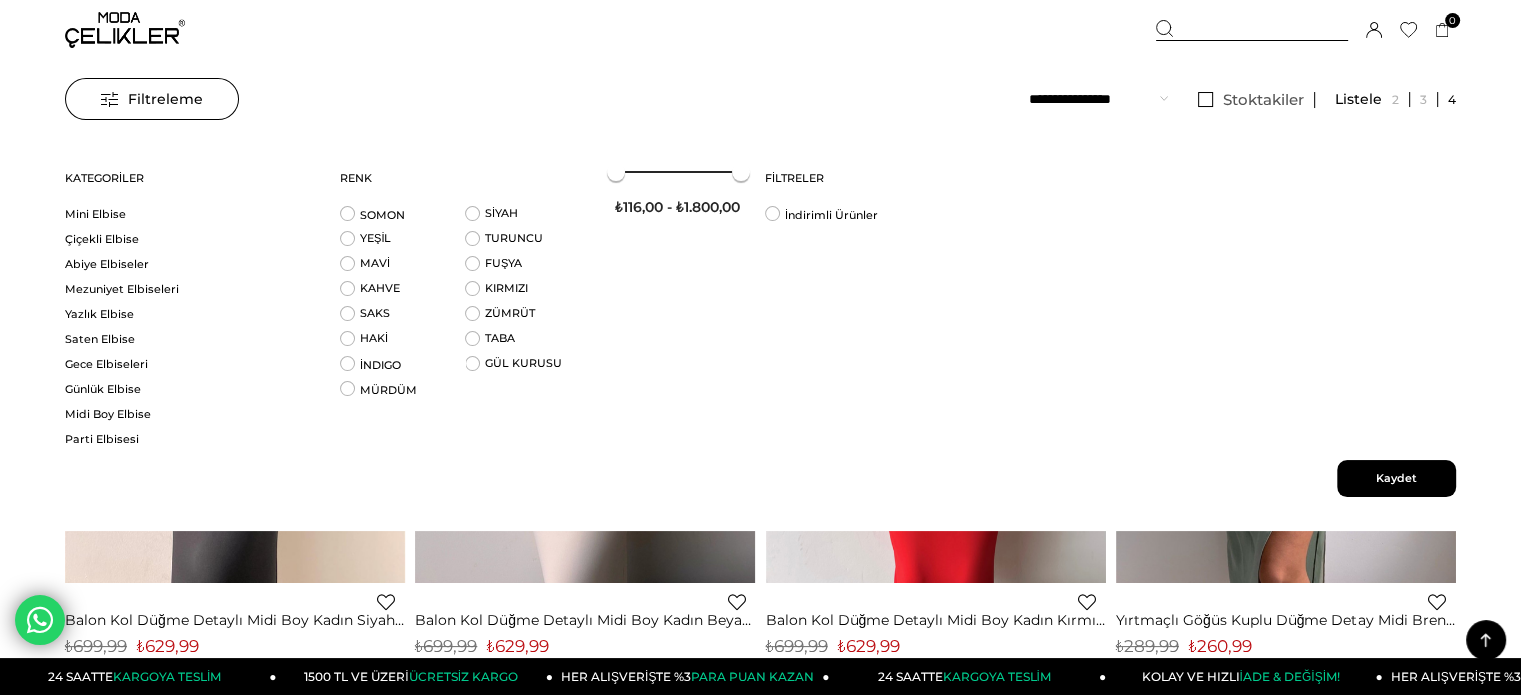 scroll, scrollTop: 0, scrollLeft: 0, axis: both 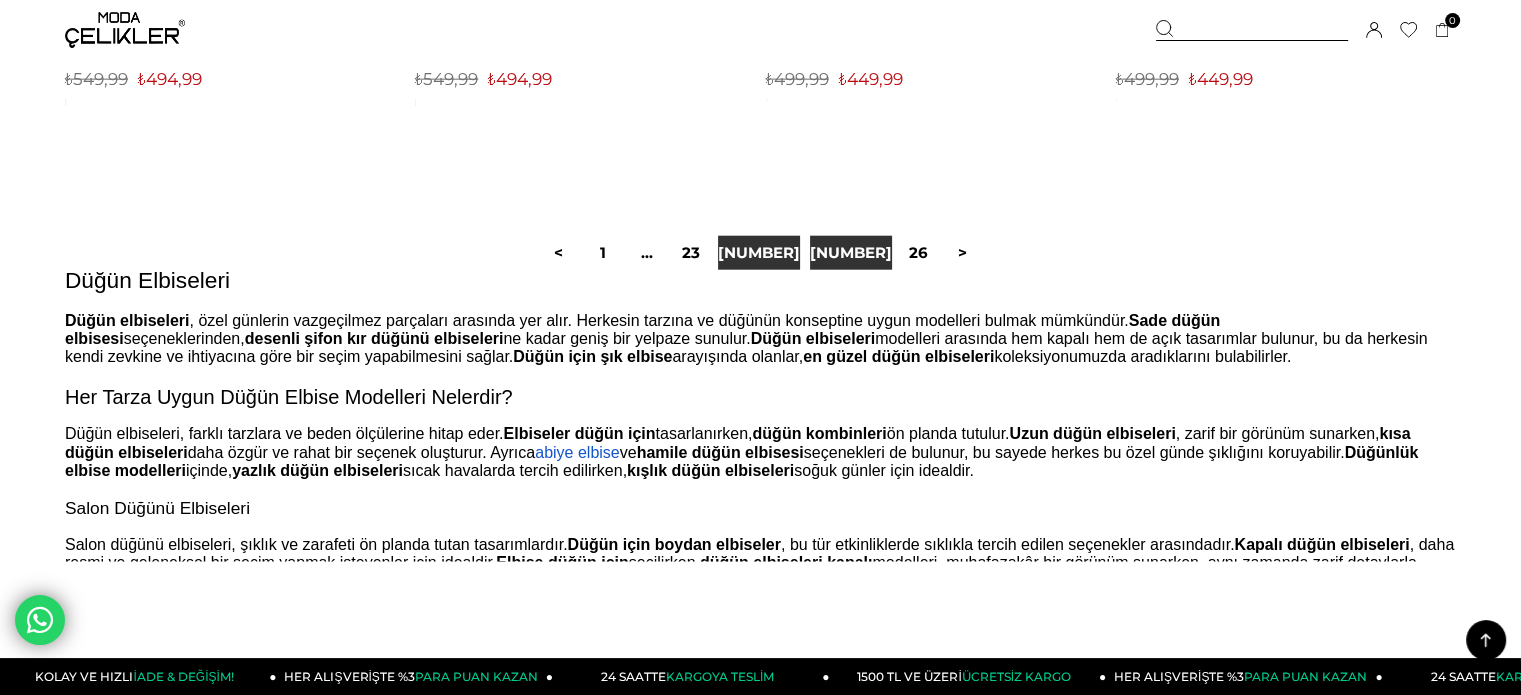 click on "24" at bounding box center [759, 253] 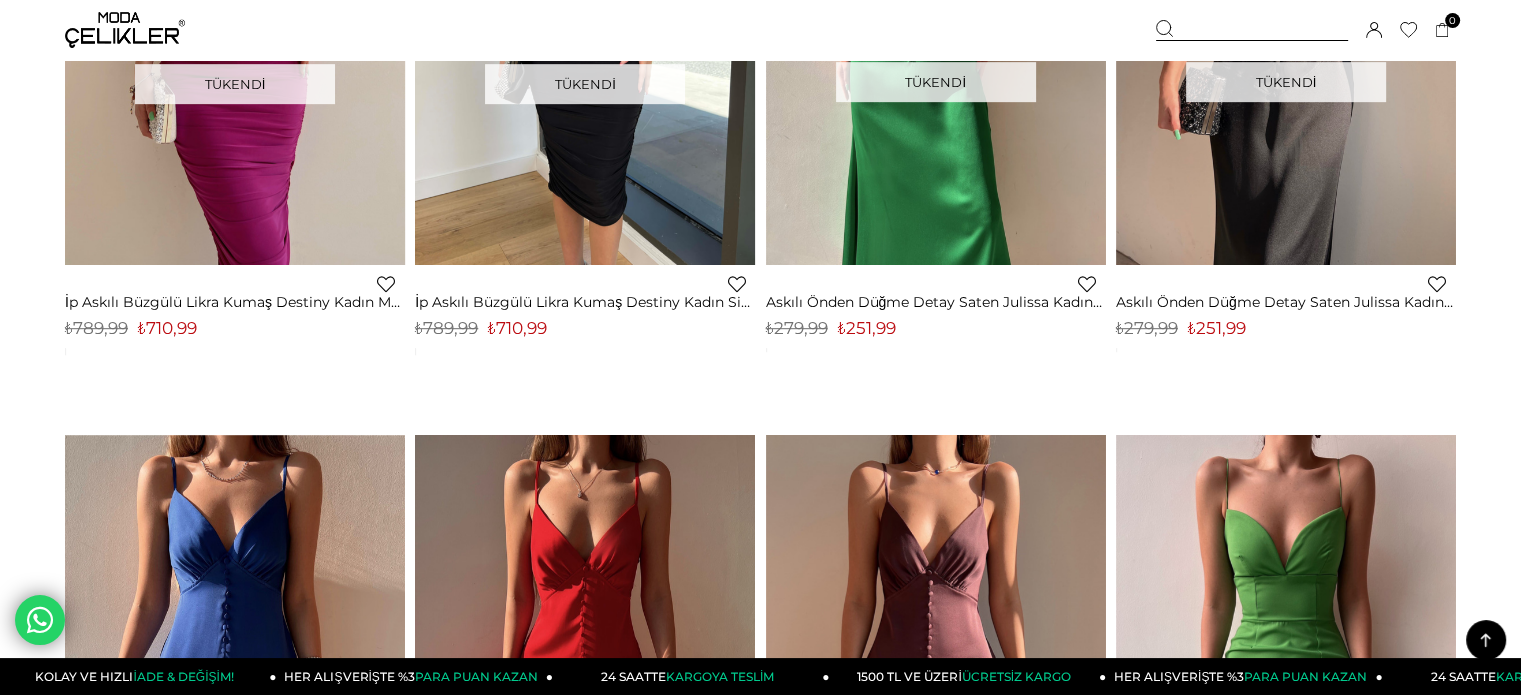scroll, scrollTop: 0, scrollLeft: 0, axis: both 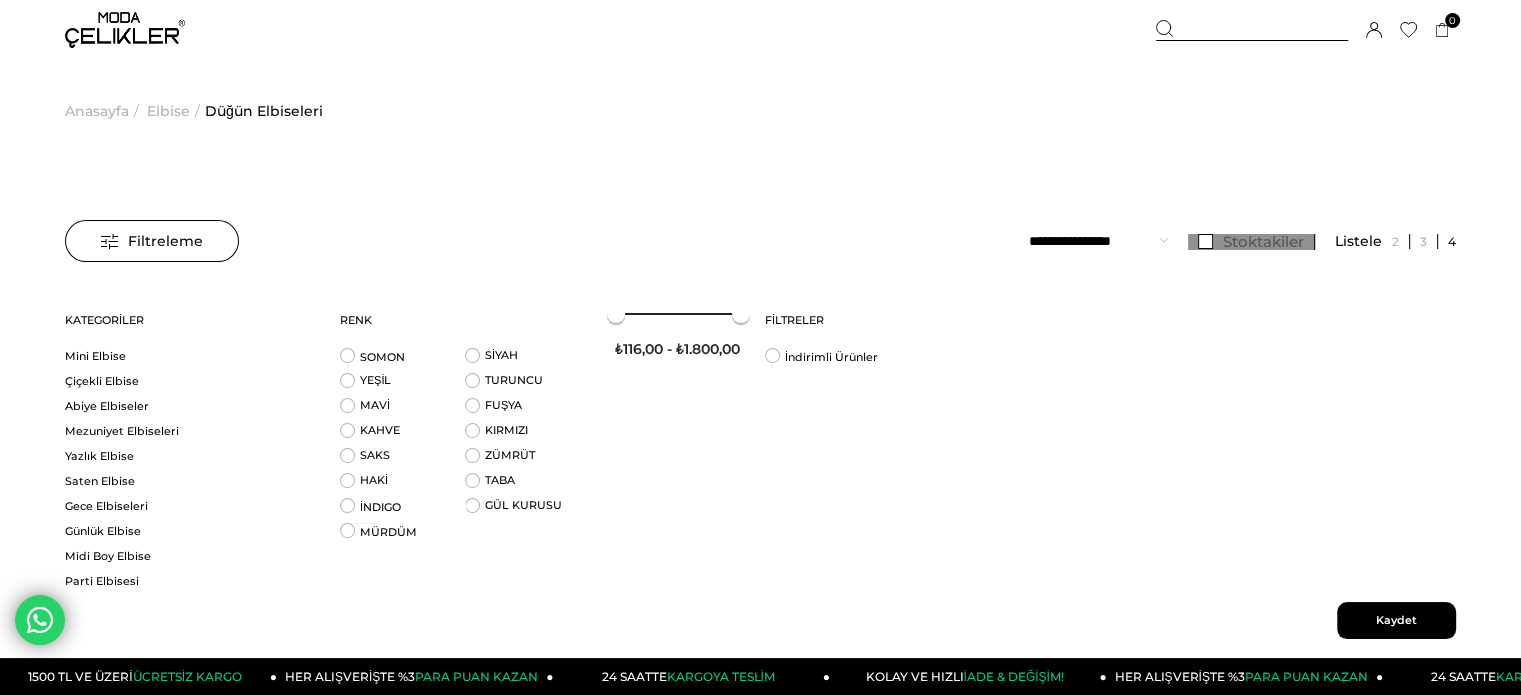 click on "Stoktakiler" at bounding box center [1251, 242] 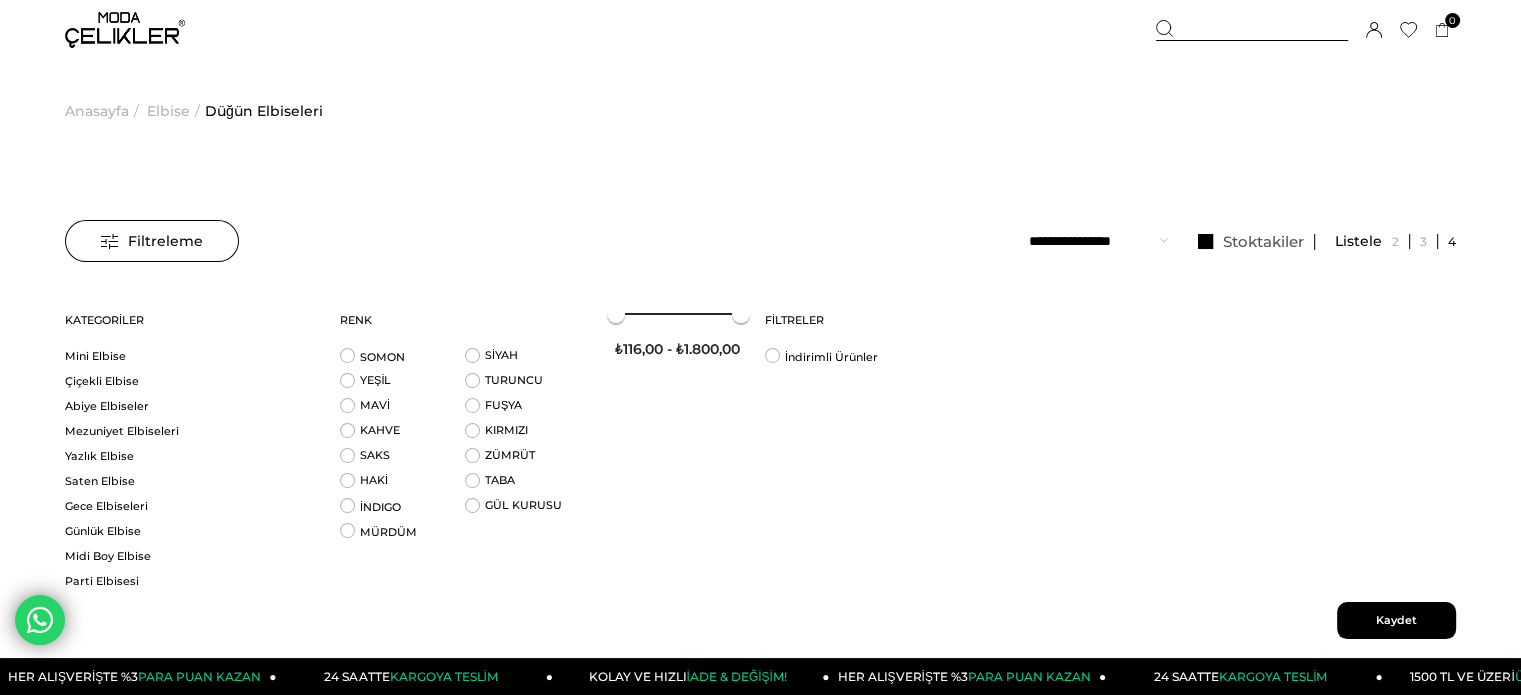click on "Kaydet" at bounding box center (1396, 620) 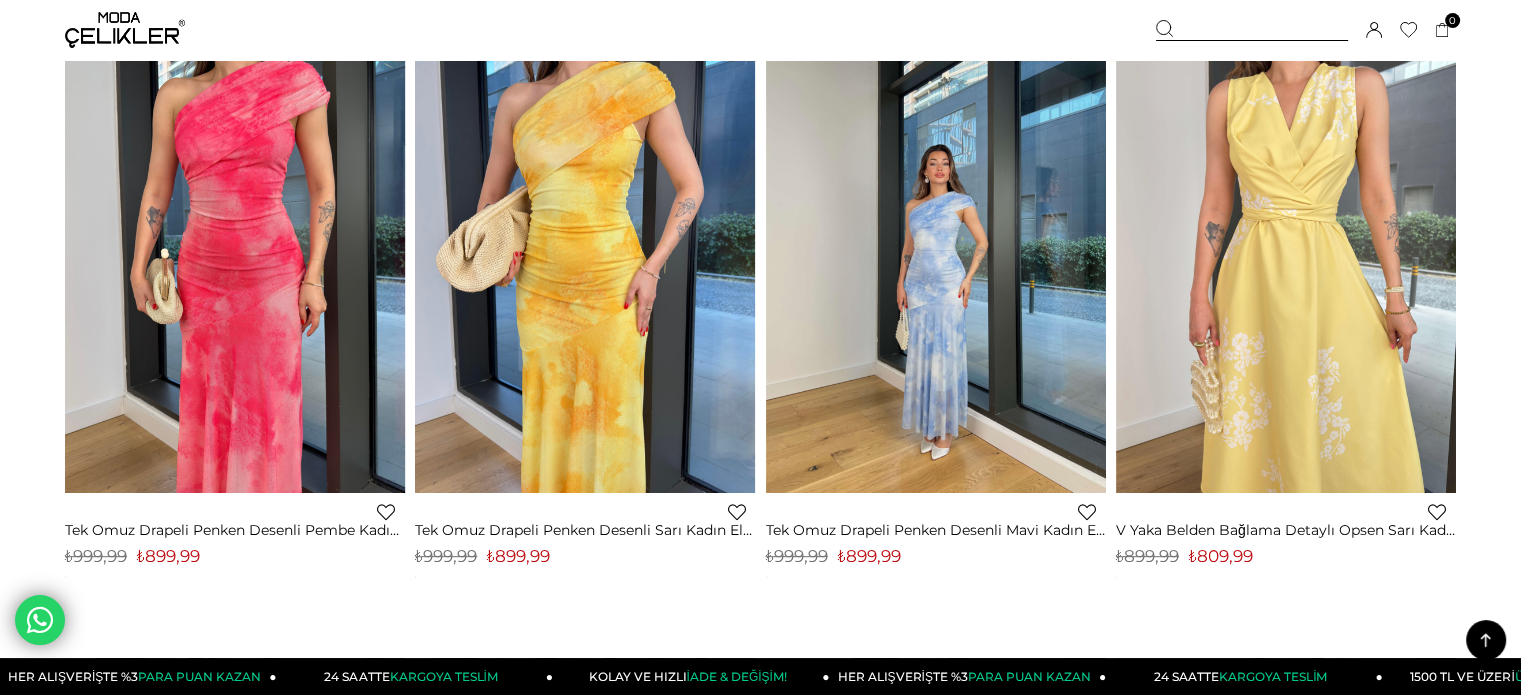 scroll, scrollTop: 6376, scrollLeft: 0, axis: vertical 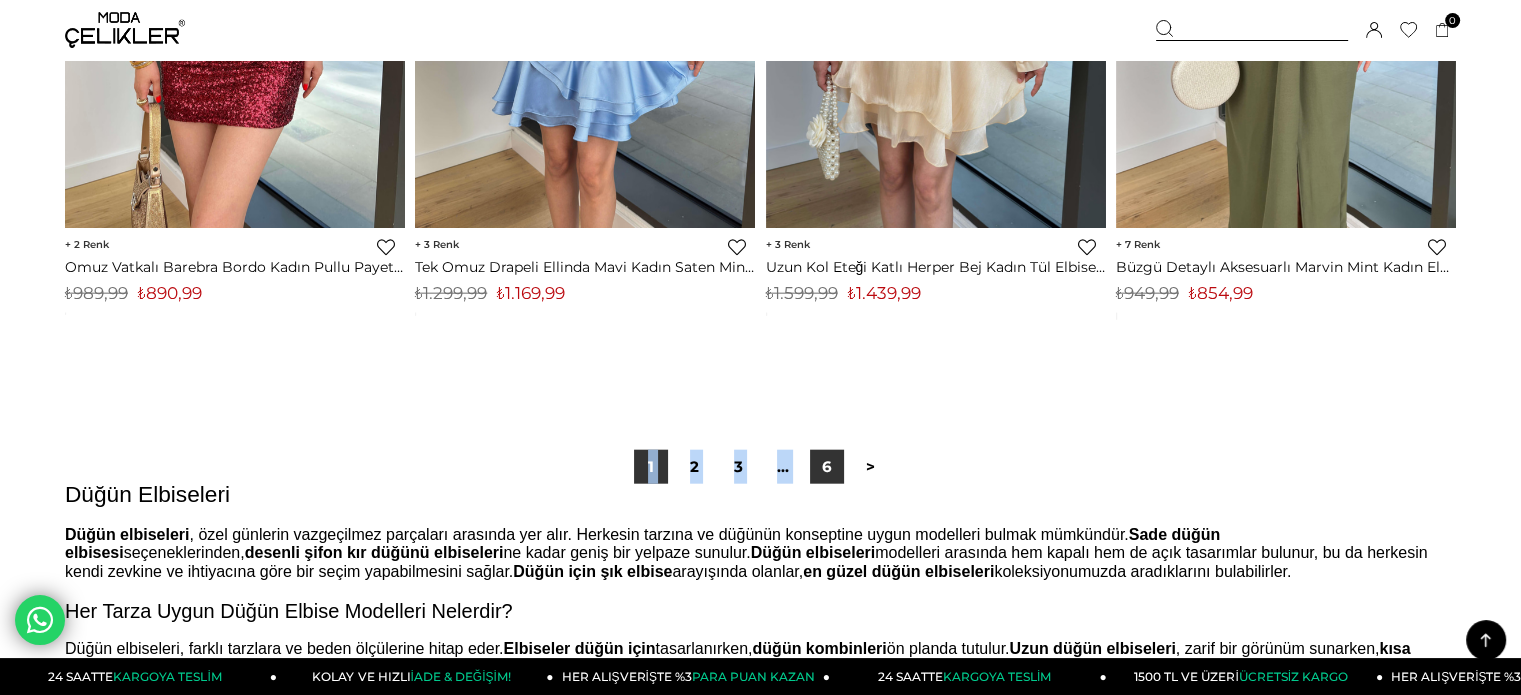 drag, startPoint x: 844, startPoint y: 469, endPoint x: 824, endPoint y: 466, distance: 20.22375 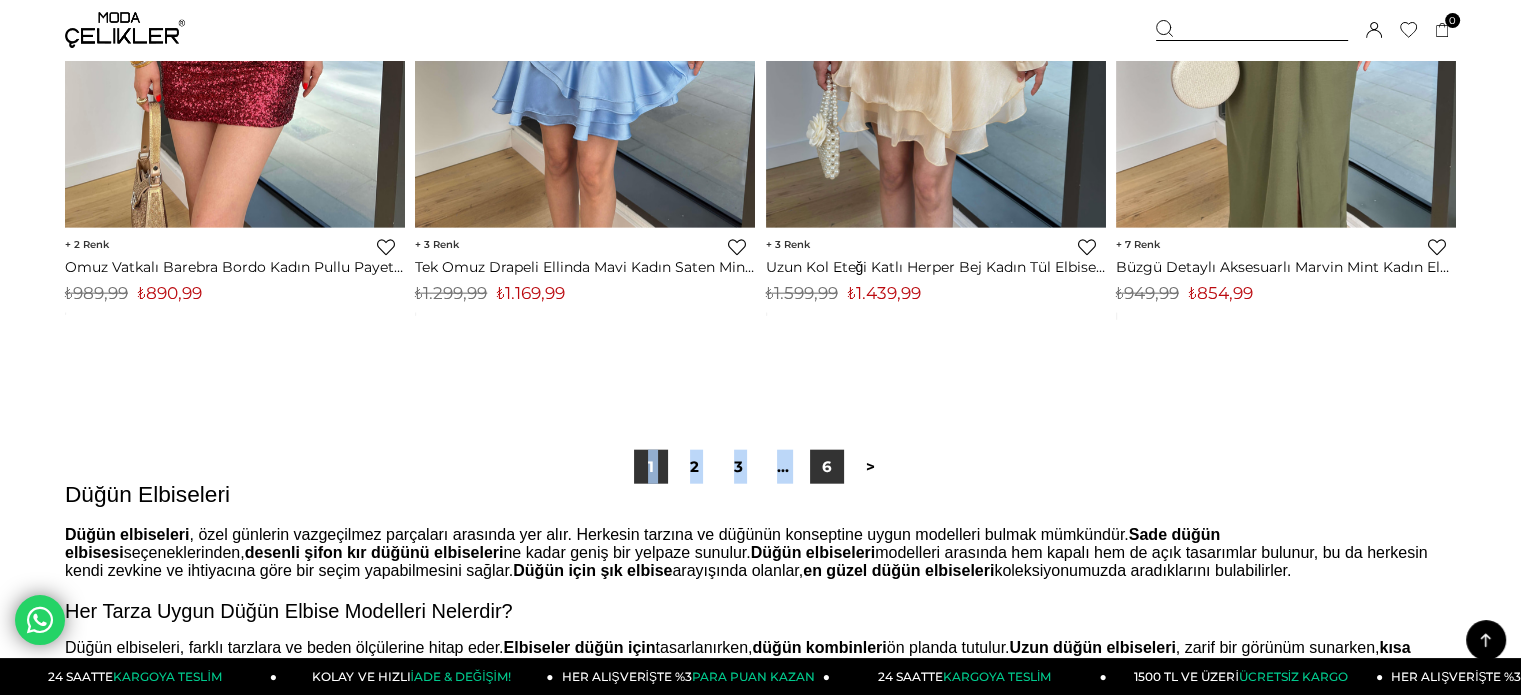 scroll, scrollTop: 0, scrollLeft: 0, axis: both 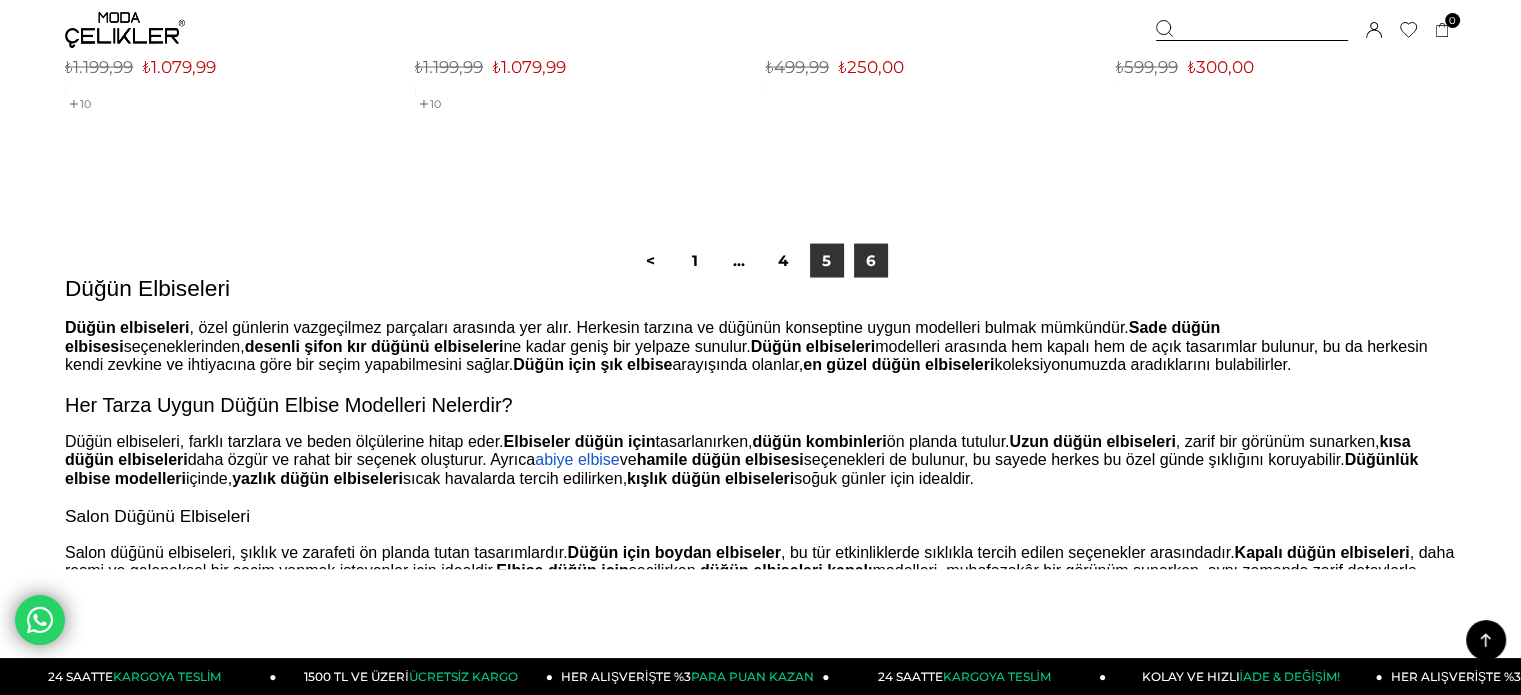 click on "5" at bounding box center [827, 261] 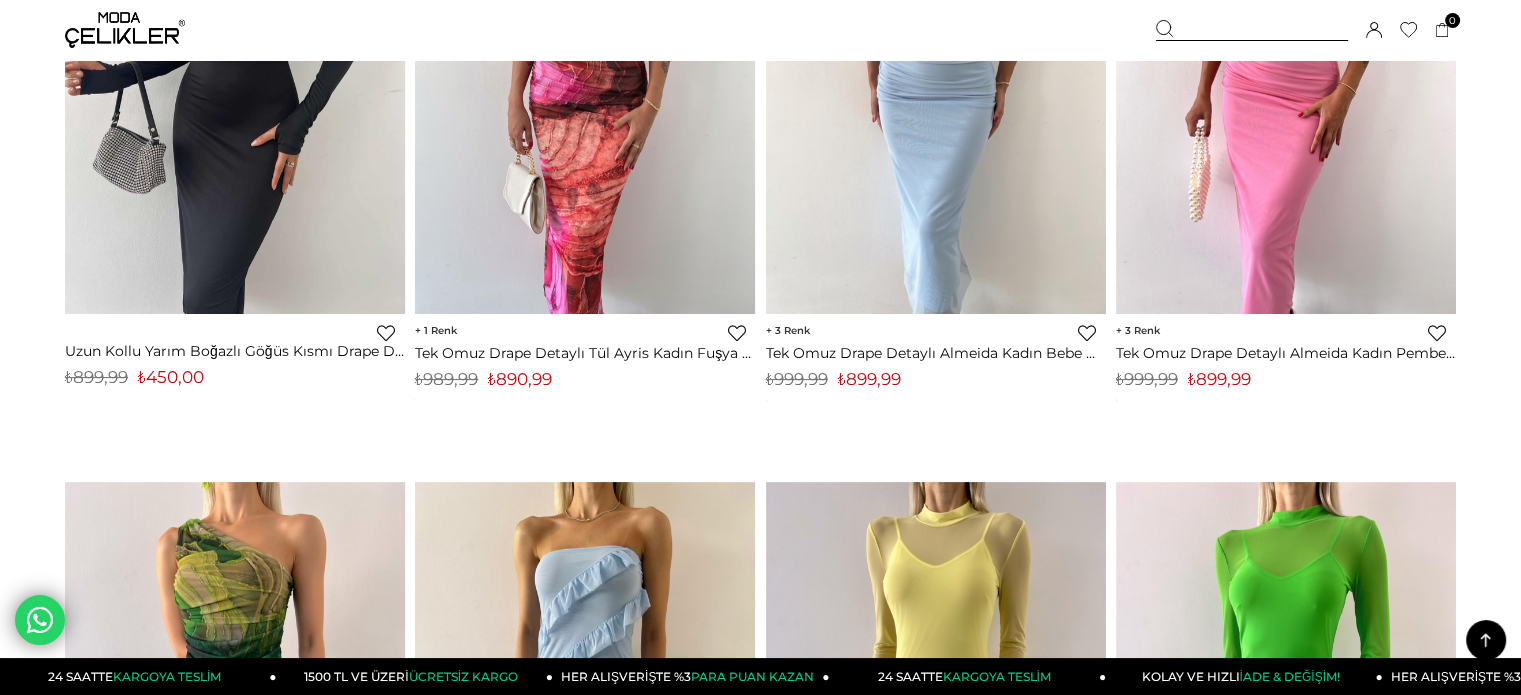 scroll, scrollTop: 0, scrollLeft: 0, axis: both 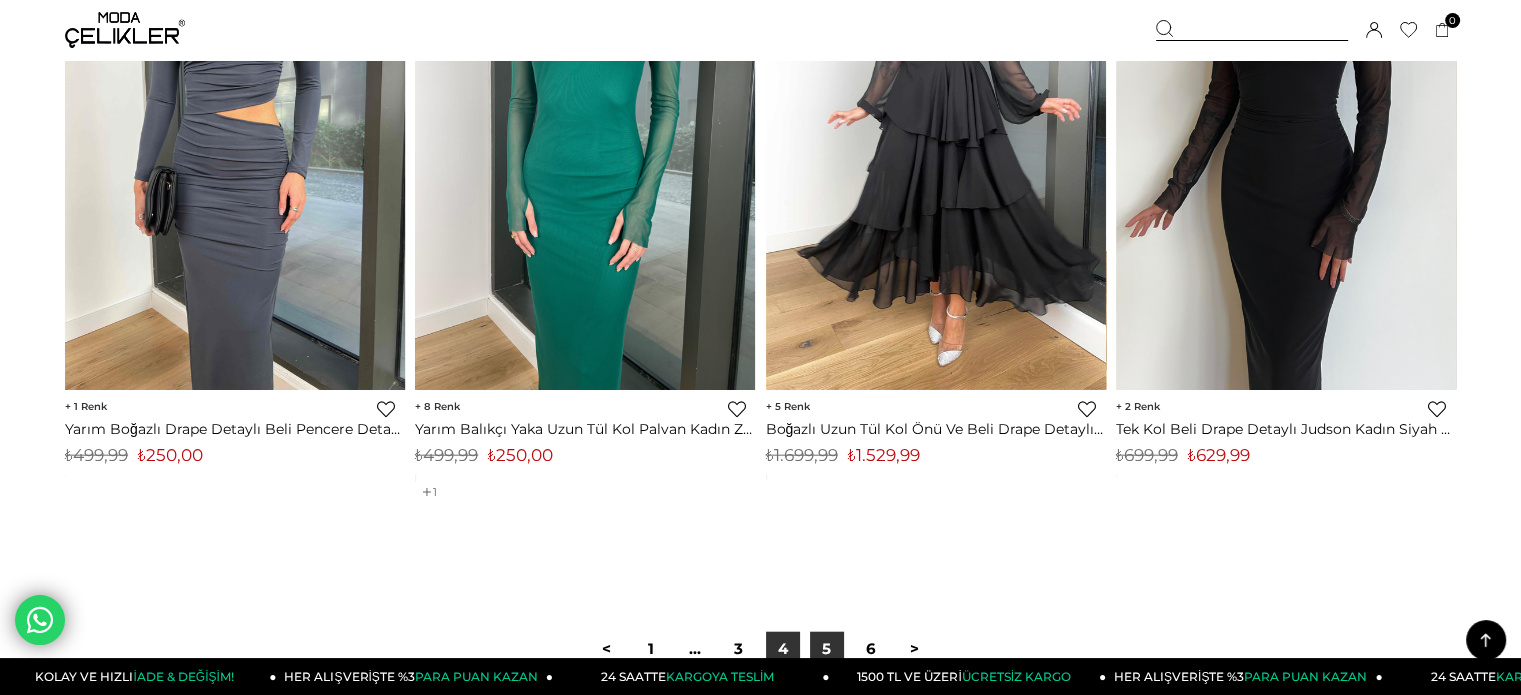 click on "4" at bounding box center (783, 649) 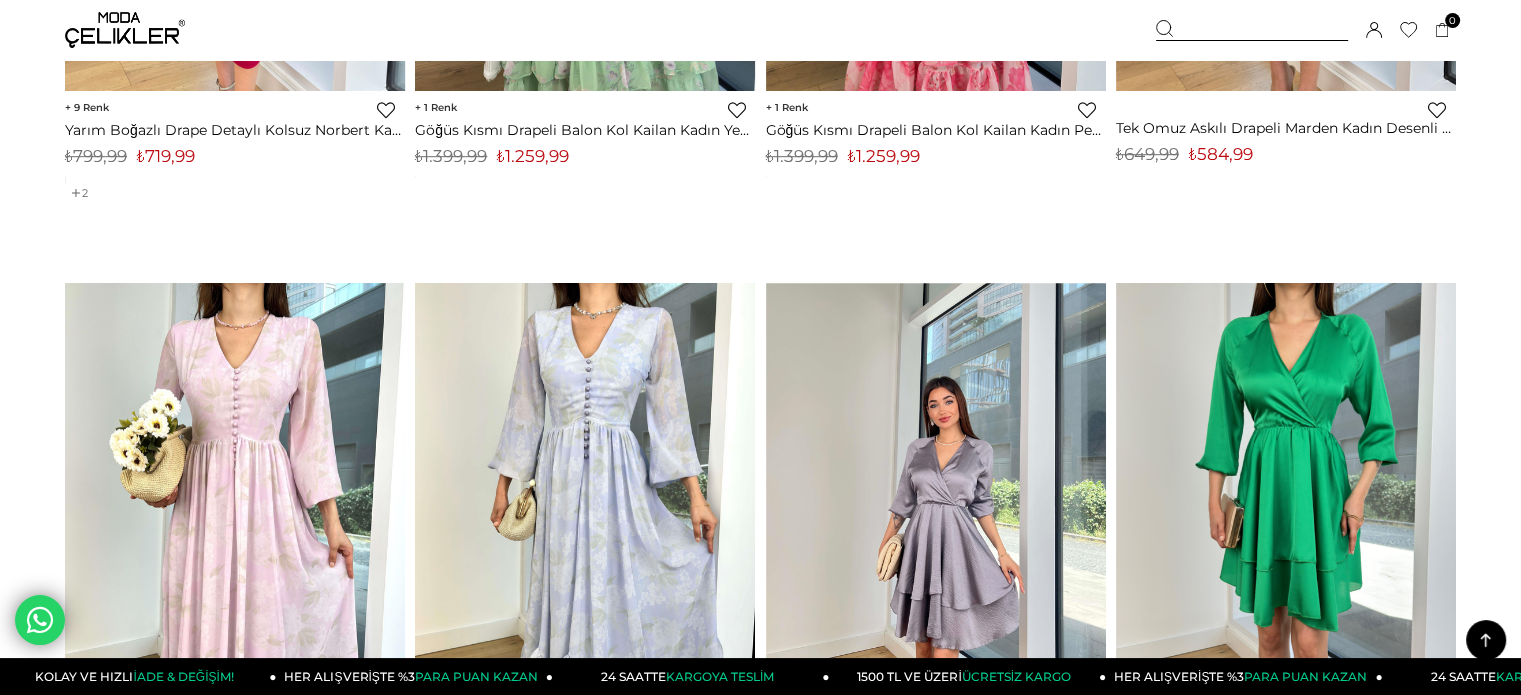 scroll, scrollTop: 0, scrollLeft: 0, axis: both 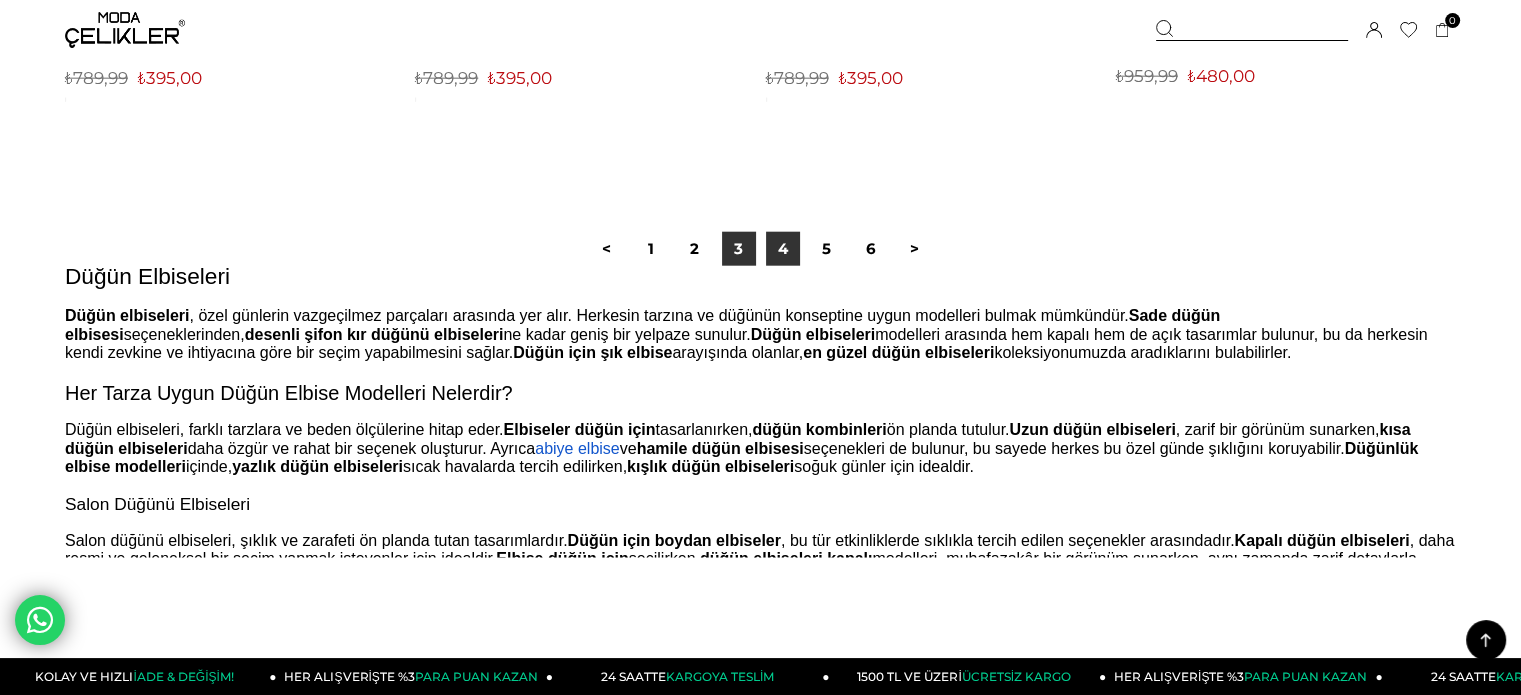 click on "3" at bounding box center (739, 249) 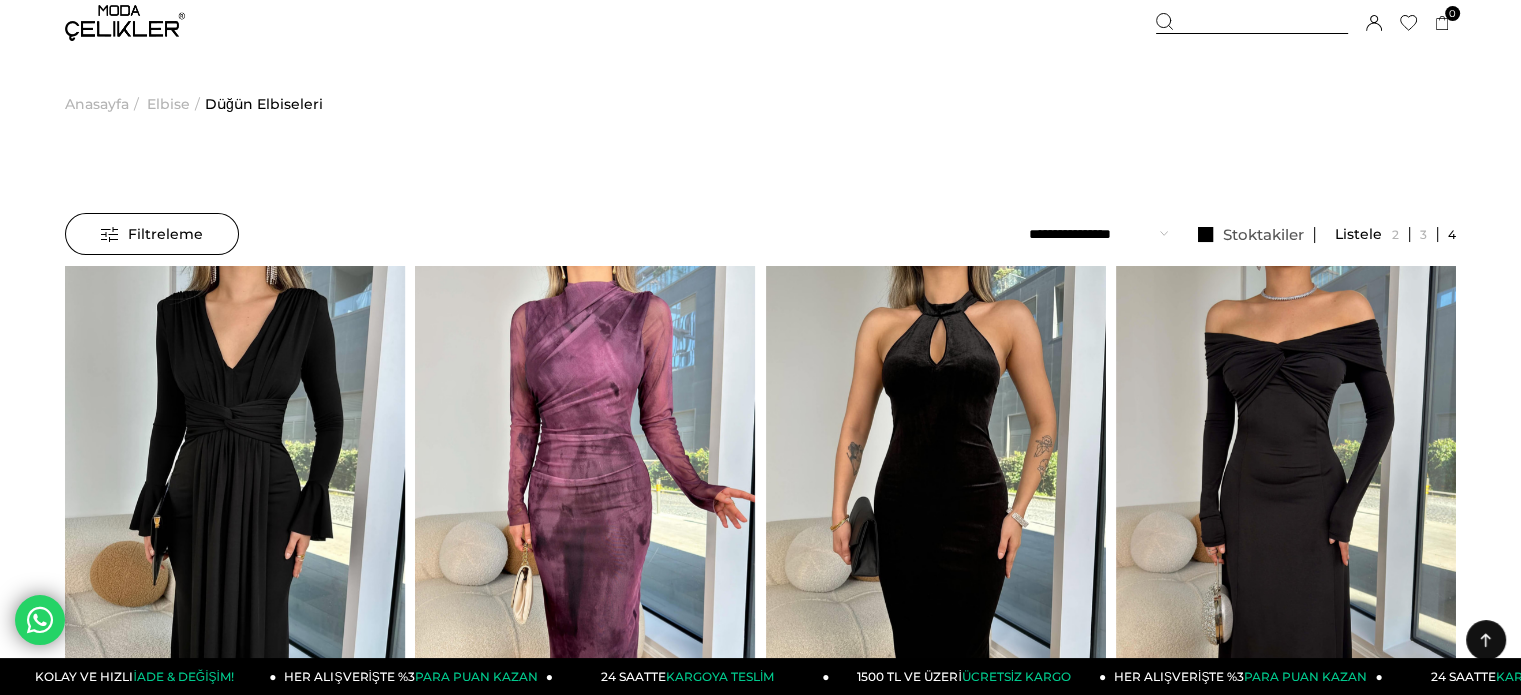scroll, scrollTop: 0, scrollLeft: 0, axis: both 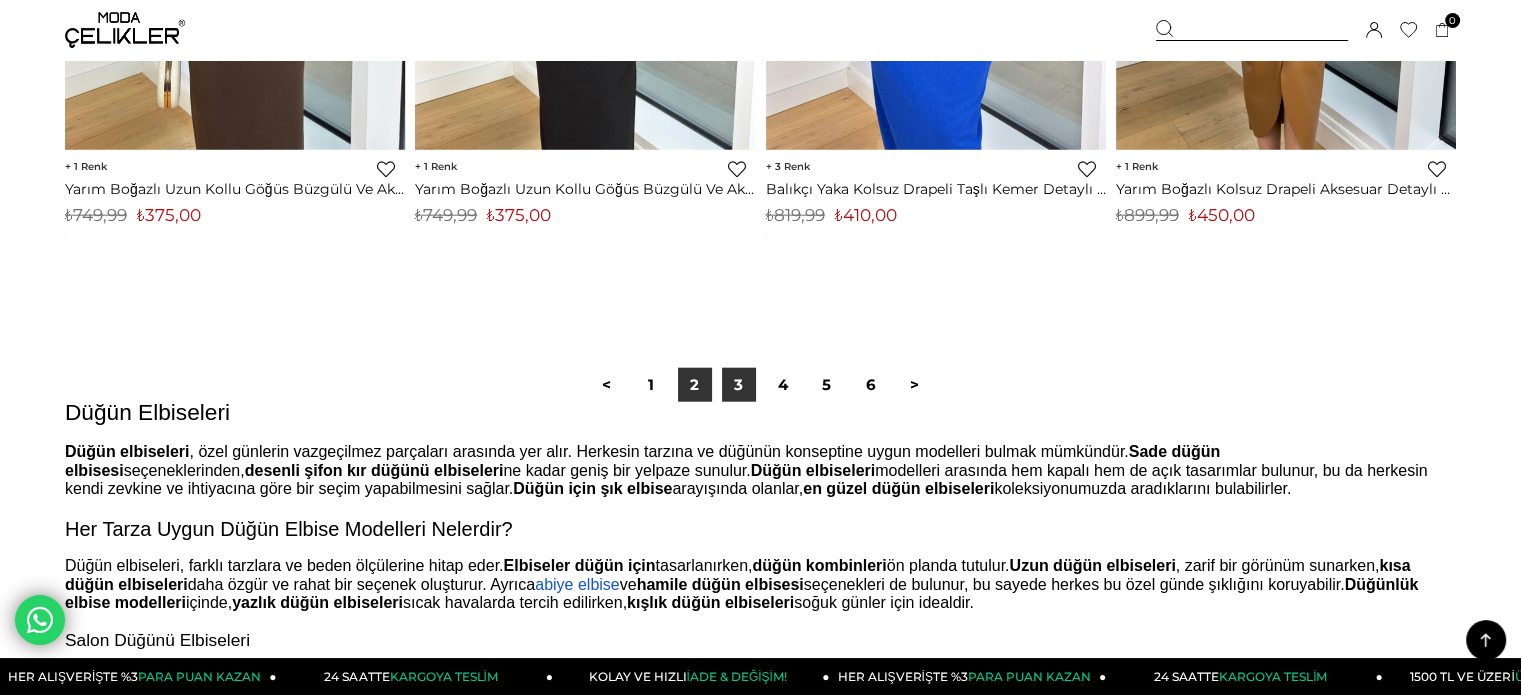 click on "2" at bounding box center (695, 385) 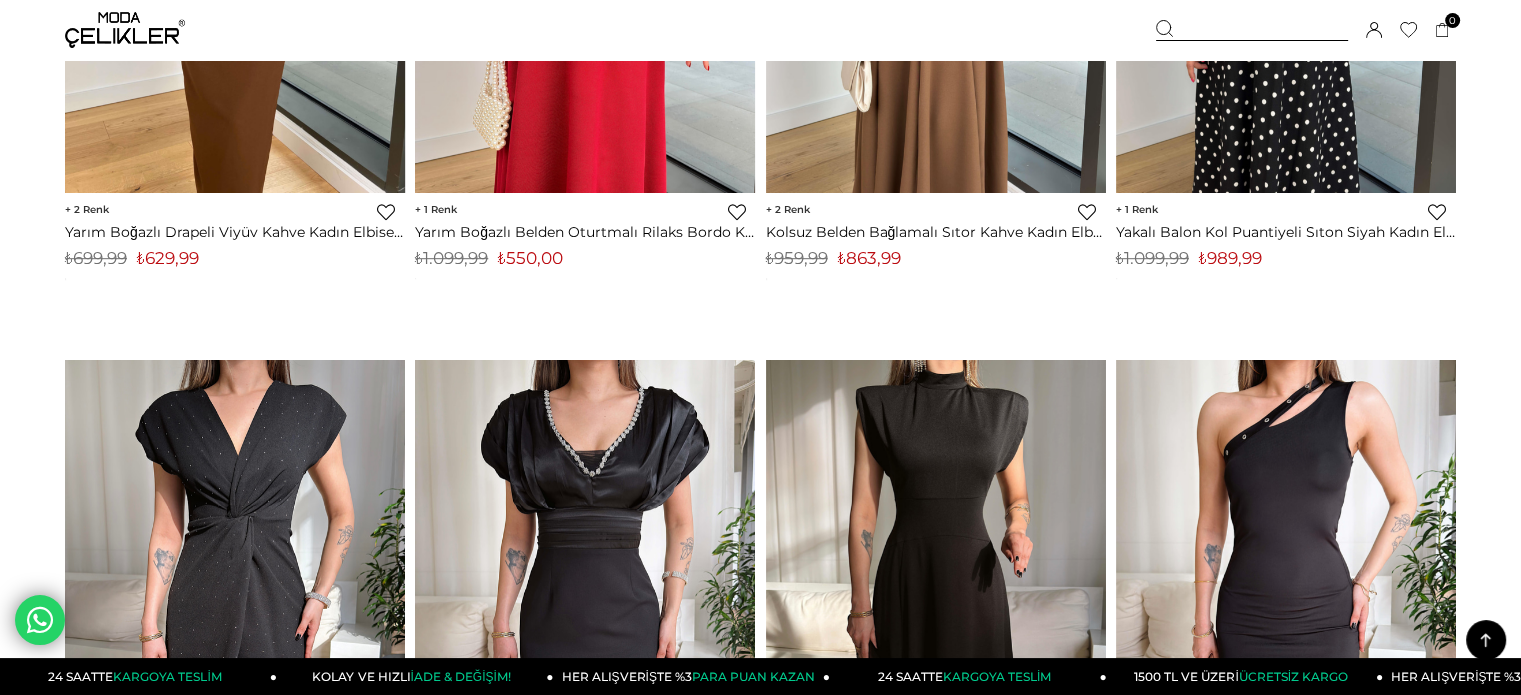 scroll, scrollTop: 0, scrollLeft: 0, axis: both 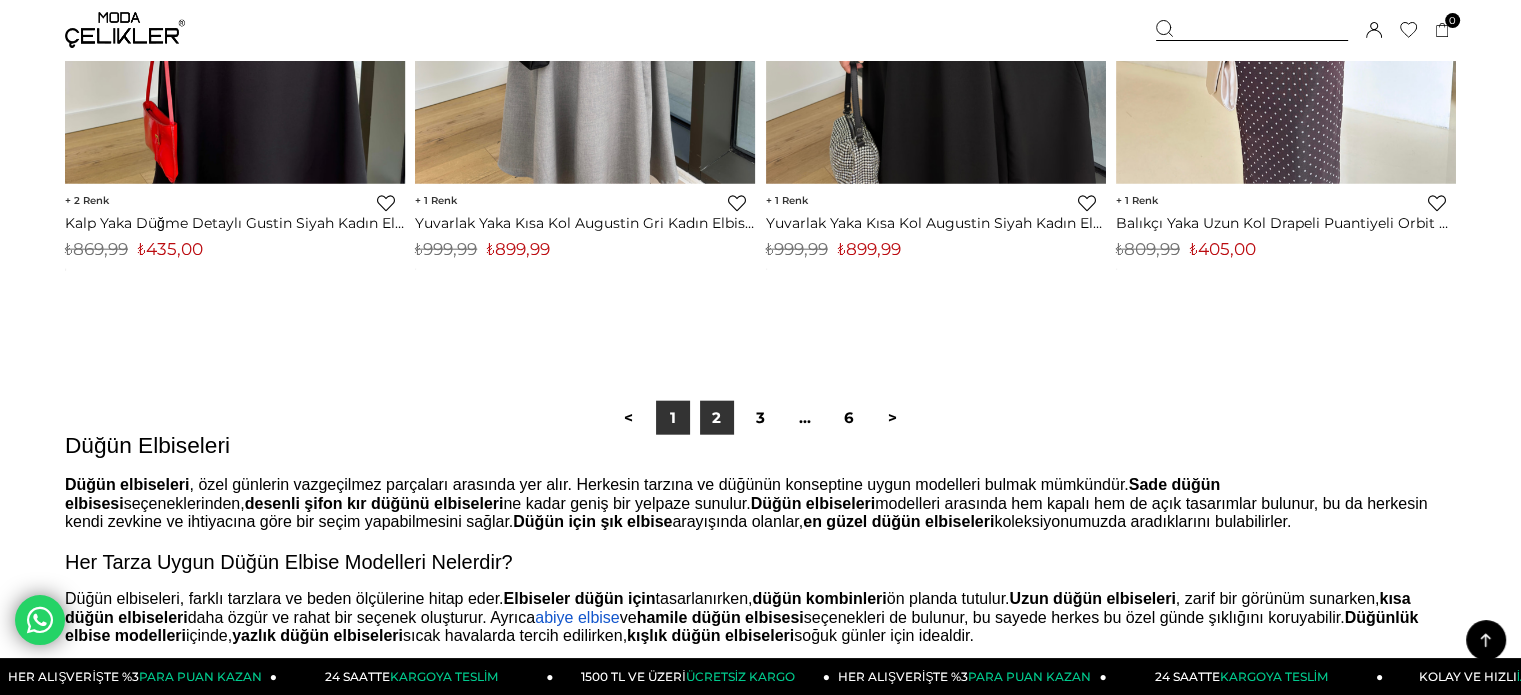 click on "1" at bounding box center [673, 418] 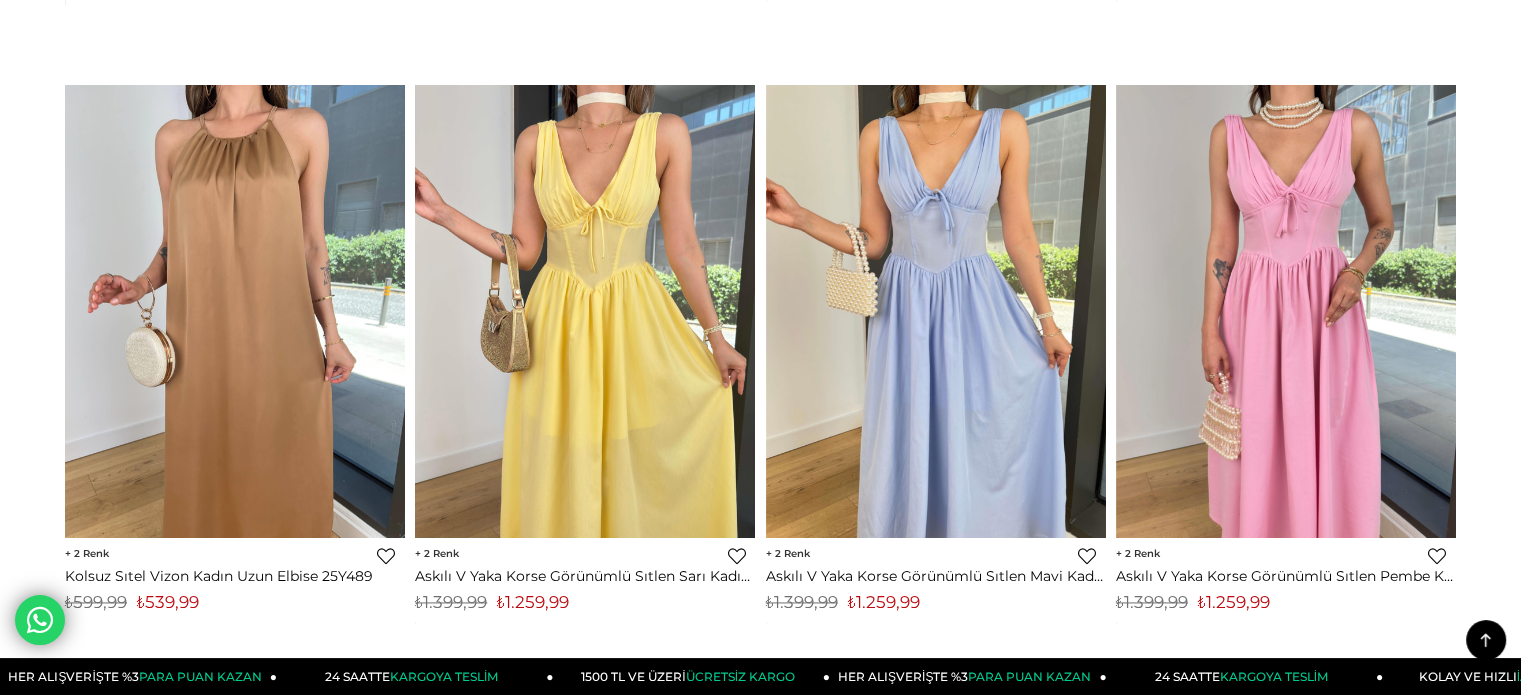 scroll, scrollTop: 0, scrollLeft: 0, axis: both 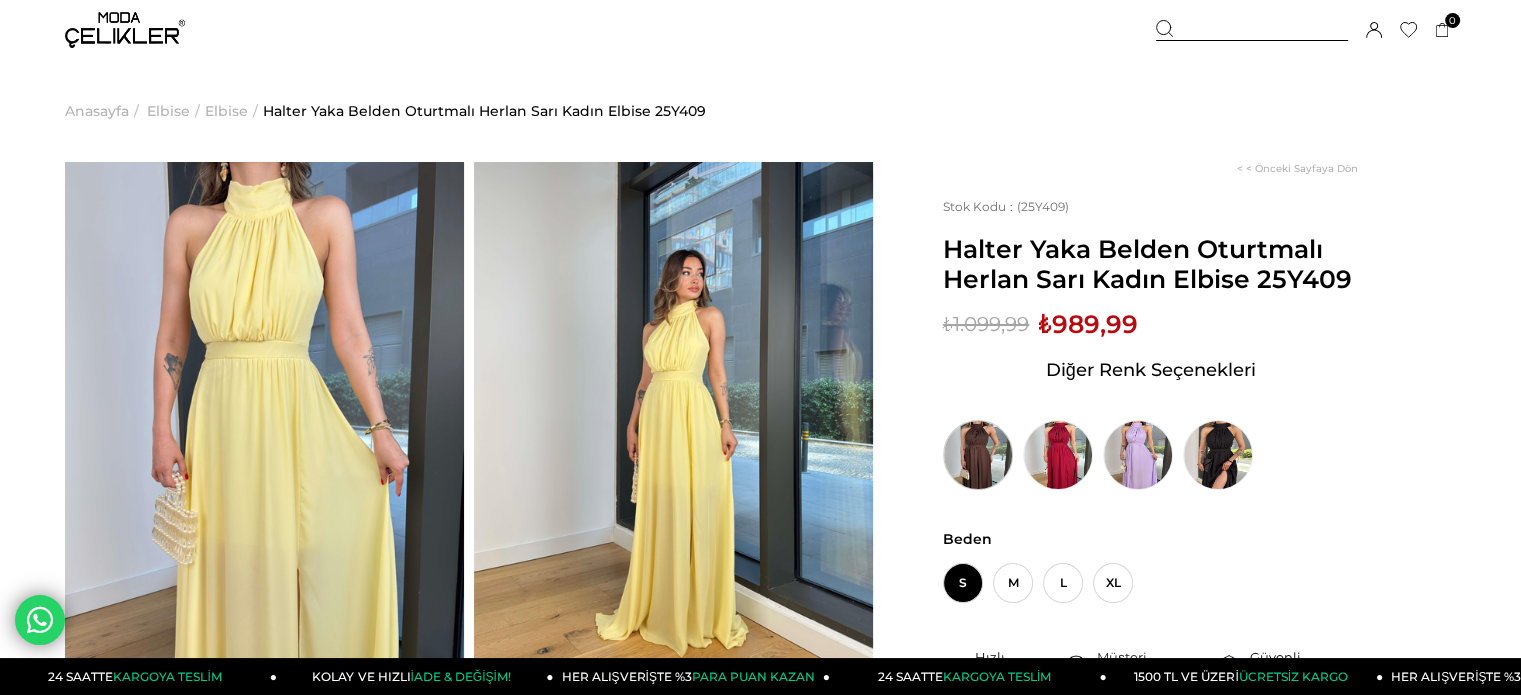 click at bounding box center [978, 455] 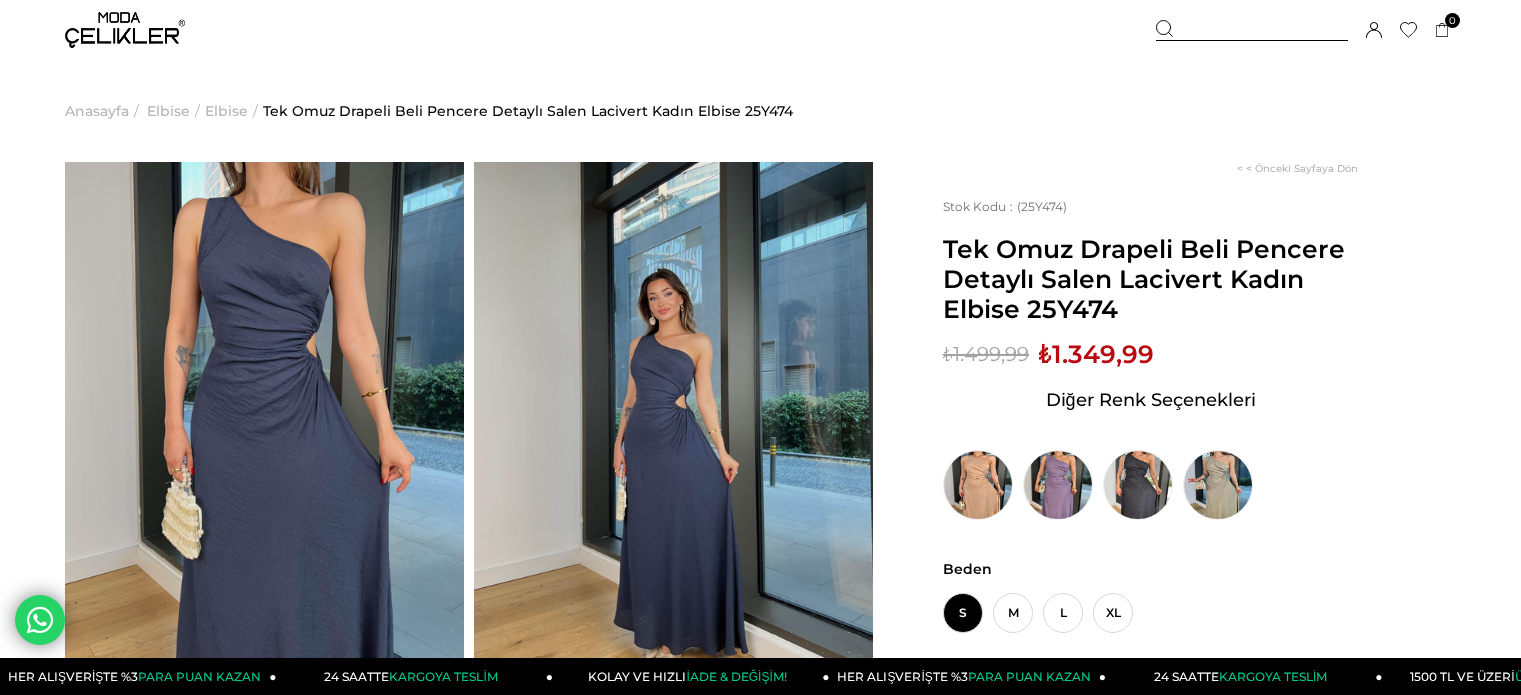 scroll, scrollTop: 0, scrollLeft: 0, axis: both 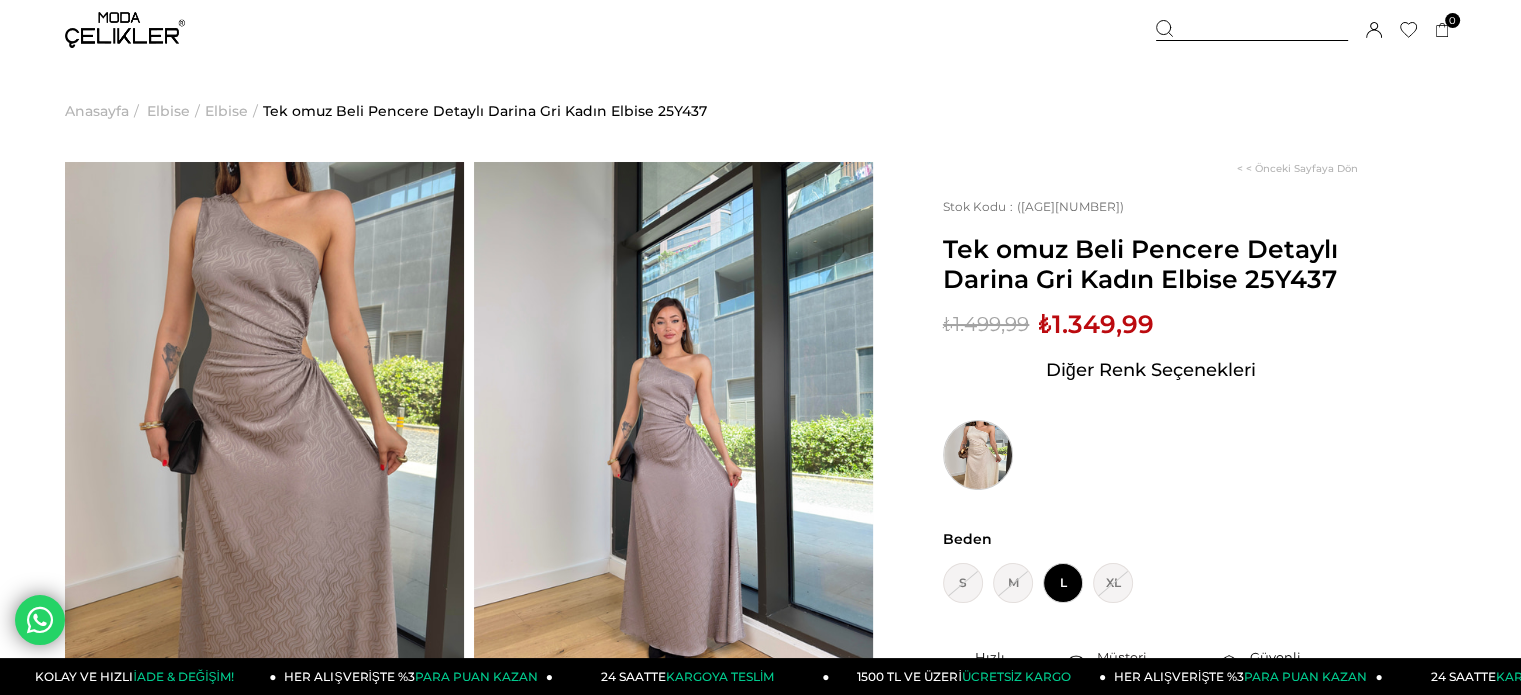 click at bounding box center [978, 455] 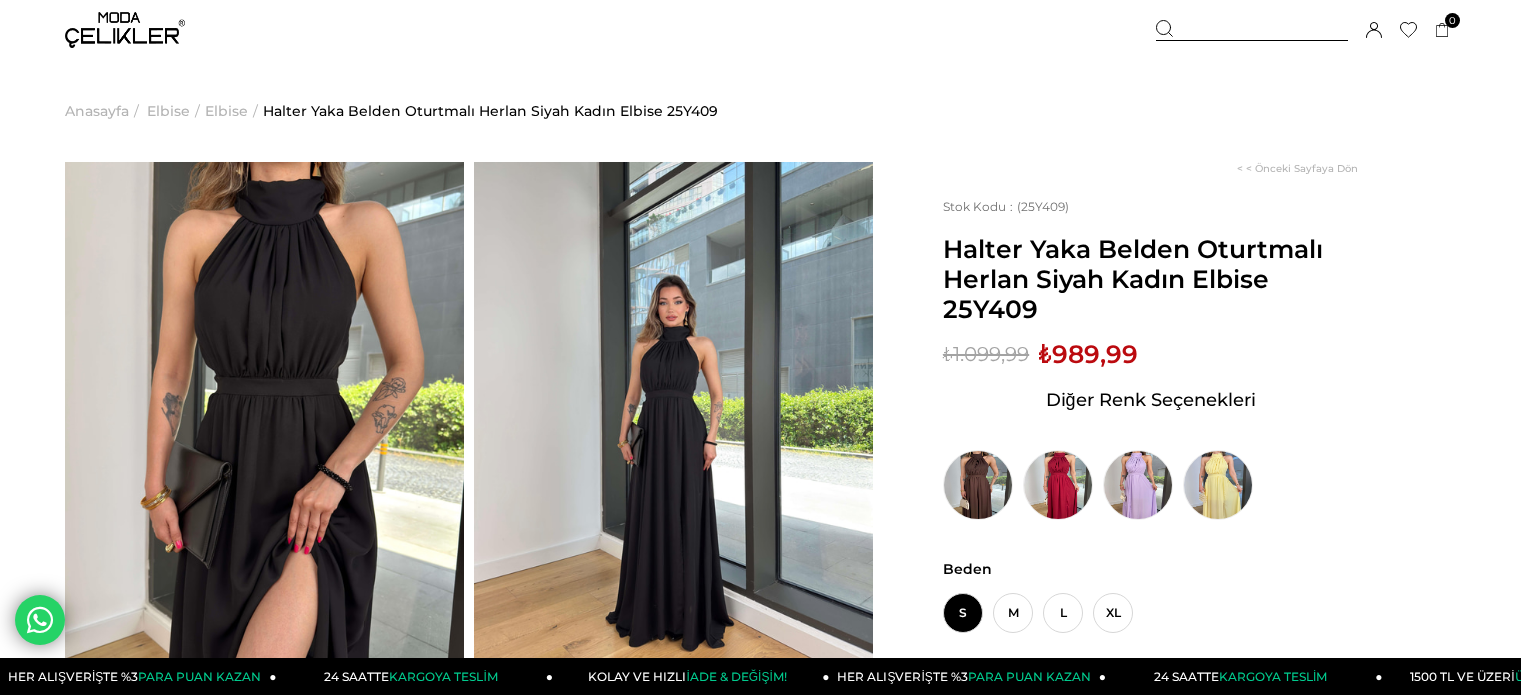 scroll, scrollTop: 0, scrollLeft: 0, axis: both 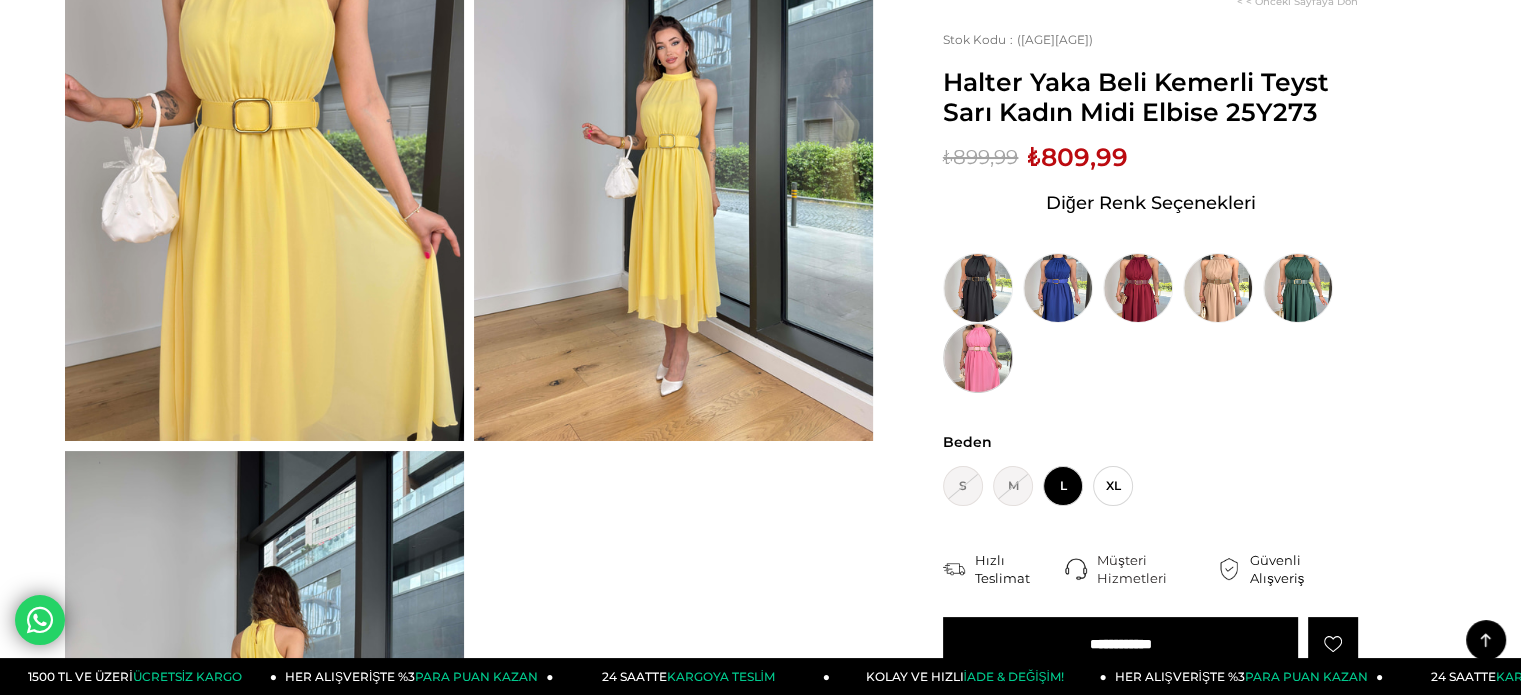click at bounding box center [978, 358] 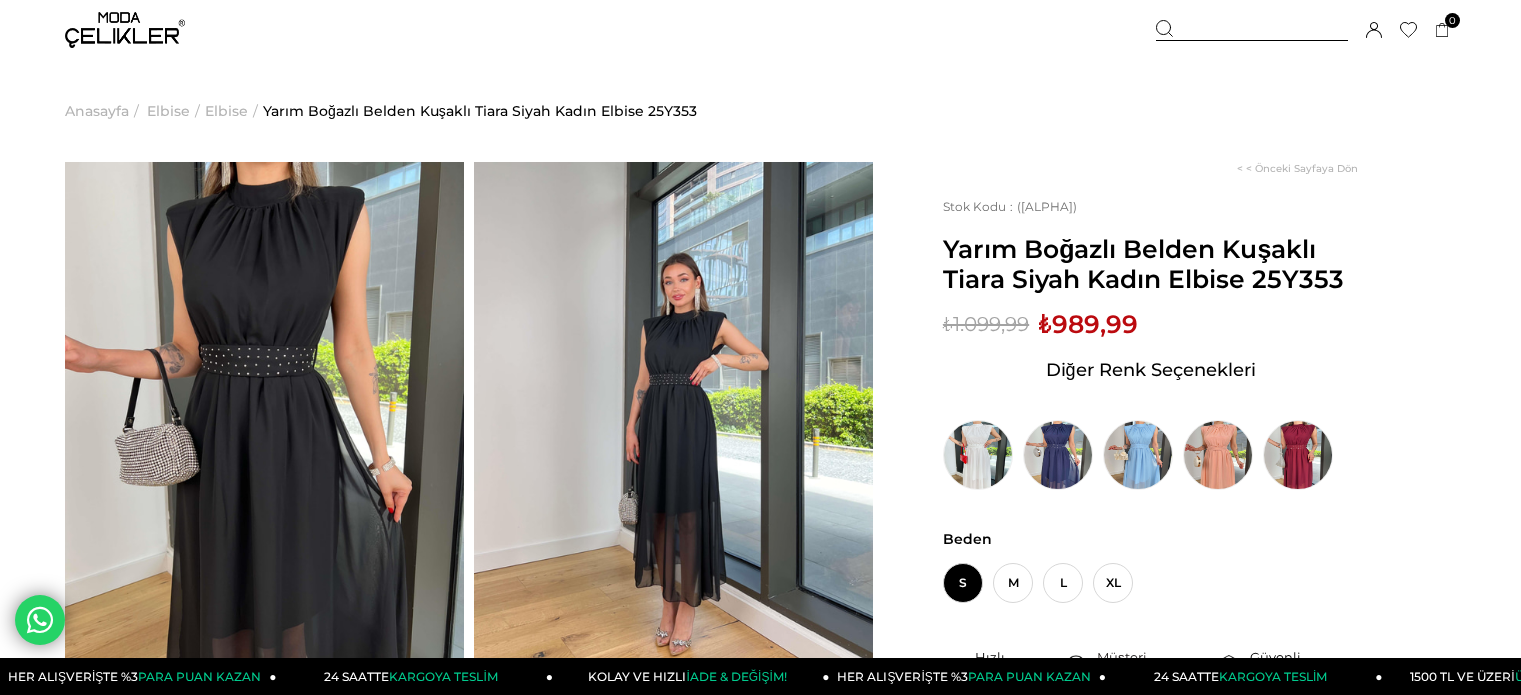 scroll, scrollTop: 0, scrollLeft: 0, axis: both 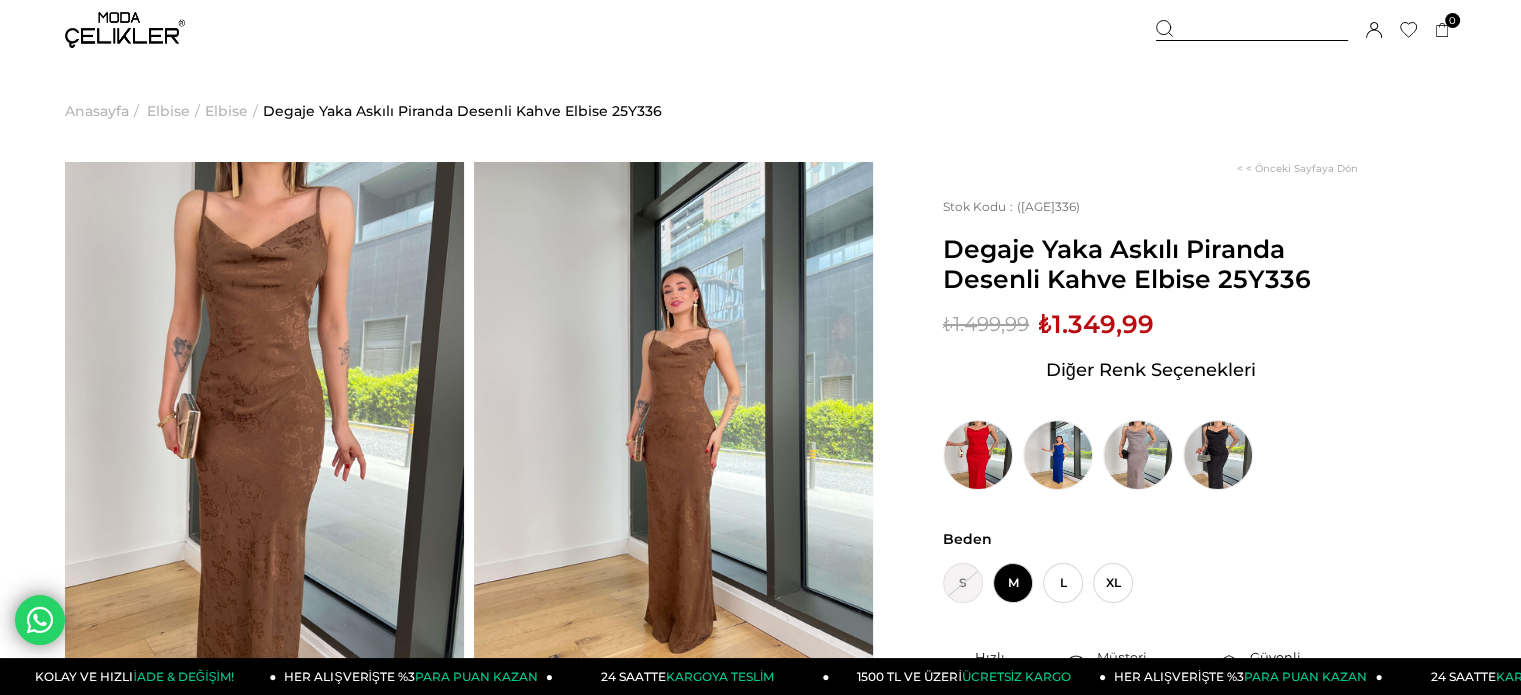 click at bounding box center (673, 428) 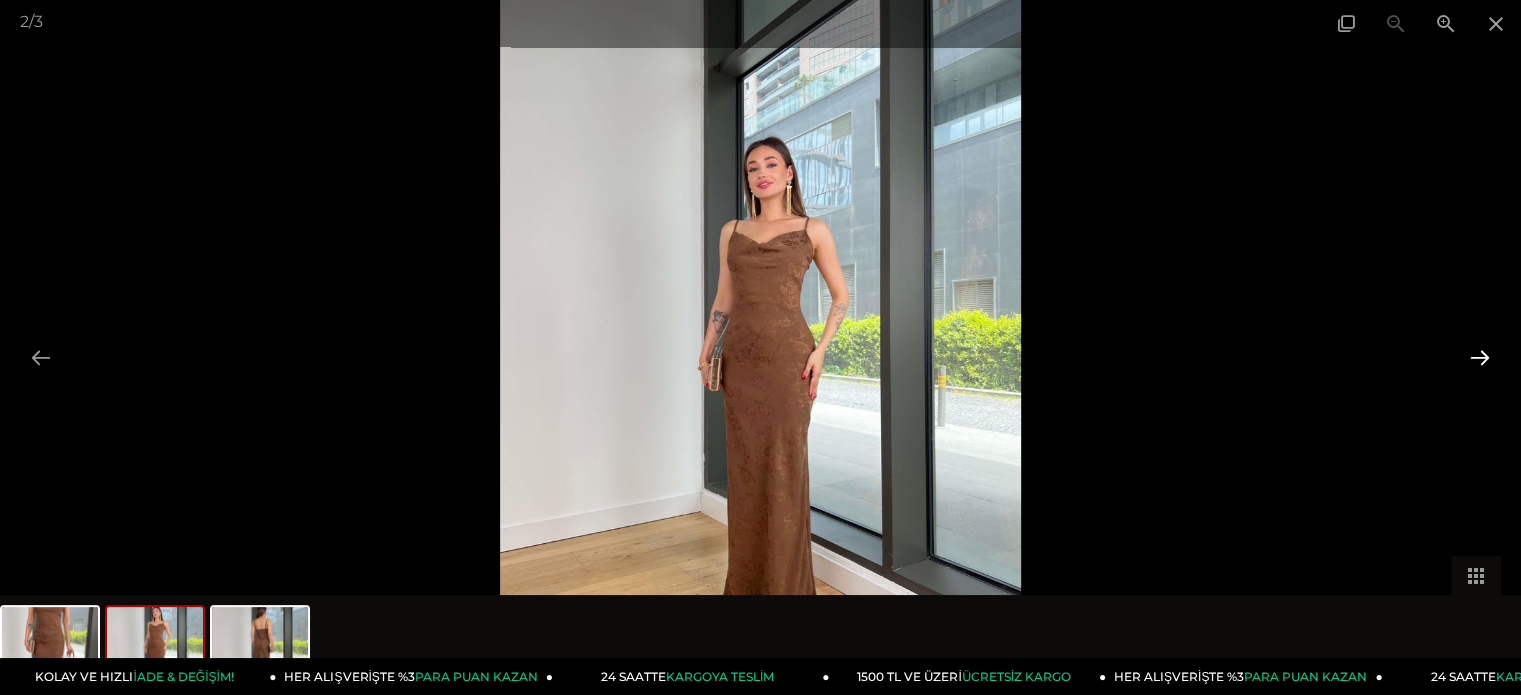 click at bounding box center [1480, 357] 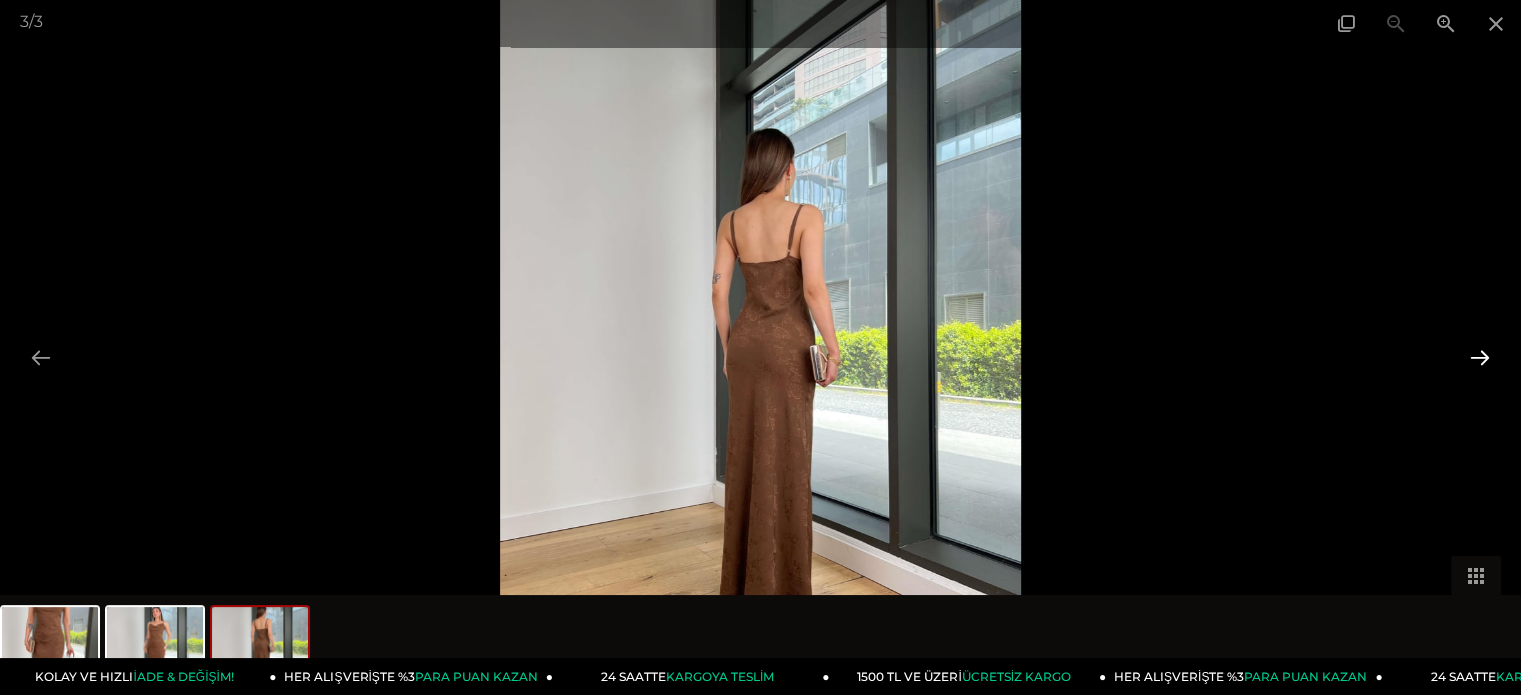 click at bounding box center (1480, 357) 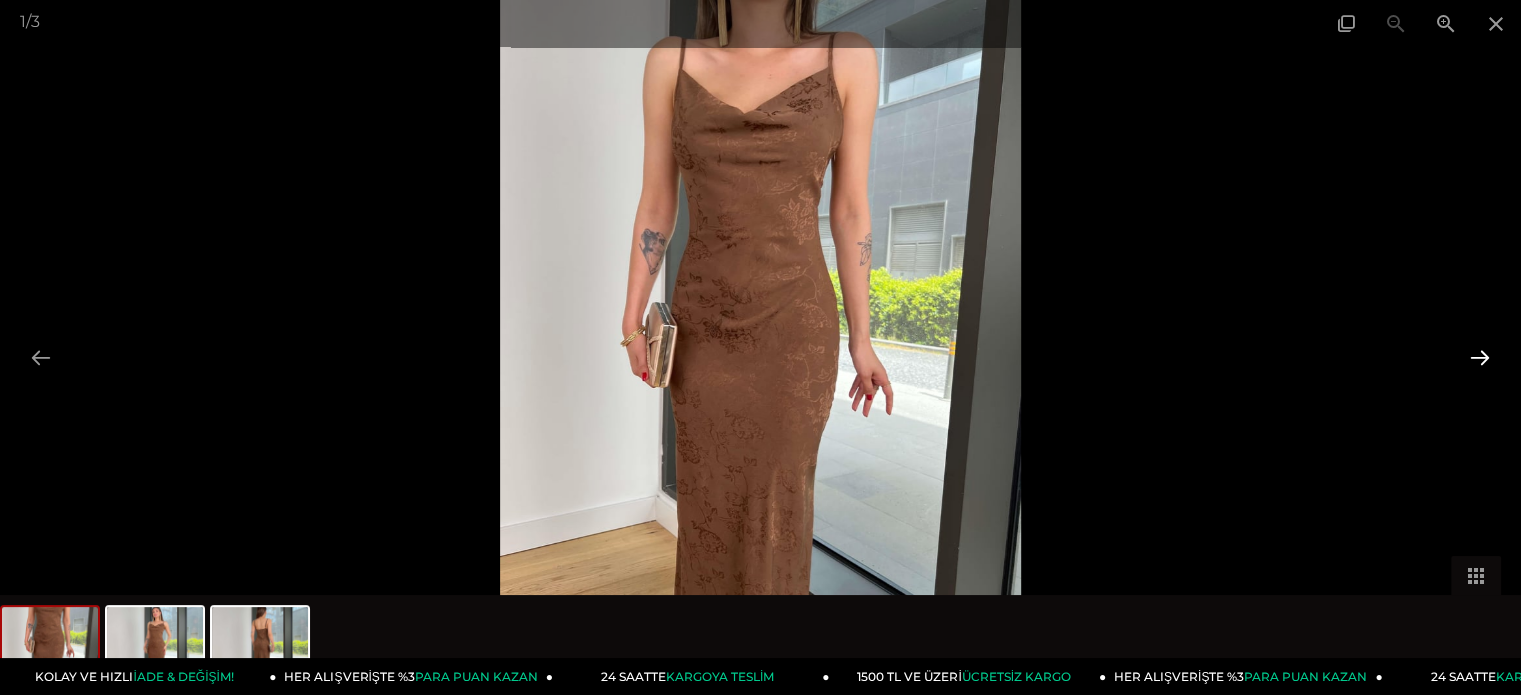 click at bounding box center [1480, 357] 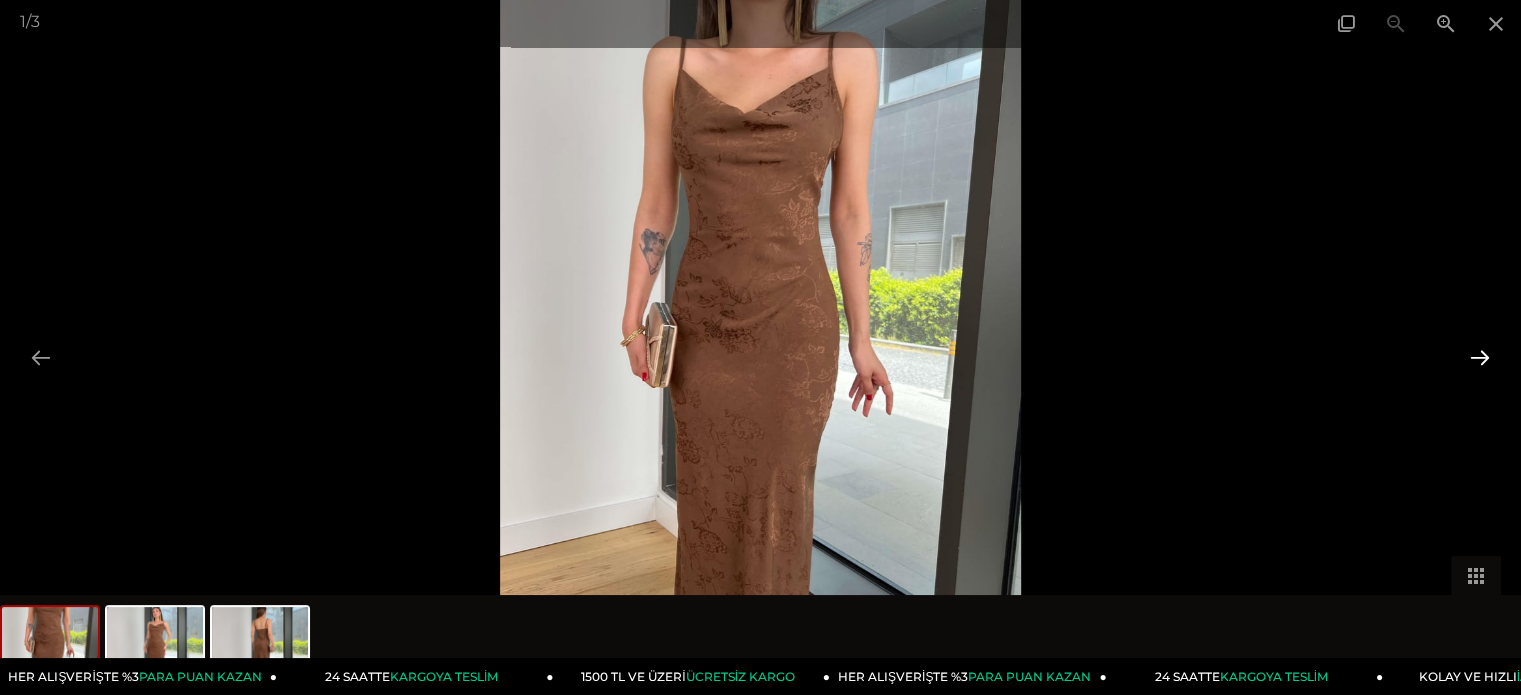 click at bounding box center (1480, 357) 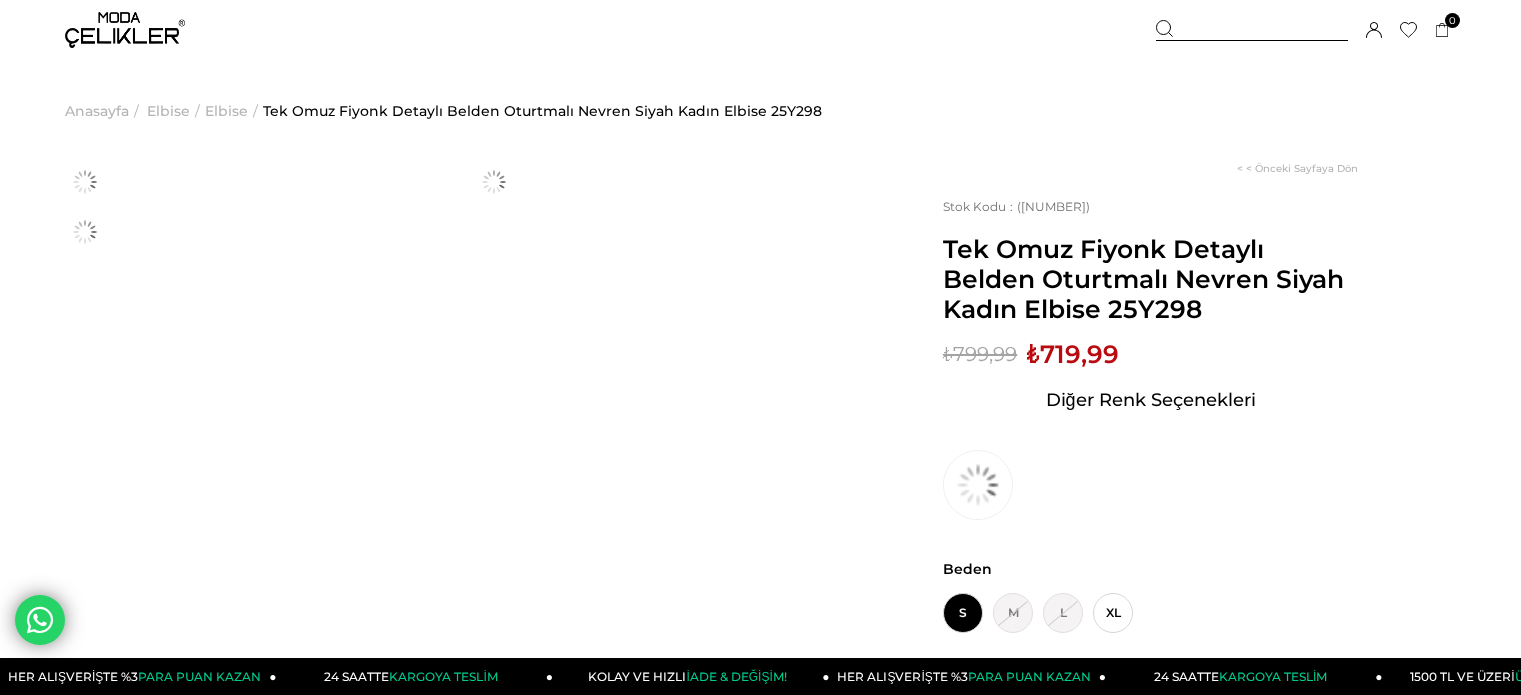 scroll, scrollTop: 0, scrollLeft: 0, axis: both 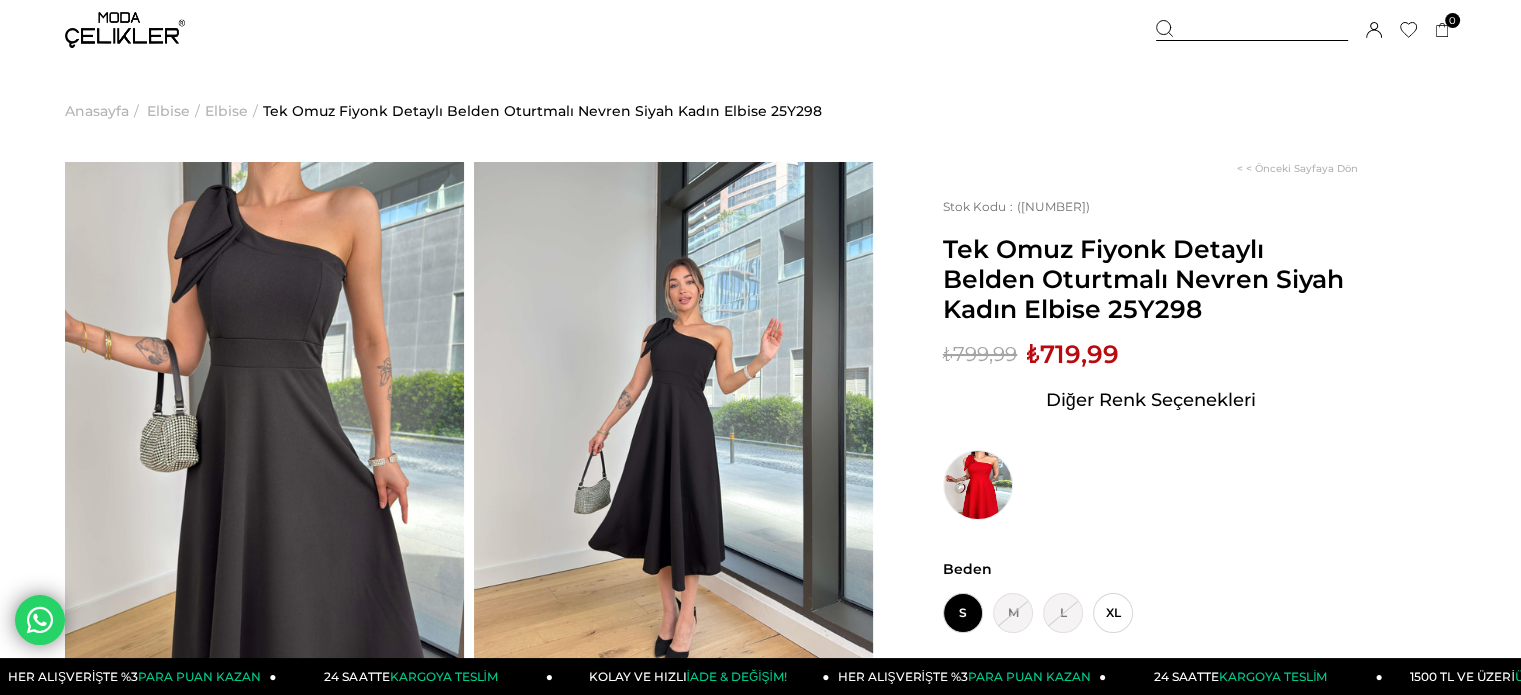 click at bounding box center (673, 428) 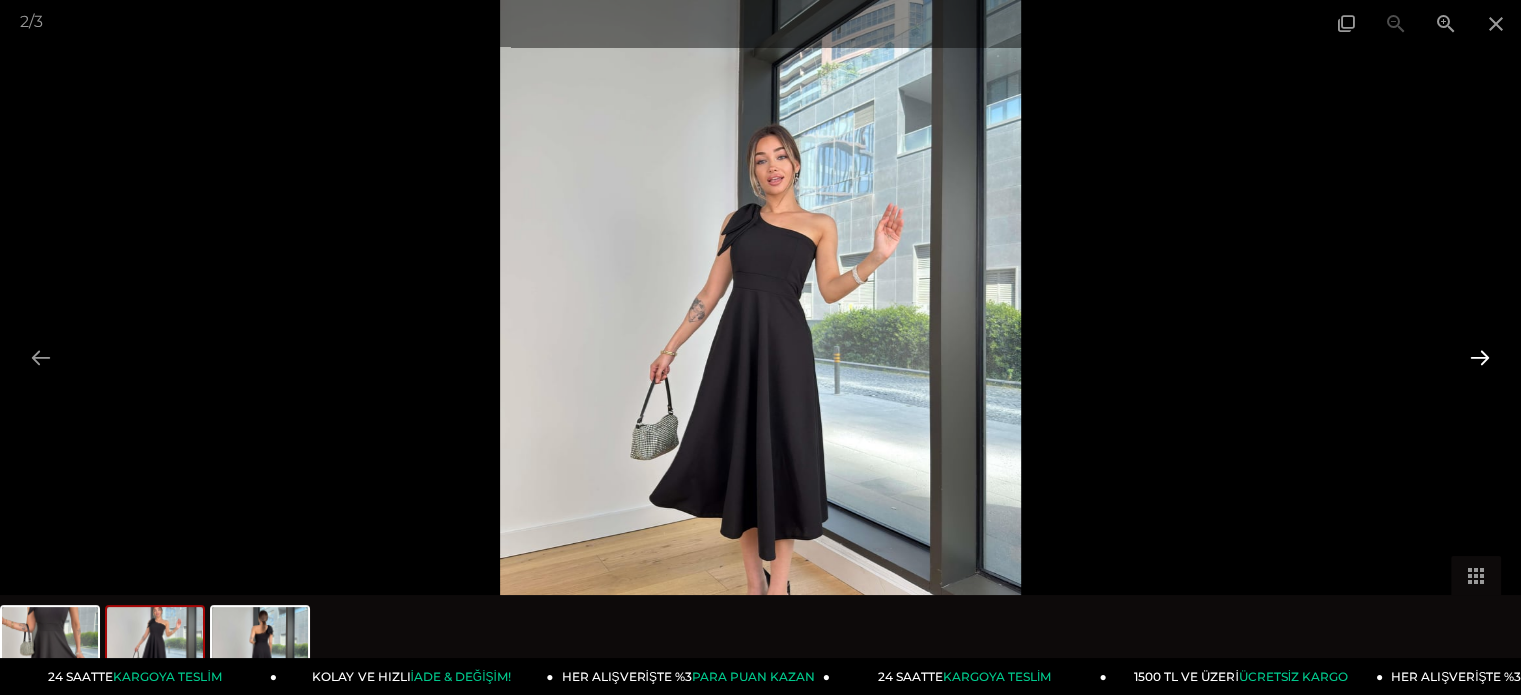 click at bounding box center [1480, 357] 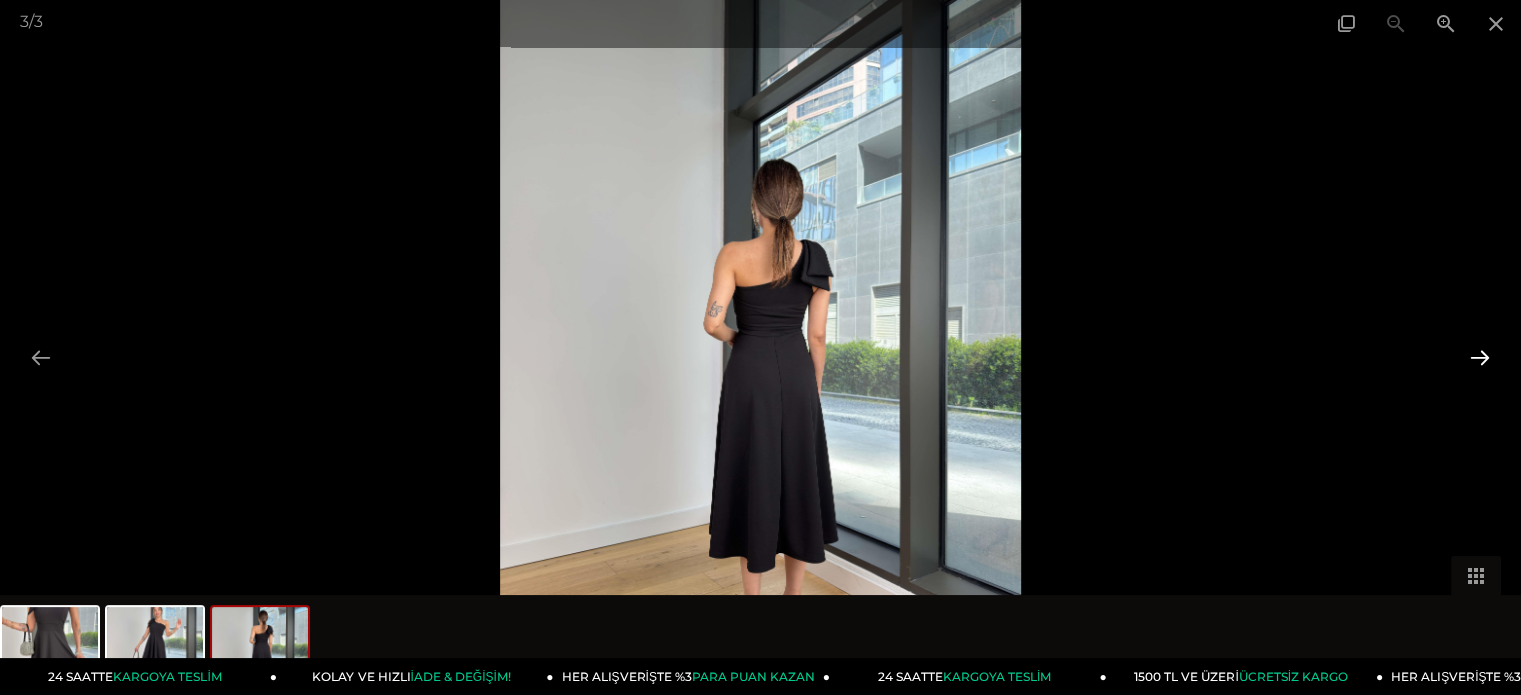 click at bounding box center [1480, 357] 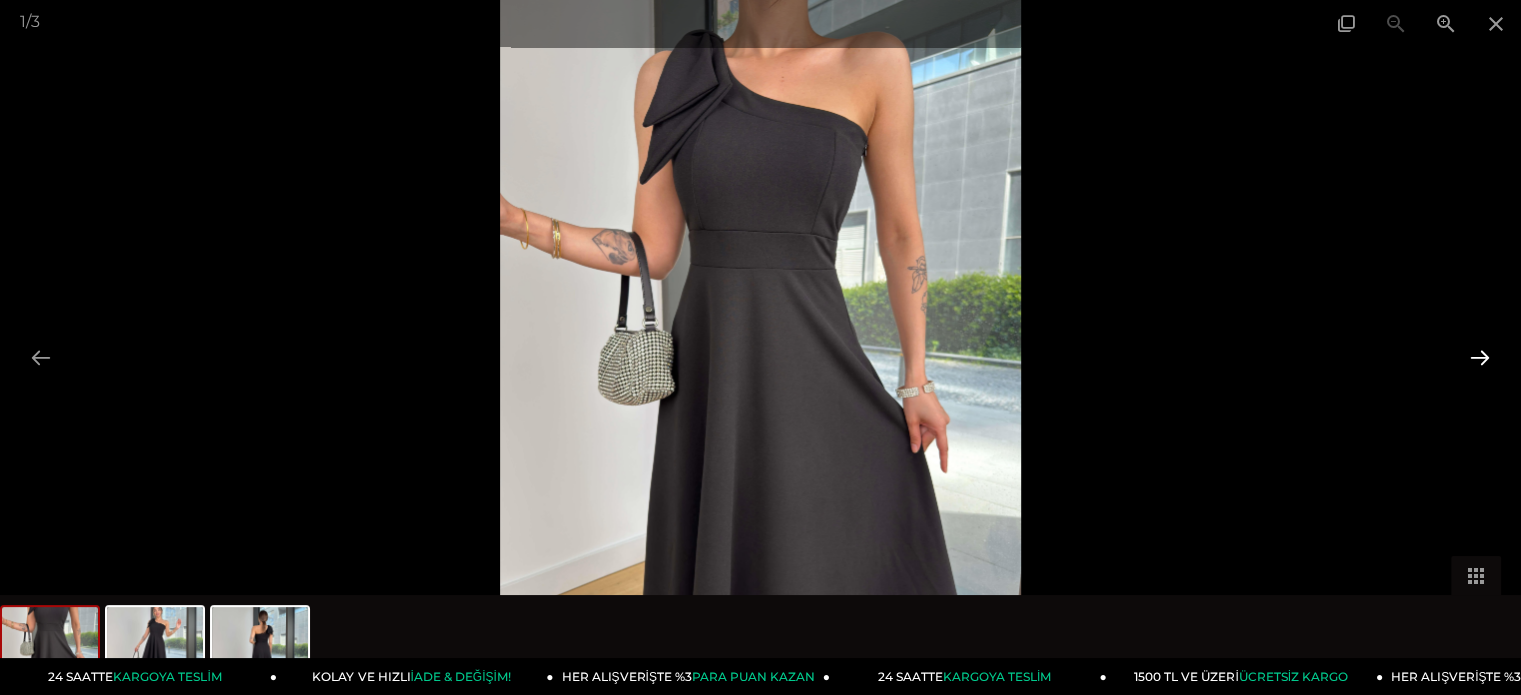 click at bounding box center [1480, 357] 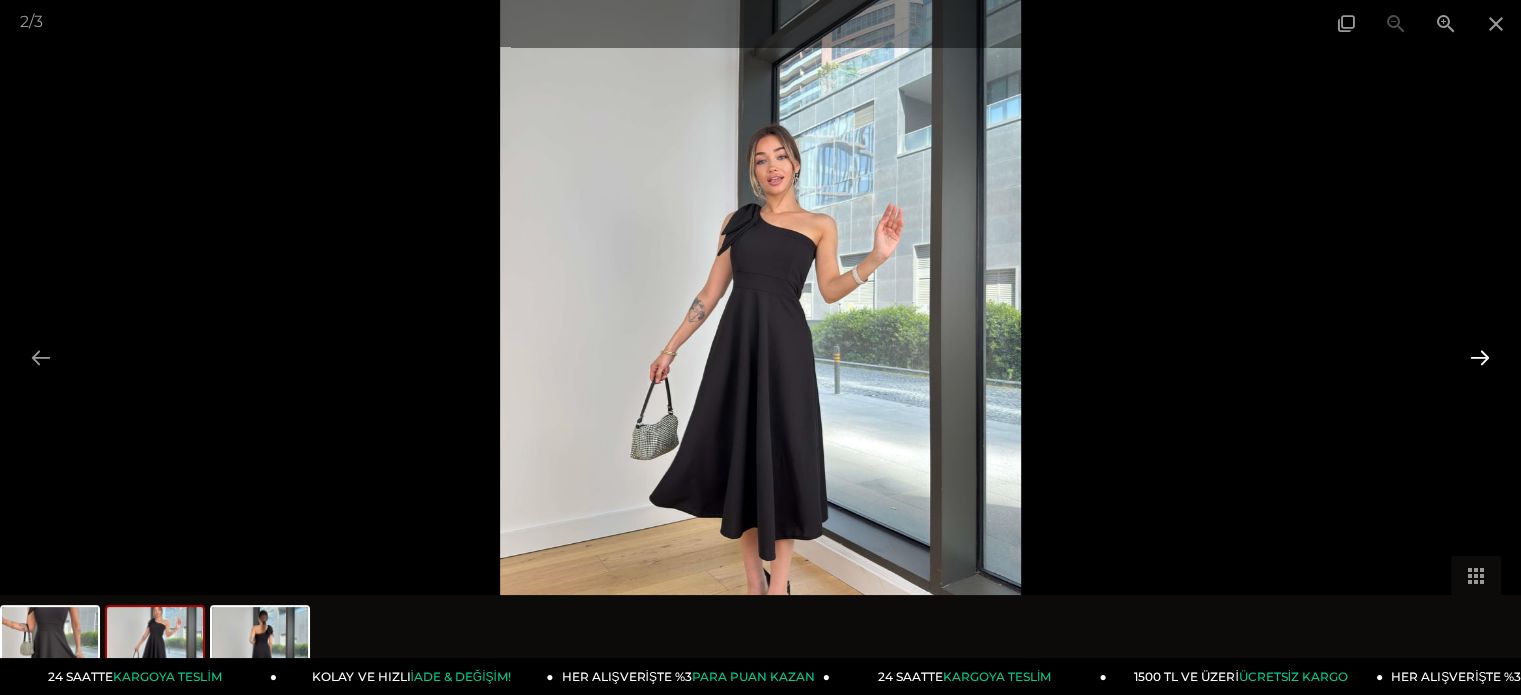 click at bounding box center [1480, 357] 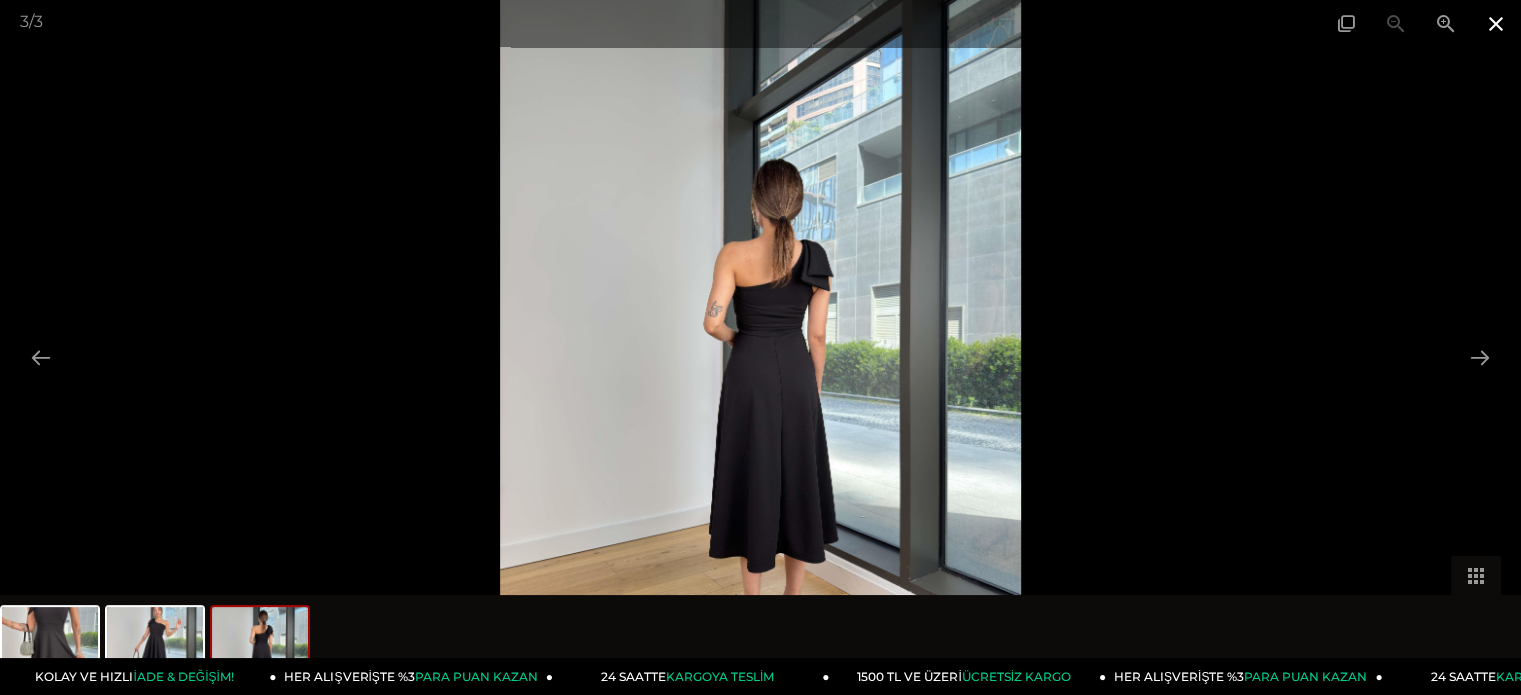 click at bounding box center [1496, 23] 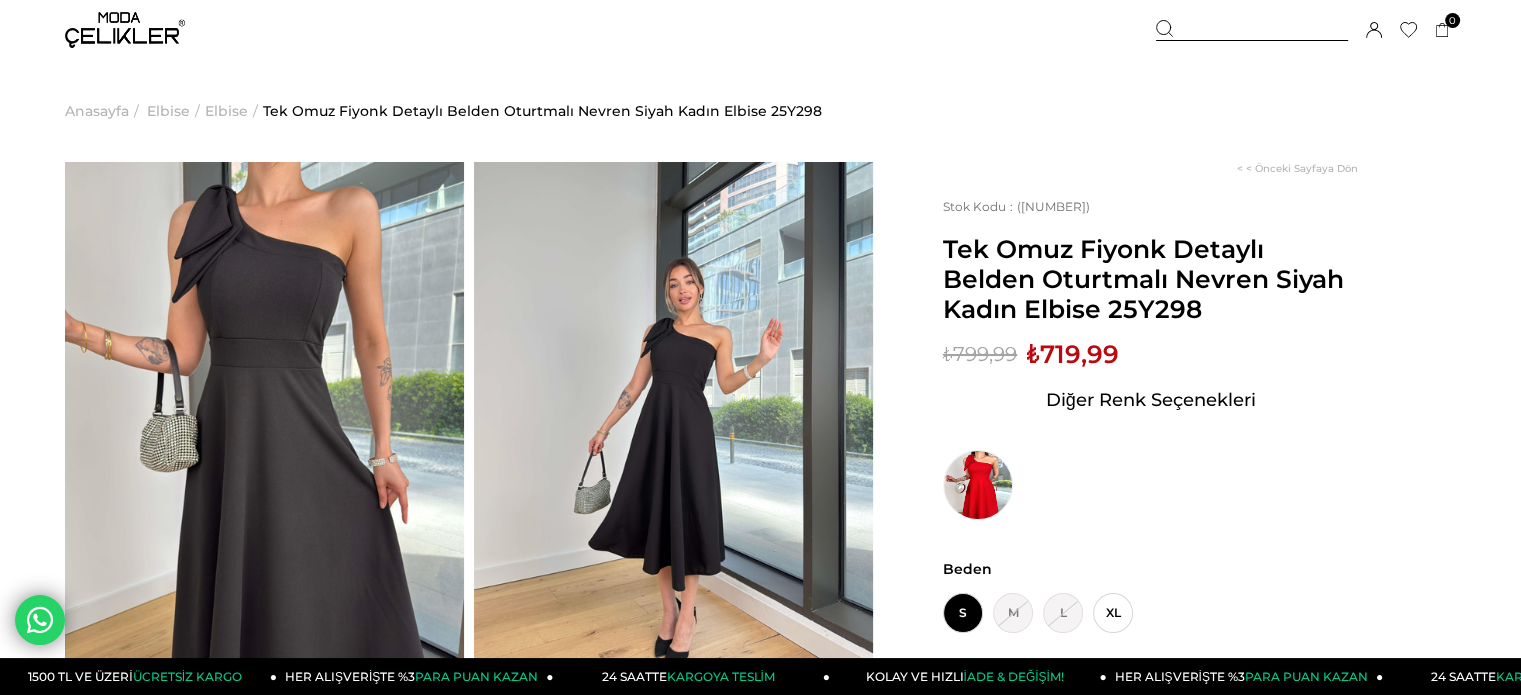click on "Diğer Renk Seçenekleri" at bounding box center (1150, 444) 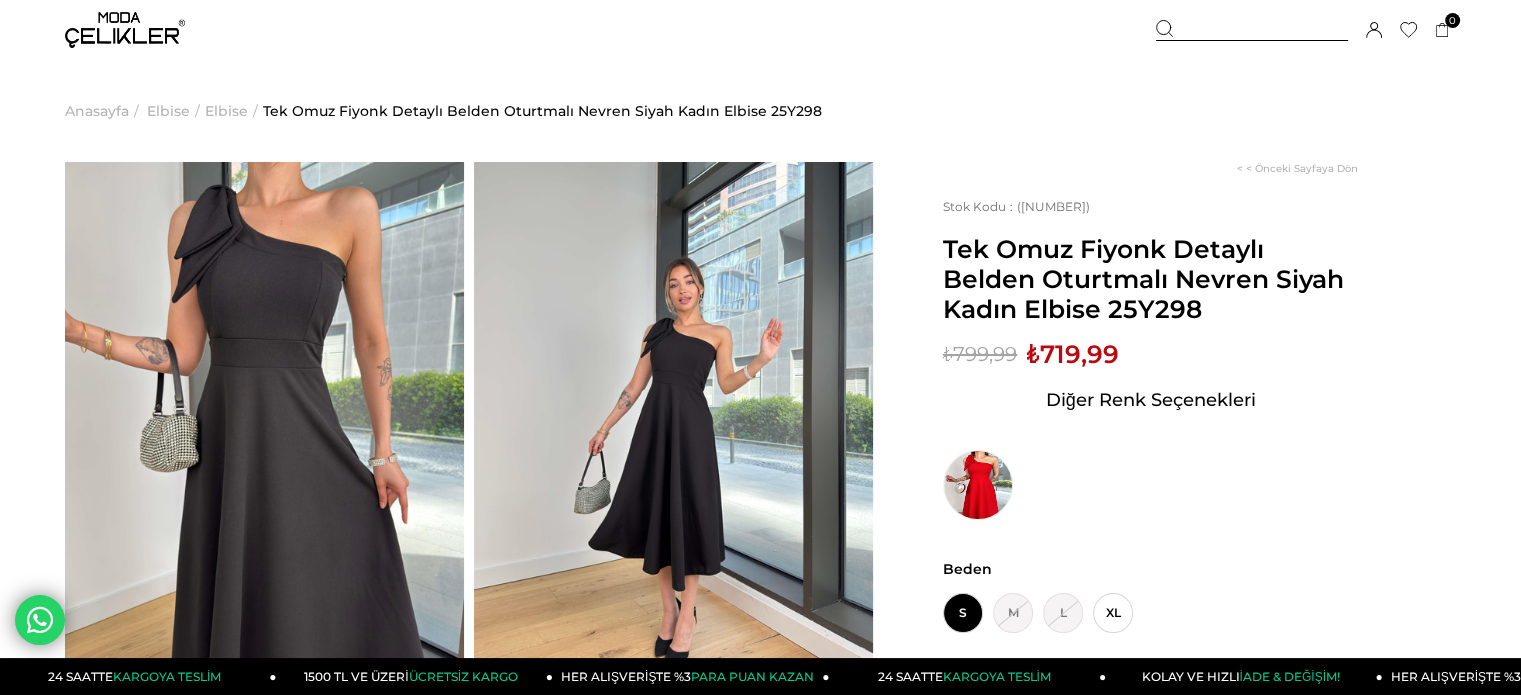 scroll, scrollTop: 0, scrollLeft: 0, axis: both 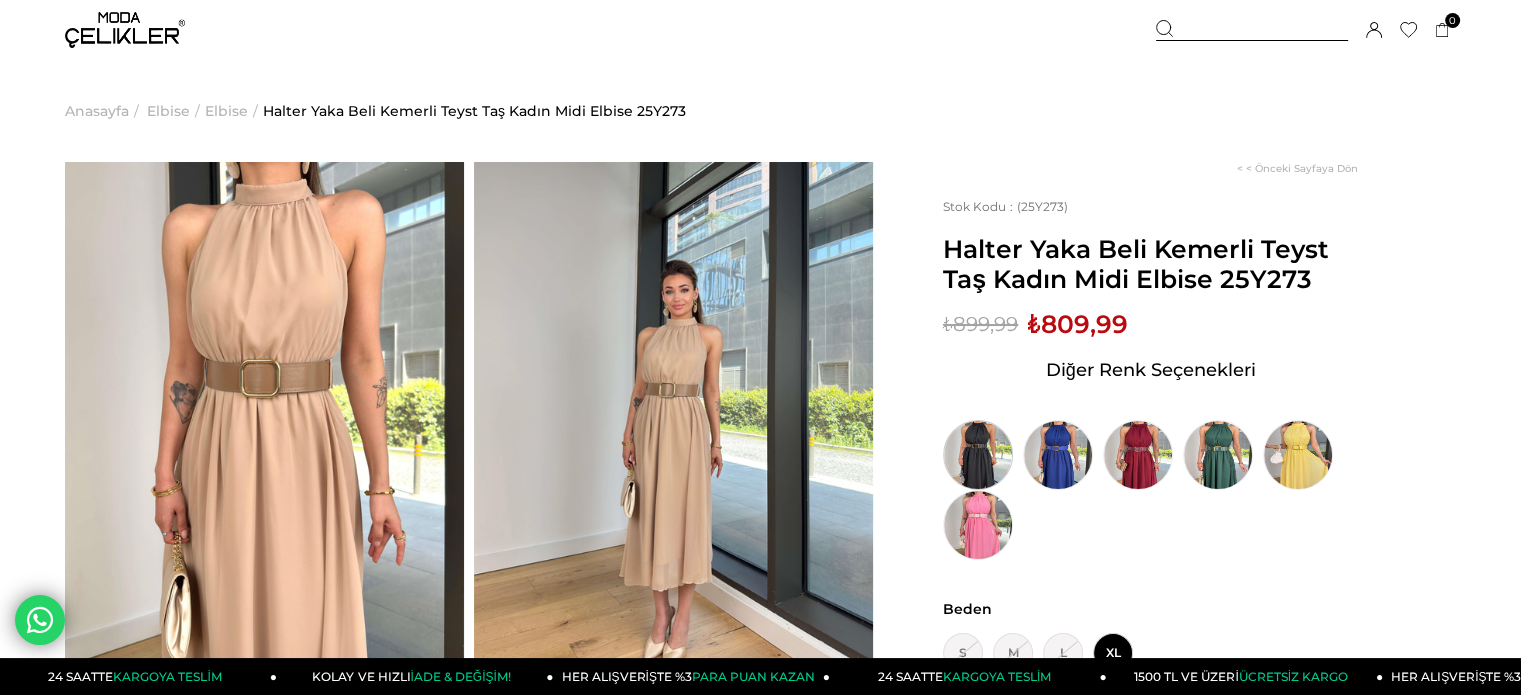 click at bounding box center (978, 455) 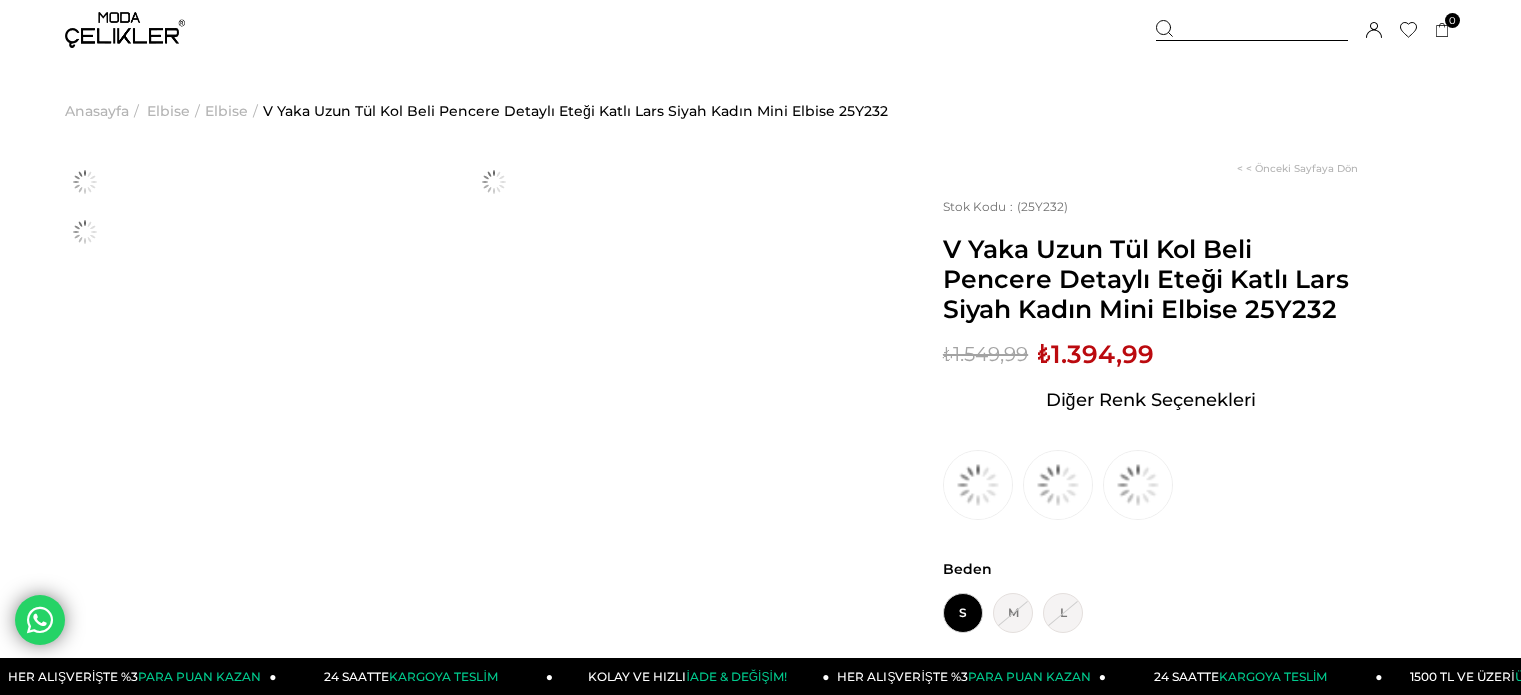 scroll, scrollTop: 0, scrollLeft: 0, axis: both 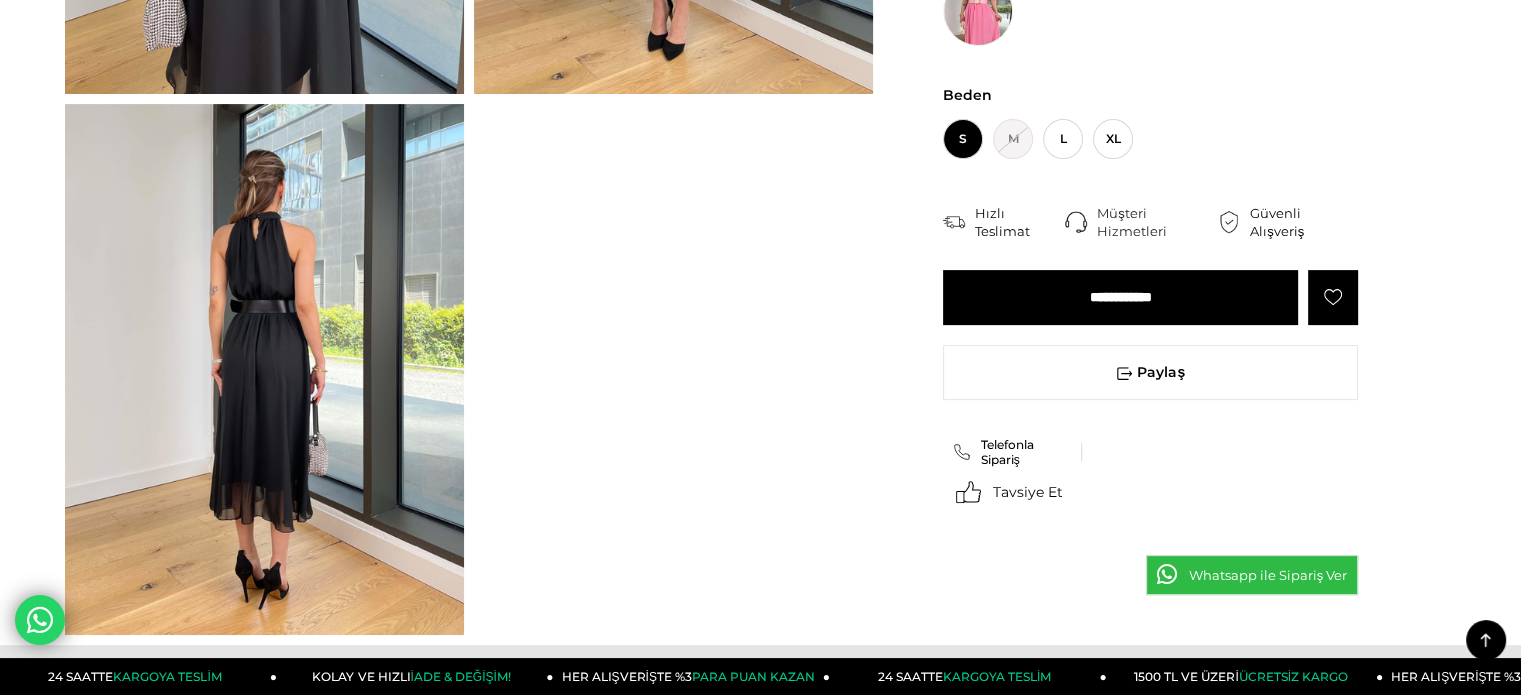click at bounding box center [469, 103] 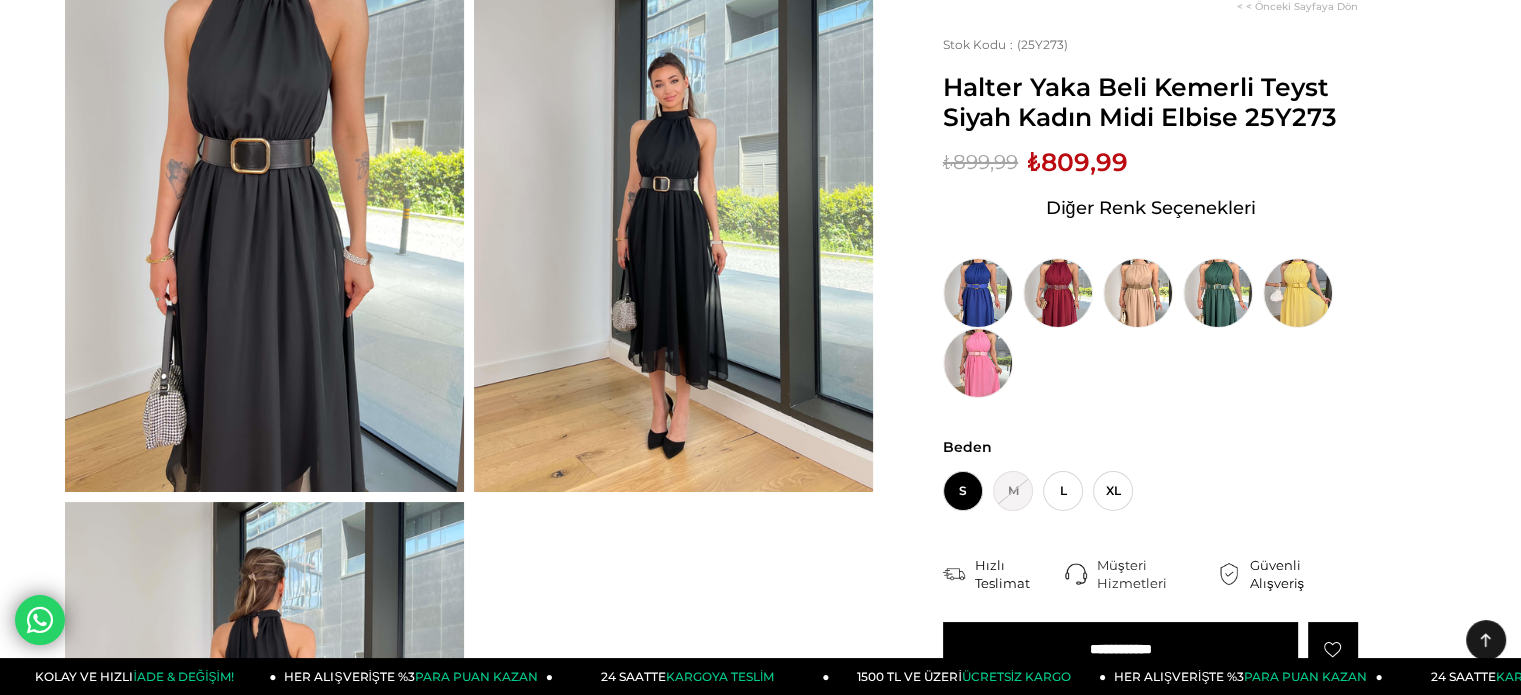 scroll, scrollTop: 200, scrollLeft: 0, axis: vertical 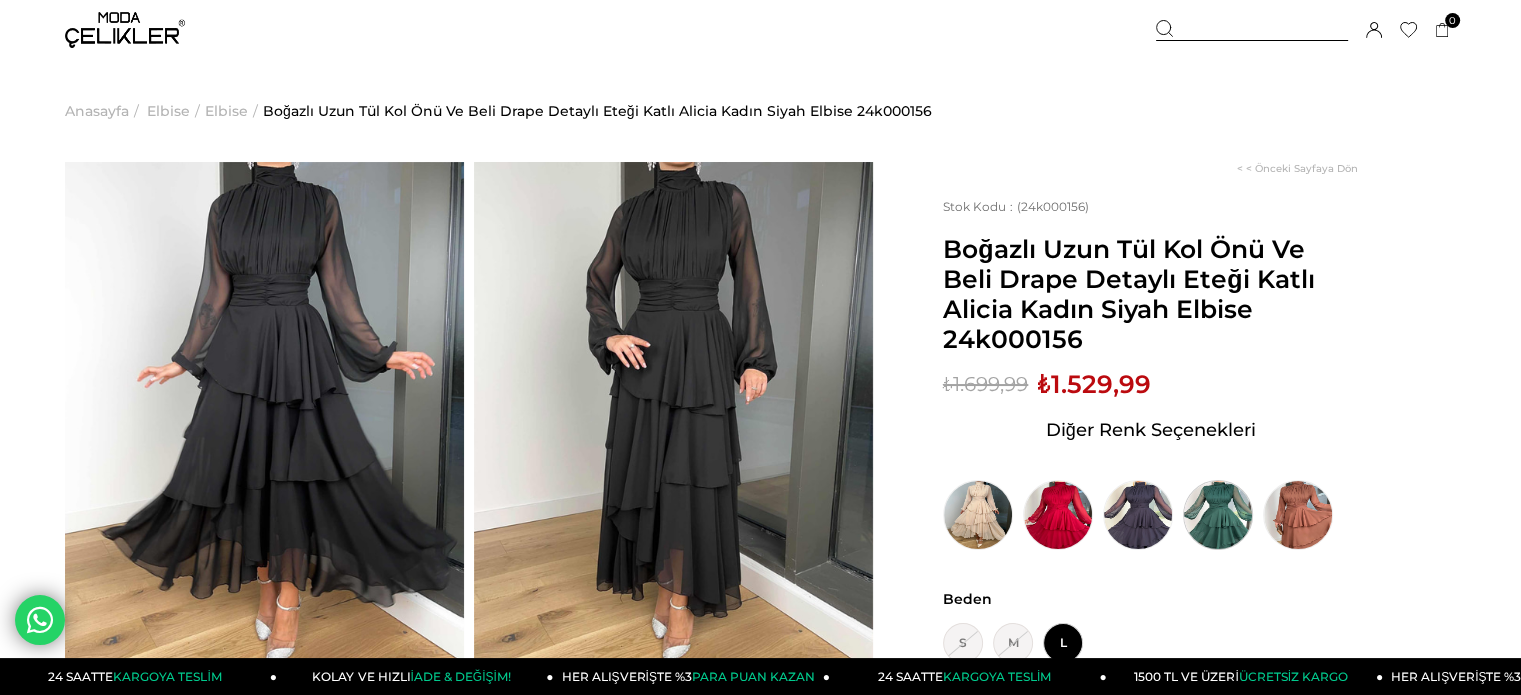 click at bounding box center [1218, 515] 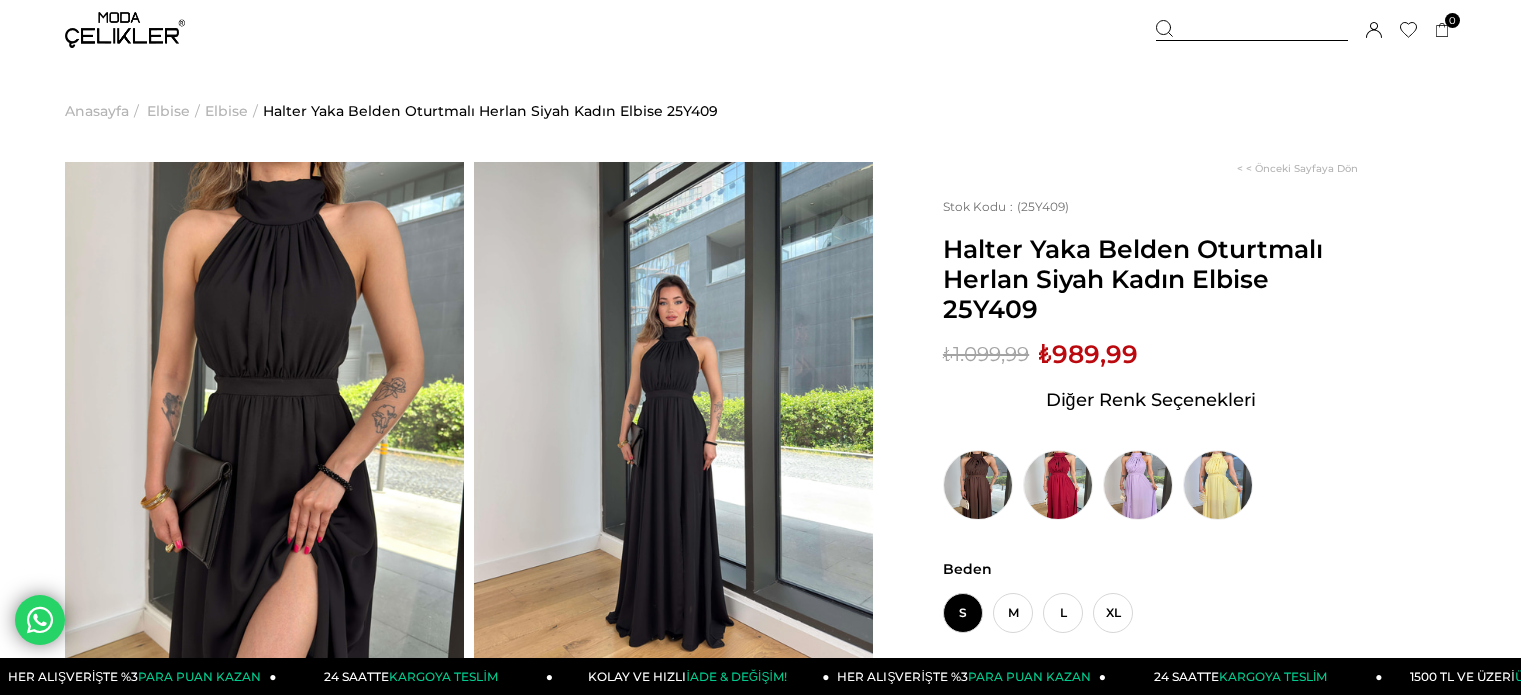 scroll, scrollTop: 0, scrollLeft: 0, axis: both 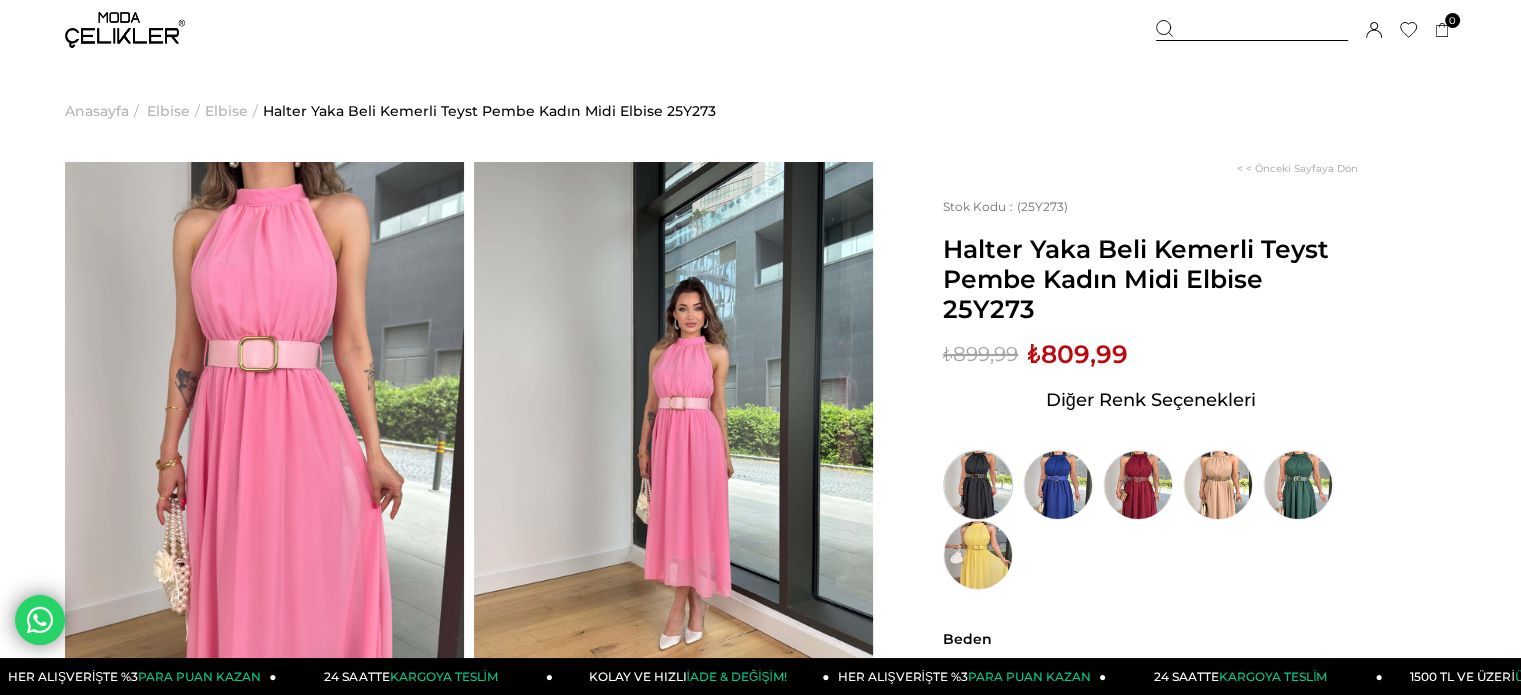 click at bounding box center (978, 485) 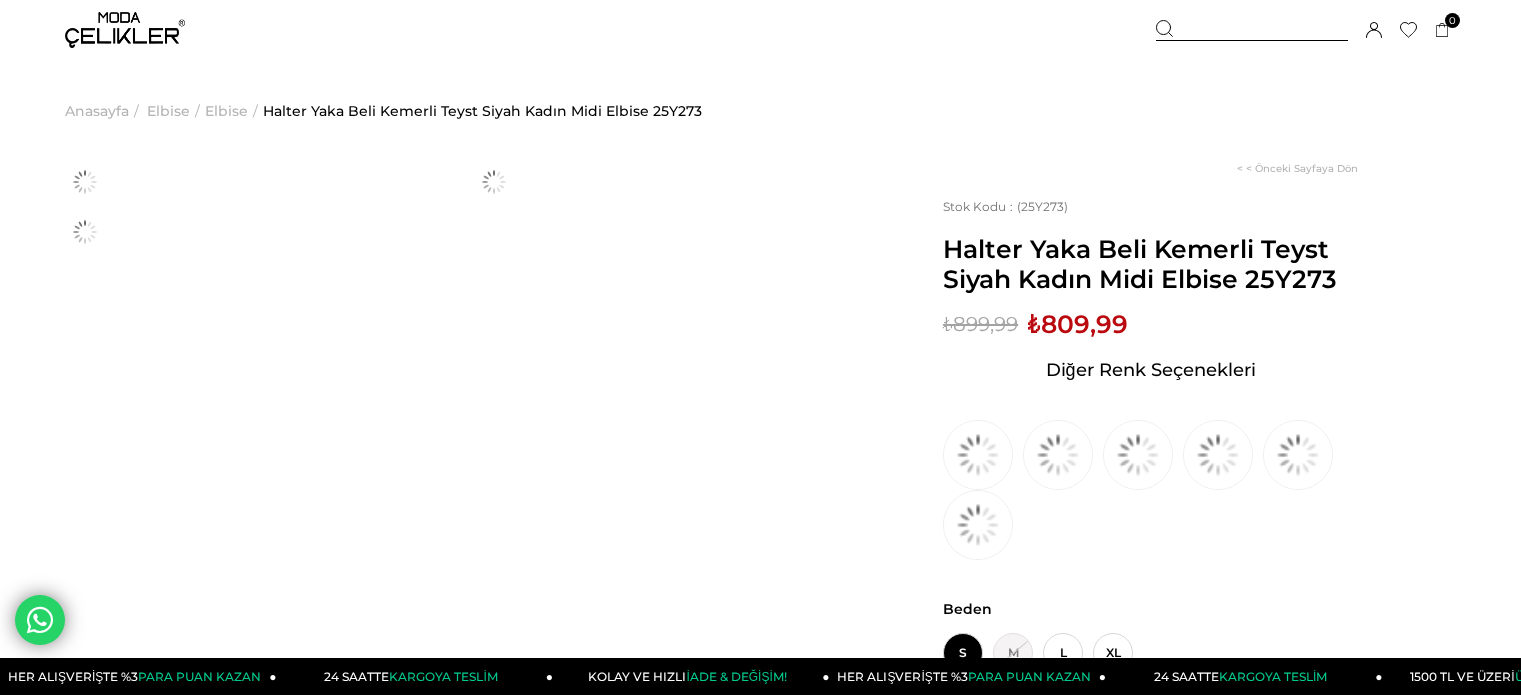 scroll, scrollTop: 0, scrollLeft: 0, axis: both 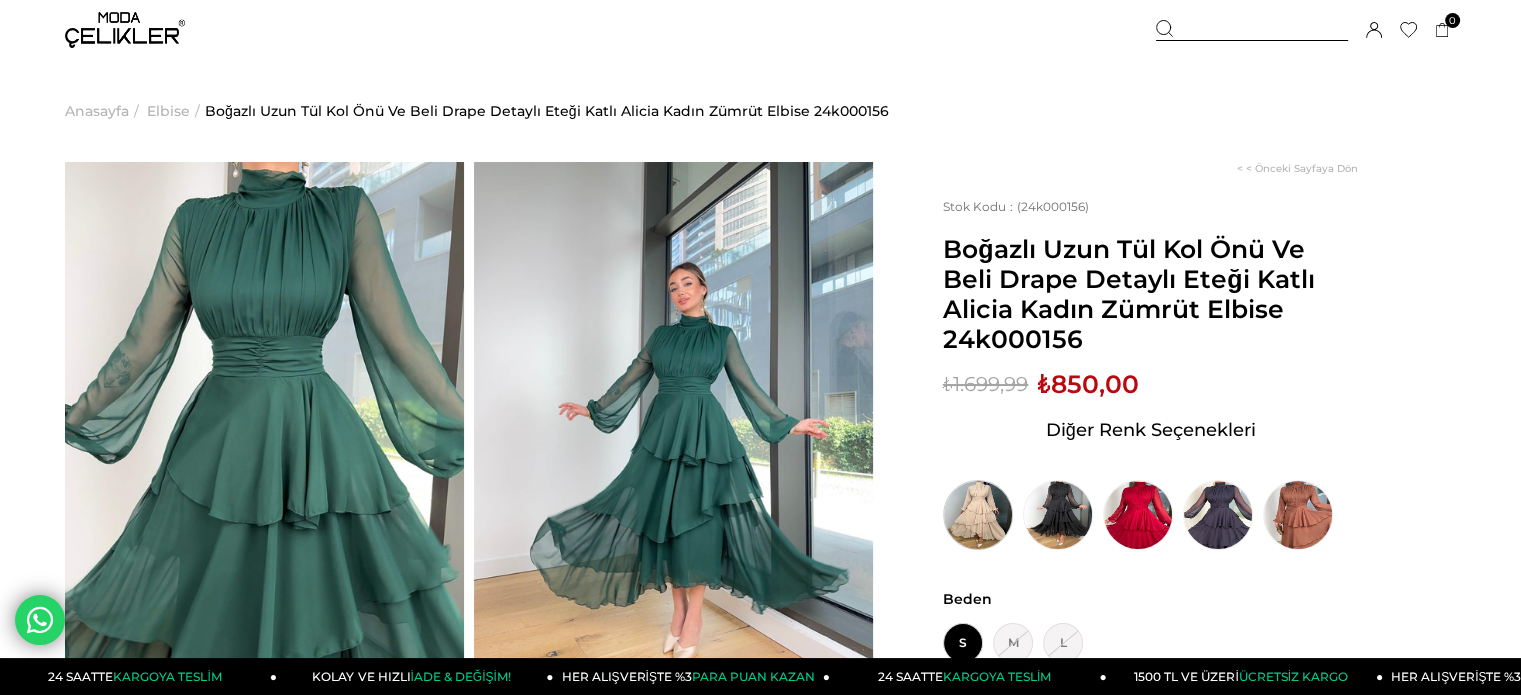click at bounding box center (978, 515) 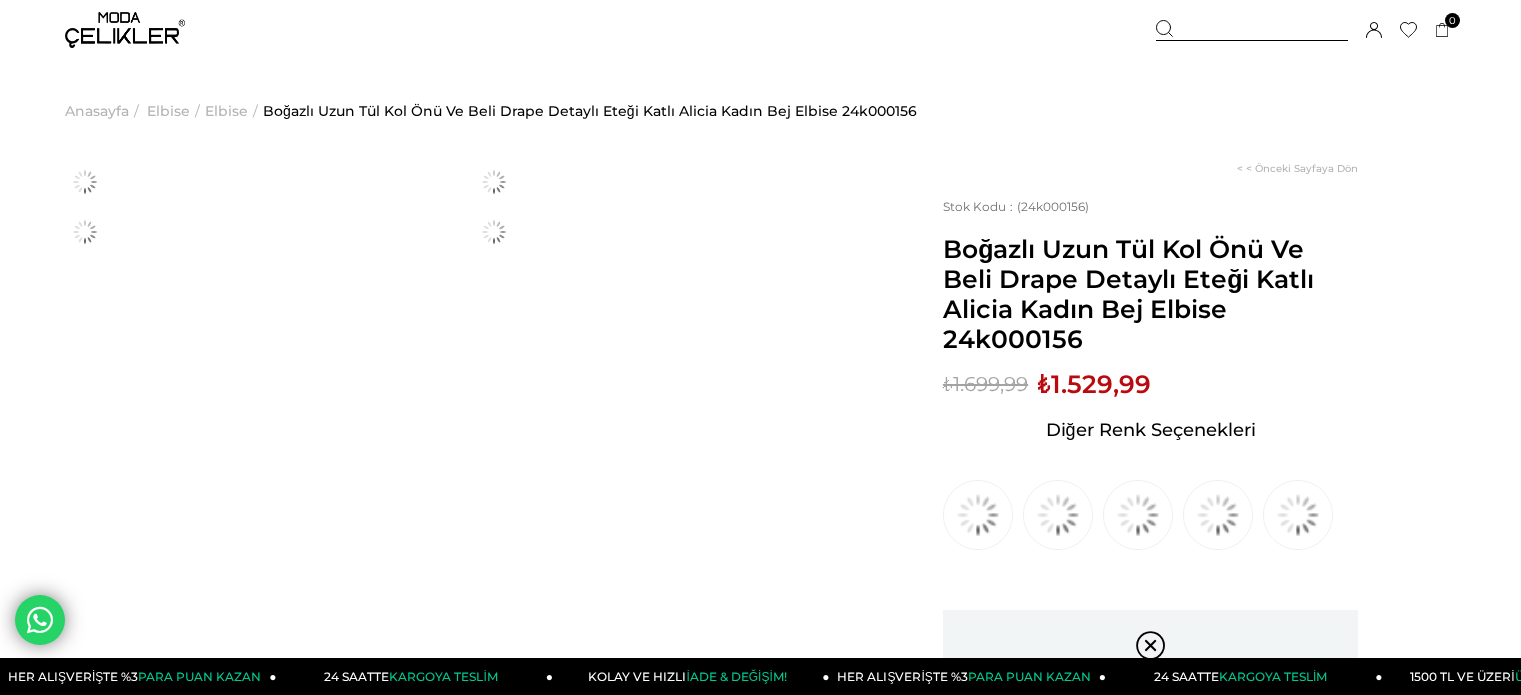 scroll, scrollTop: 0, scrollLeft: 0, axis: both 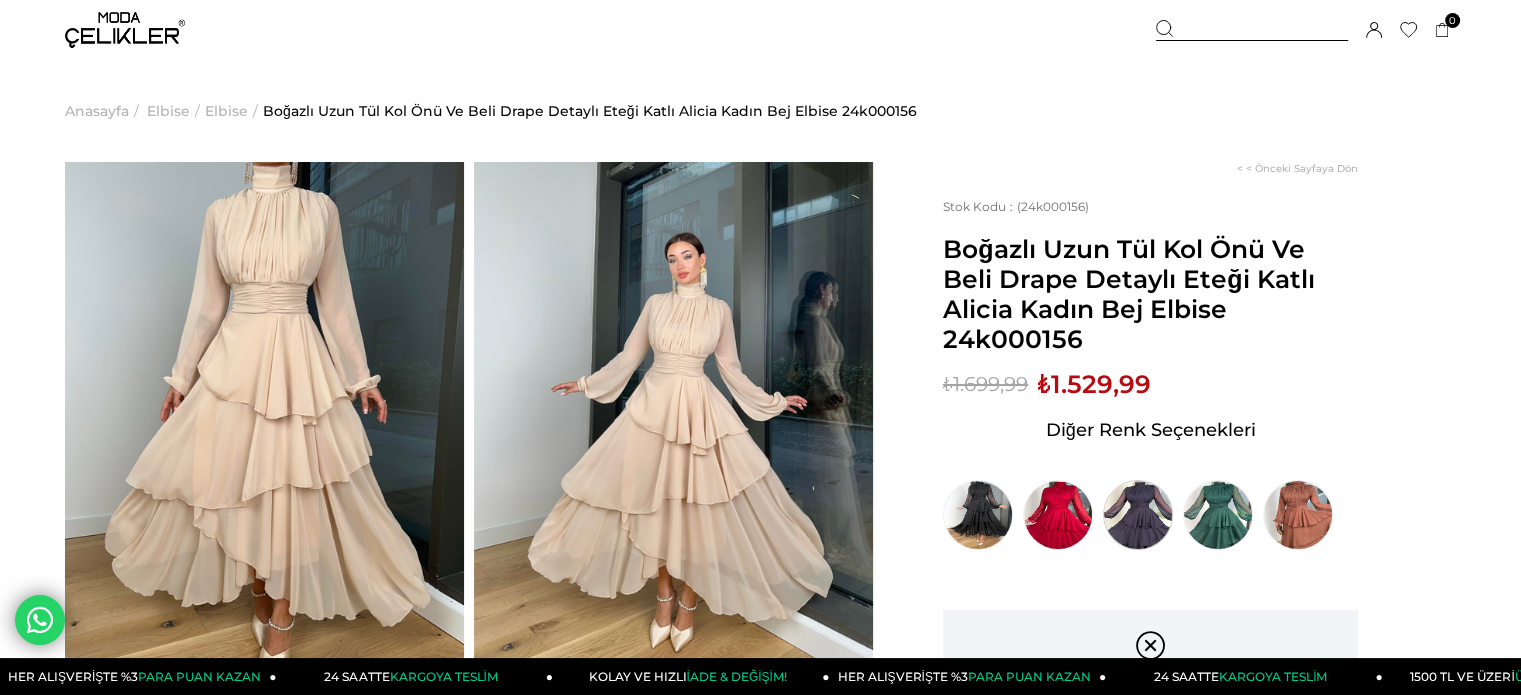 click at bounding box center (1138, 515) 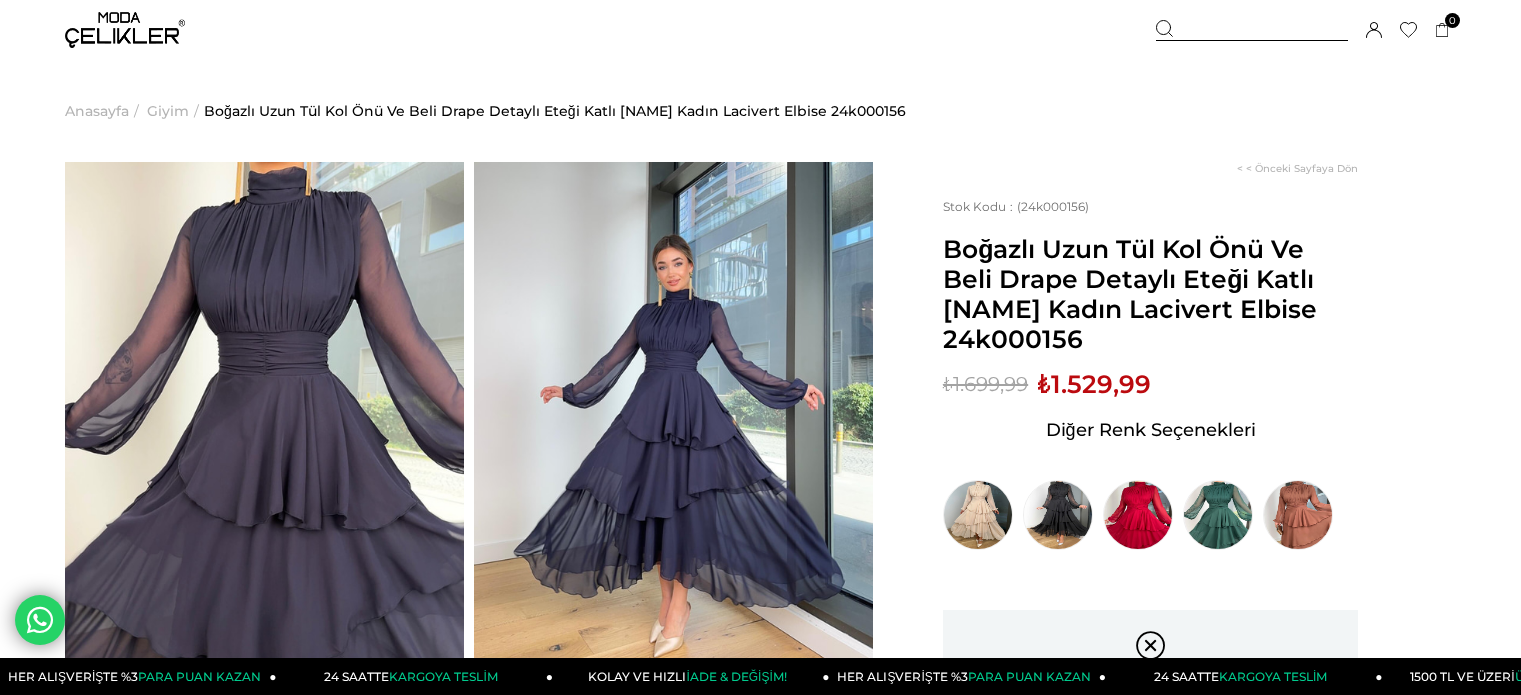 scroll, scrollTop: 0, scrollLeft: 0, axis: both 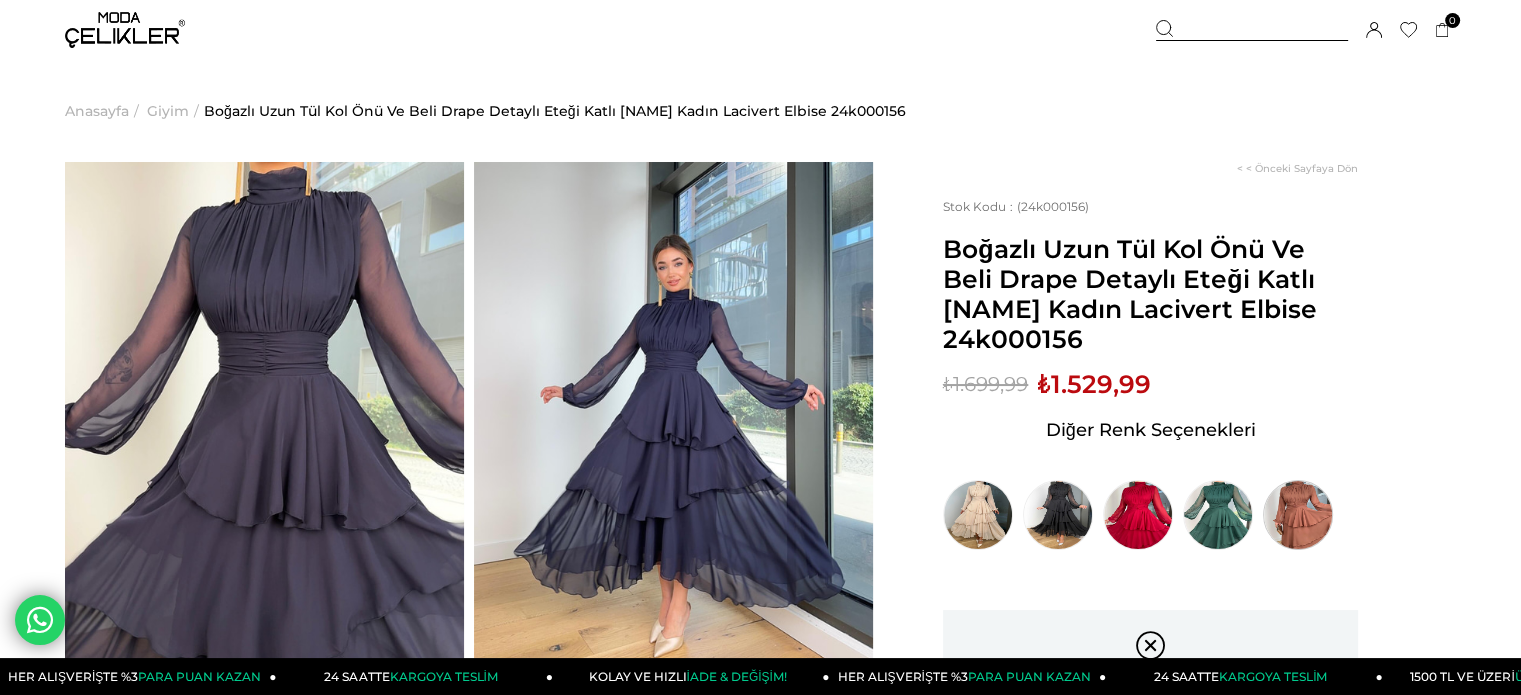 click at bounding box center [1298, 515] 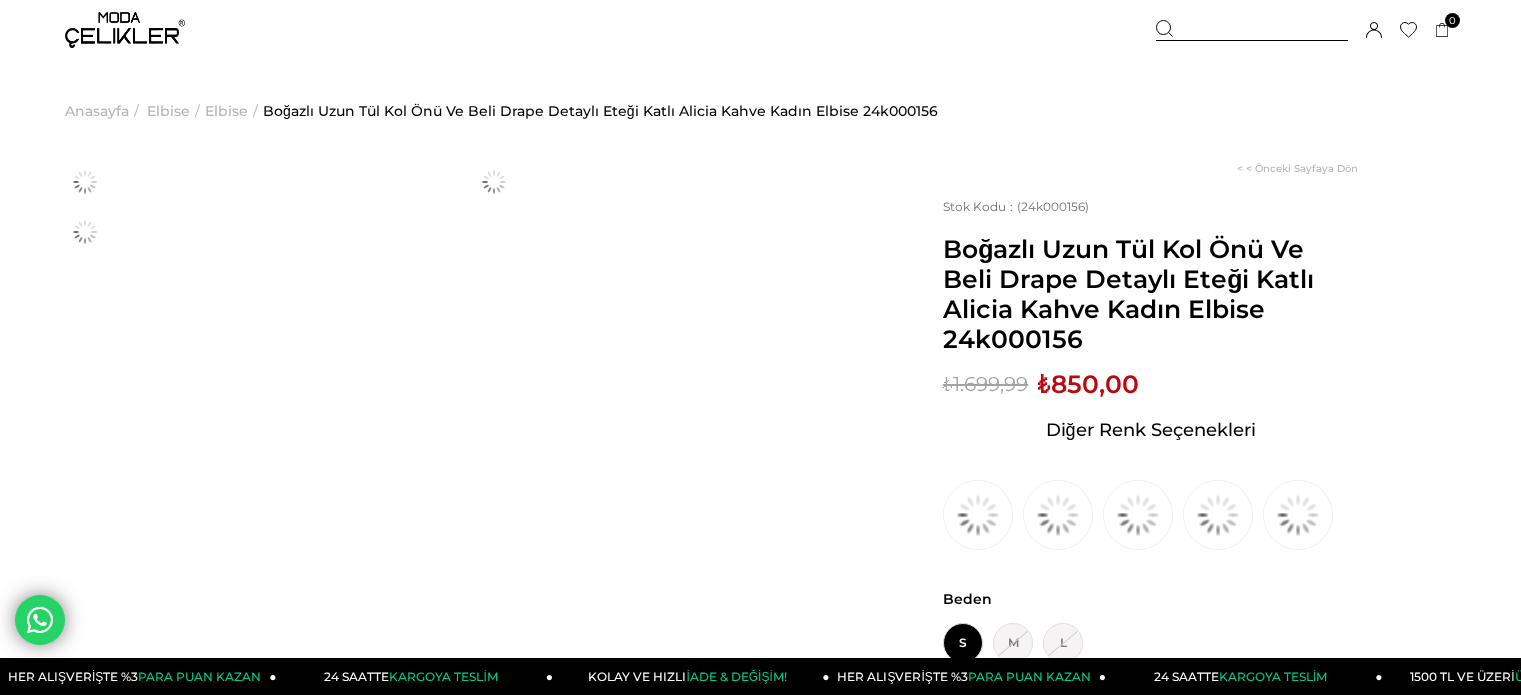 scroll, scrollTop: 0, scrollLeft: 0, axis: both 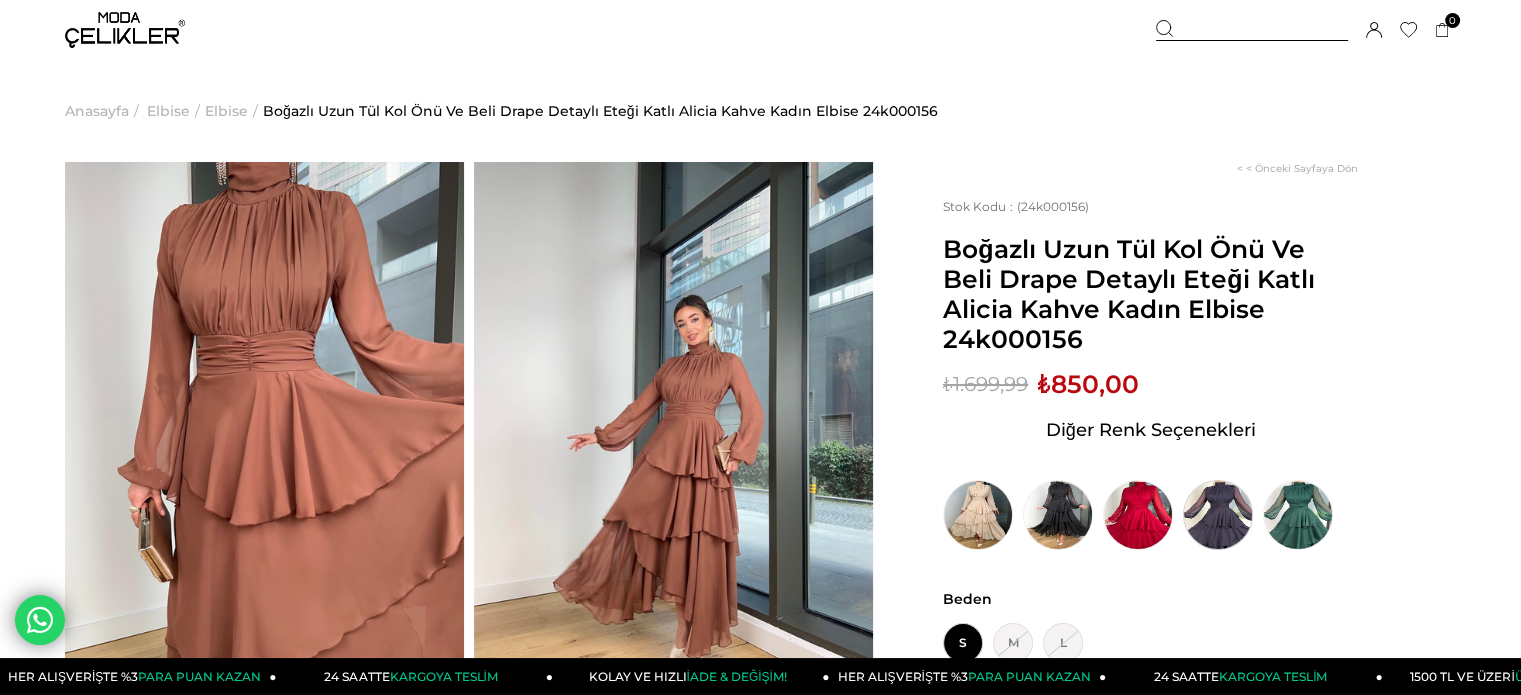 click at bounding box center (1218, 515) 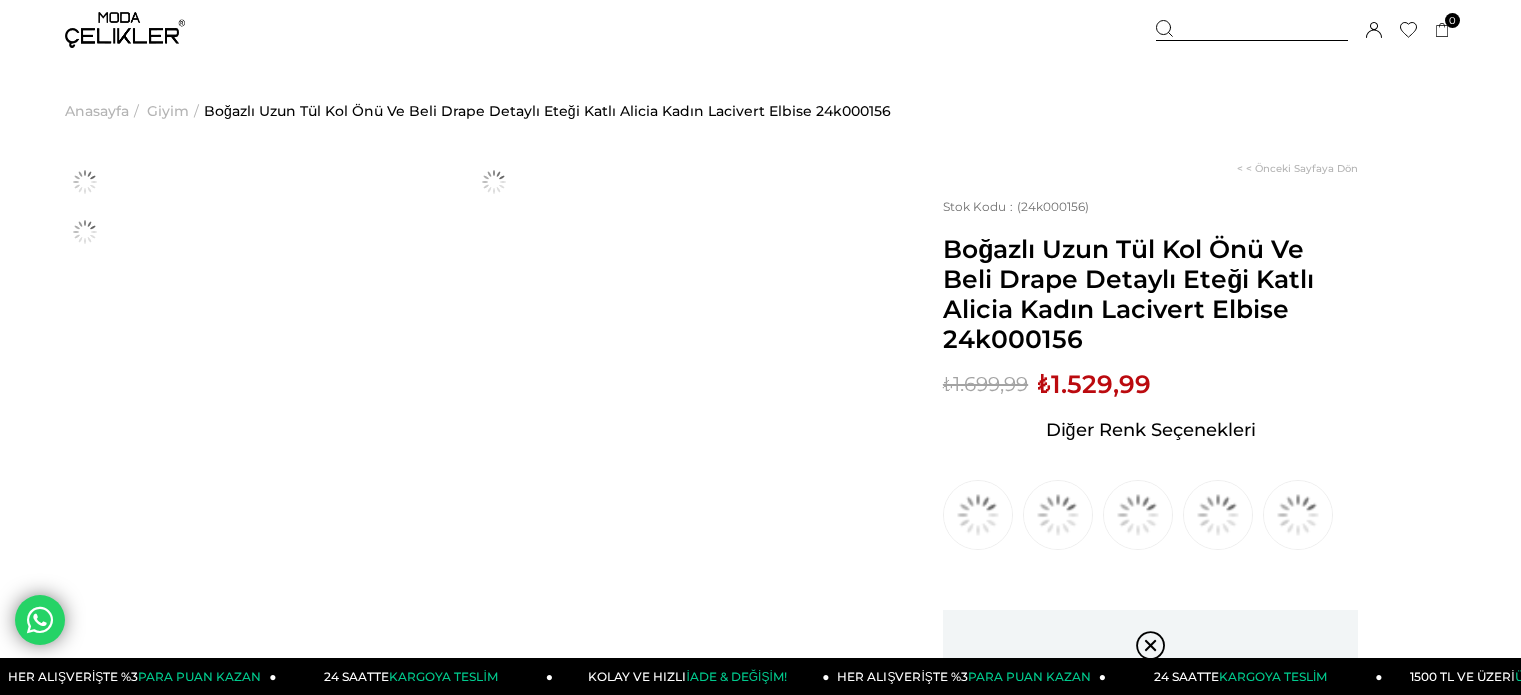 scroll, scrollTop: 0, scrollLeft: 0, axis: both 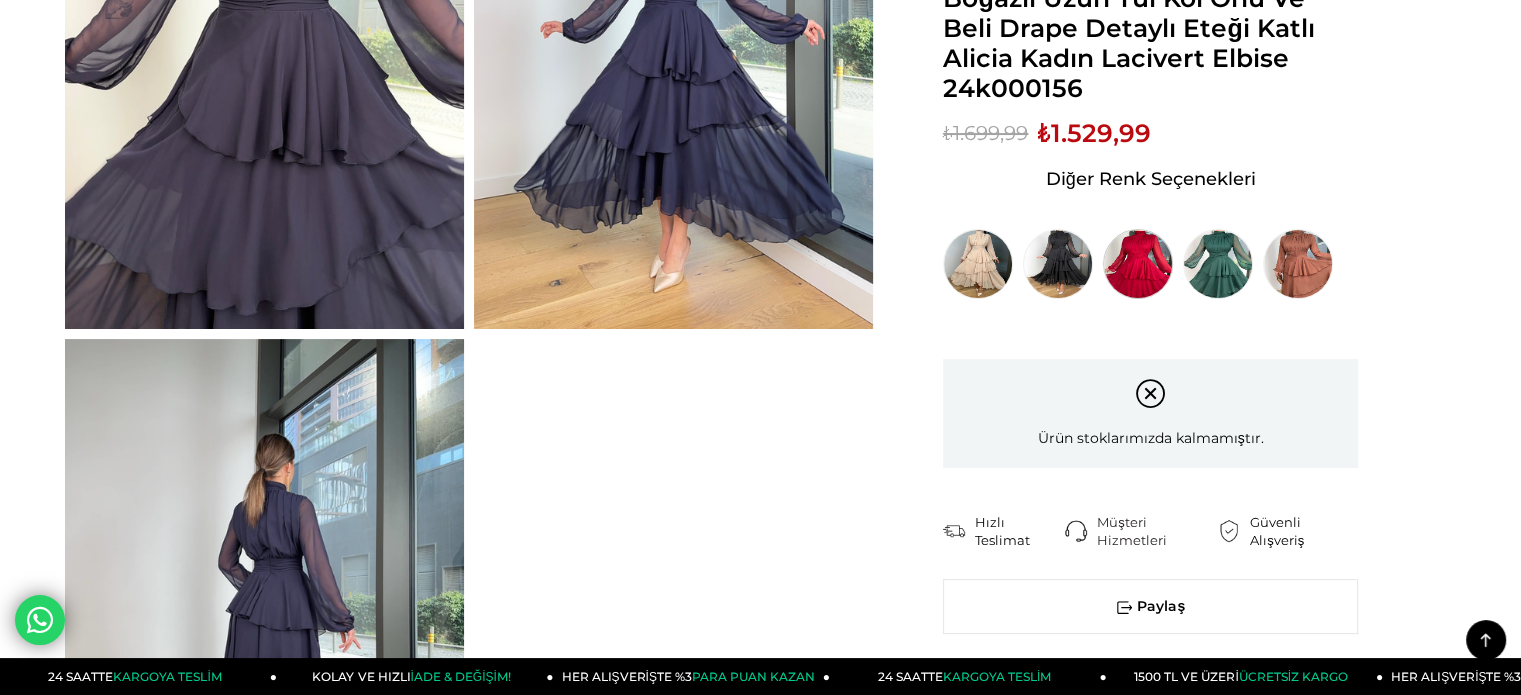 click at bounding box center [1138, 264] 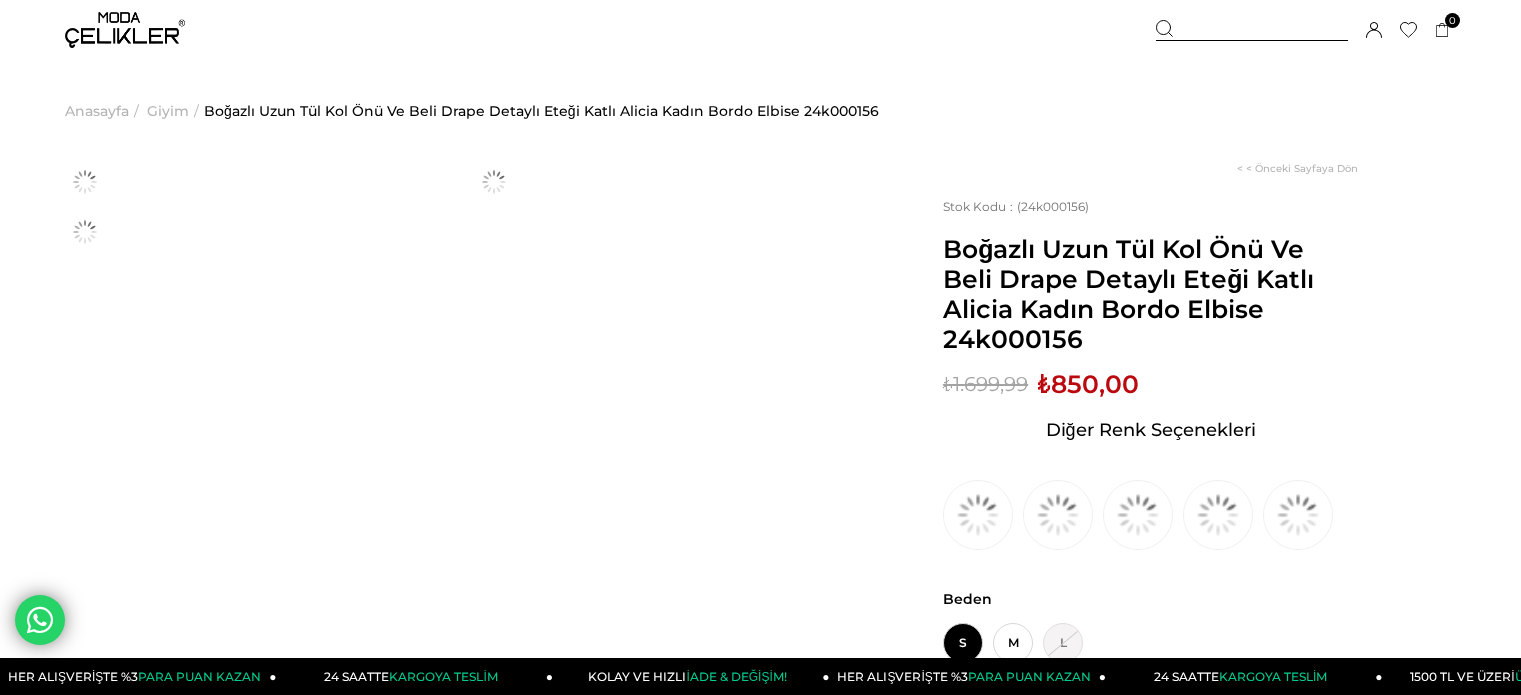 scroll, scrollTop: 0, scrollLeft: 0, axis: both 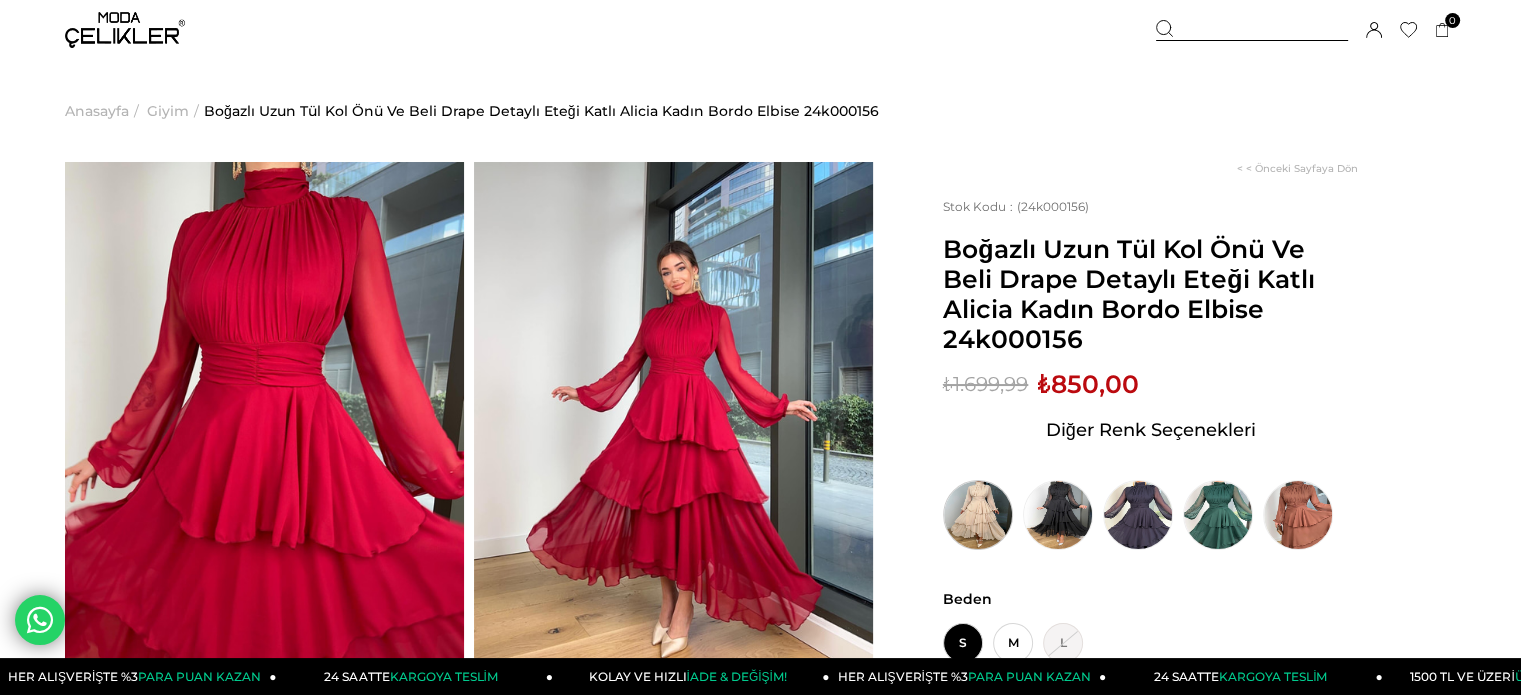 click at bounding box center (978, 515) 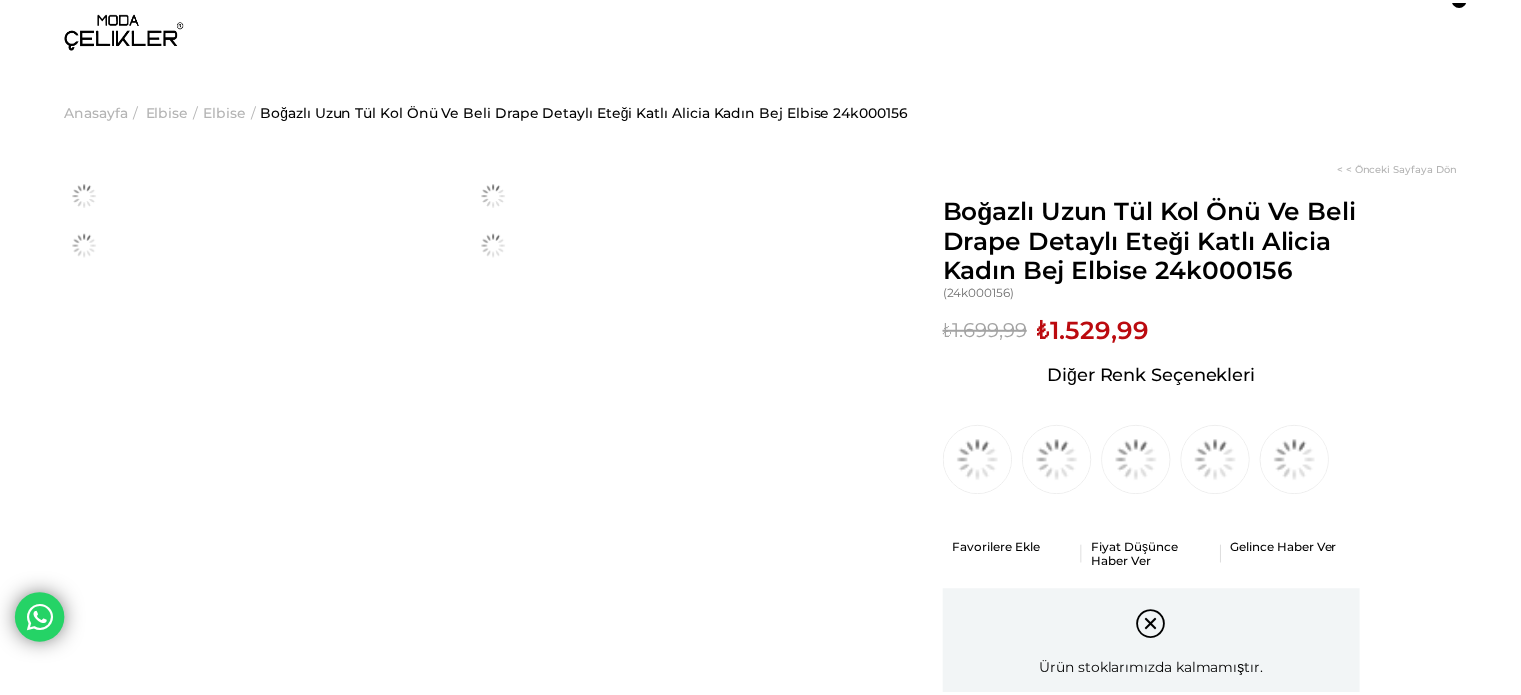 scroll, scrollTop: 0, scrollLeft: 0, axis: both 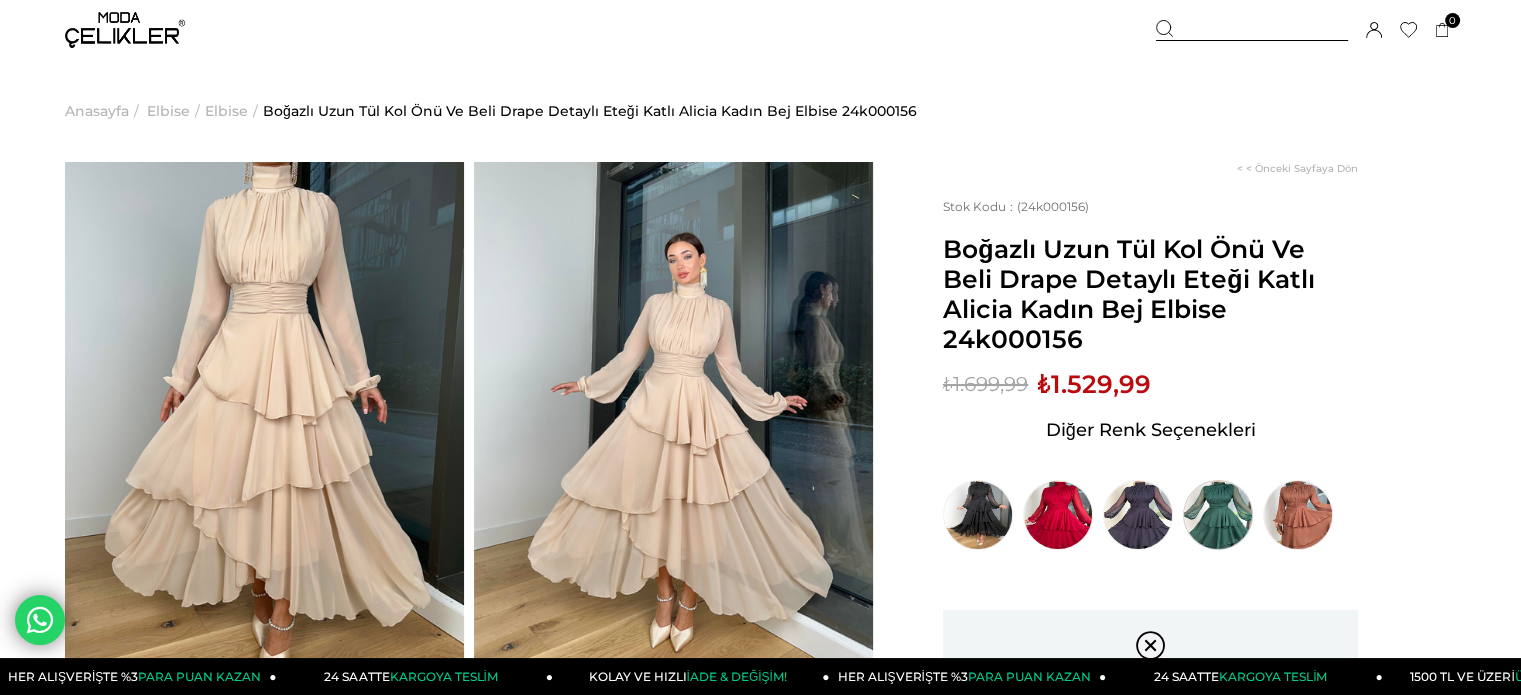 click at bounding box center [1218, 515] 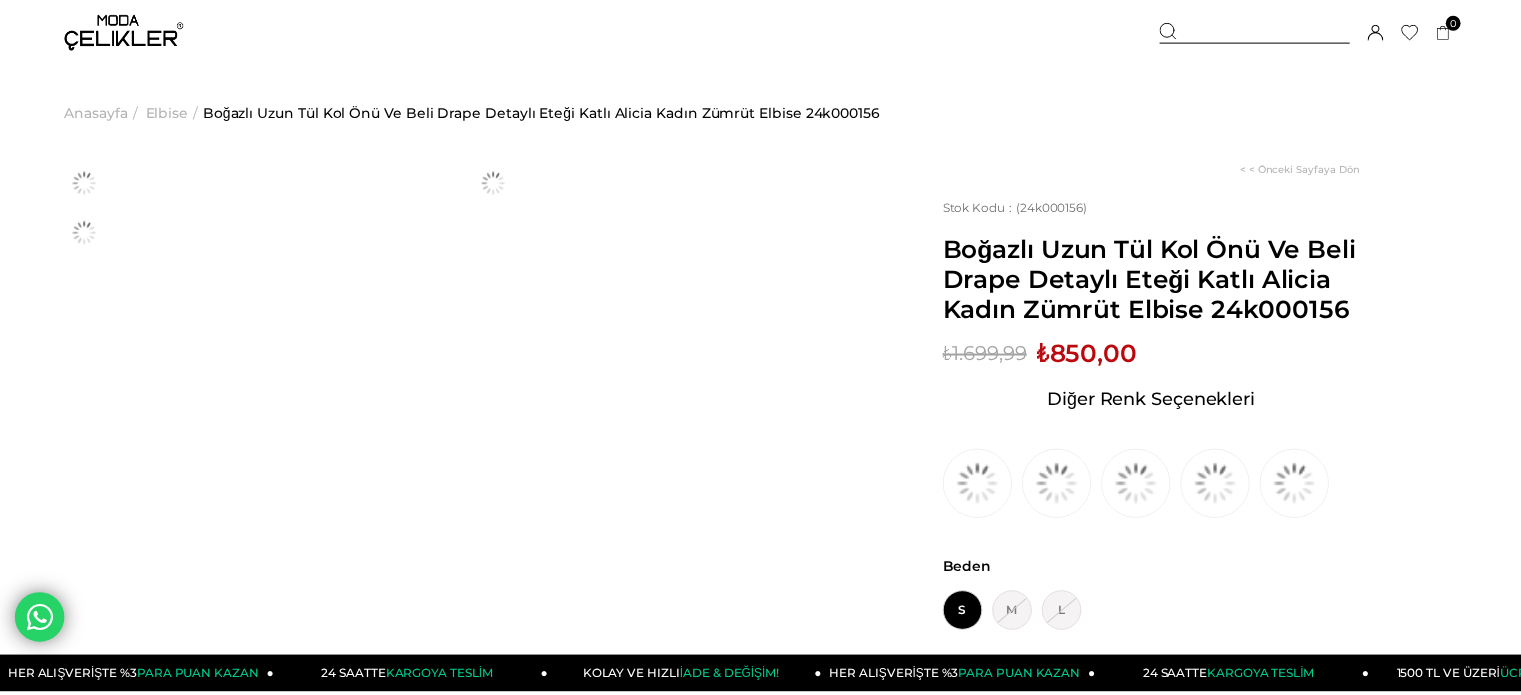 scroll, scrollTop: 0, scrollLeft: 0, axis: both 